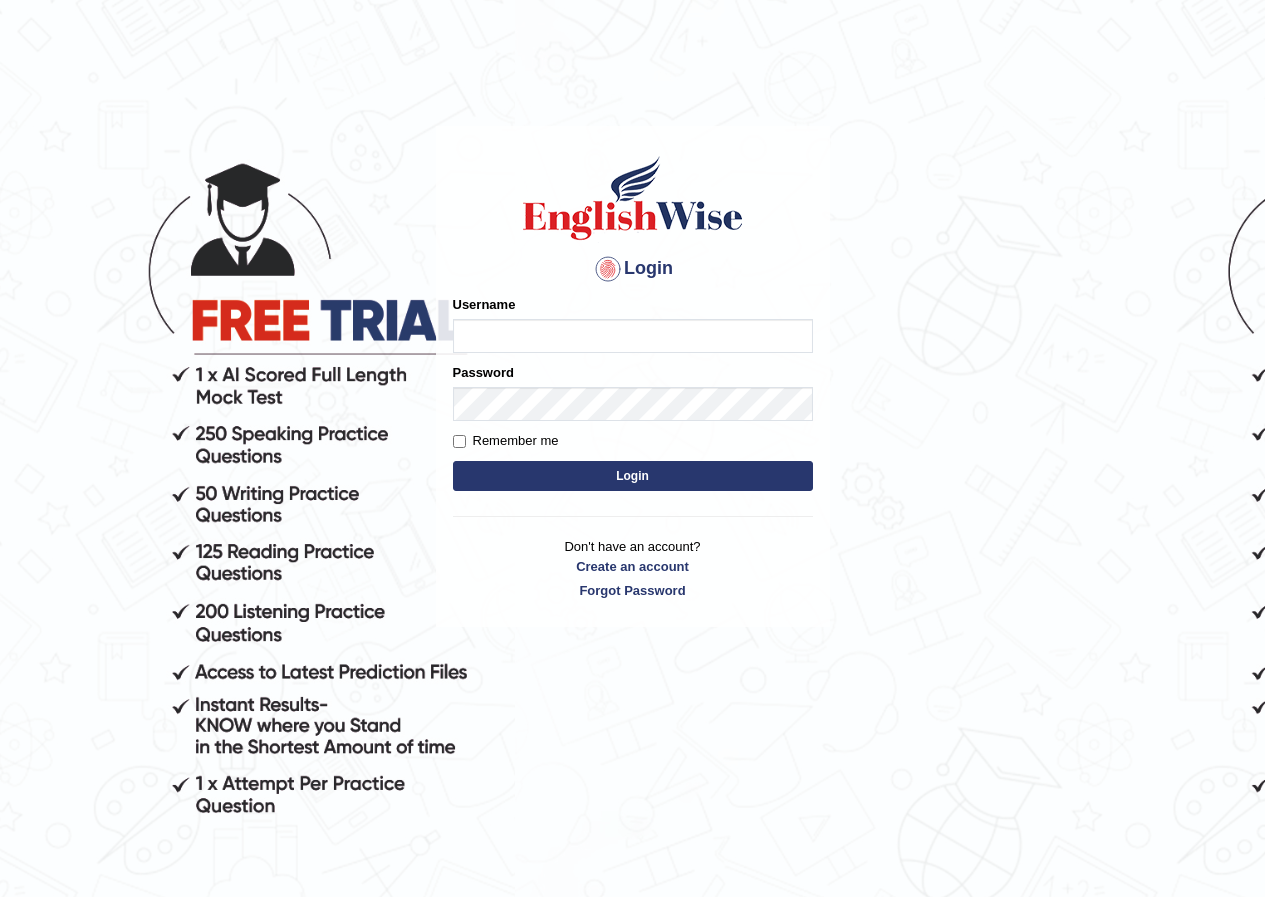 scroll, scrollTop: 0, scrollLeft: 0, axis: both 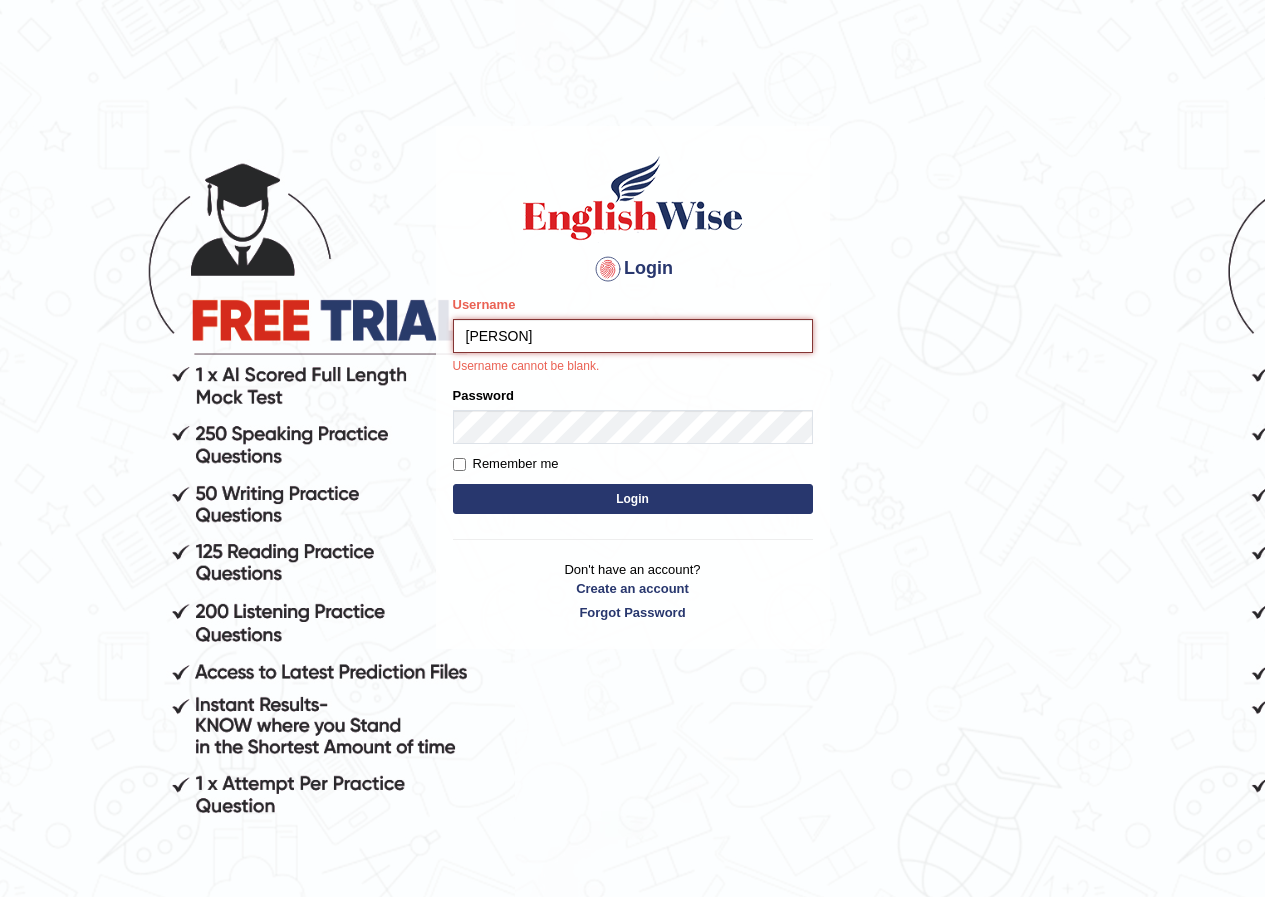 type on "pujan_parramatta" 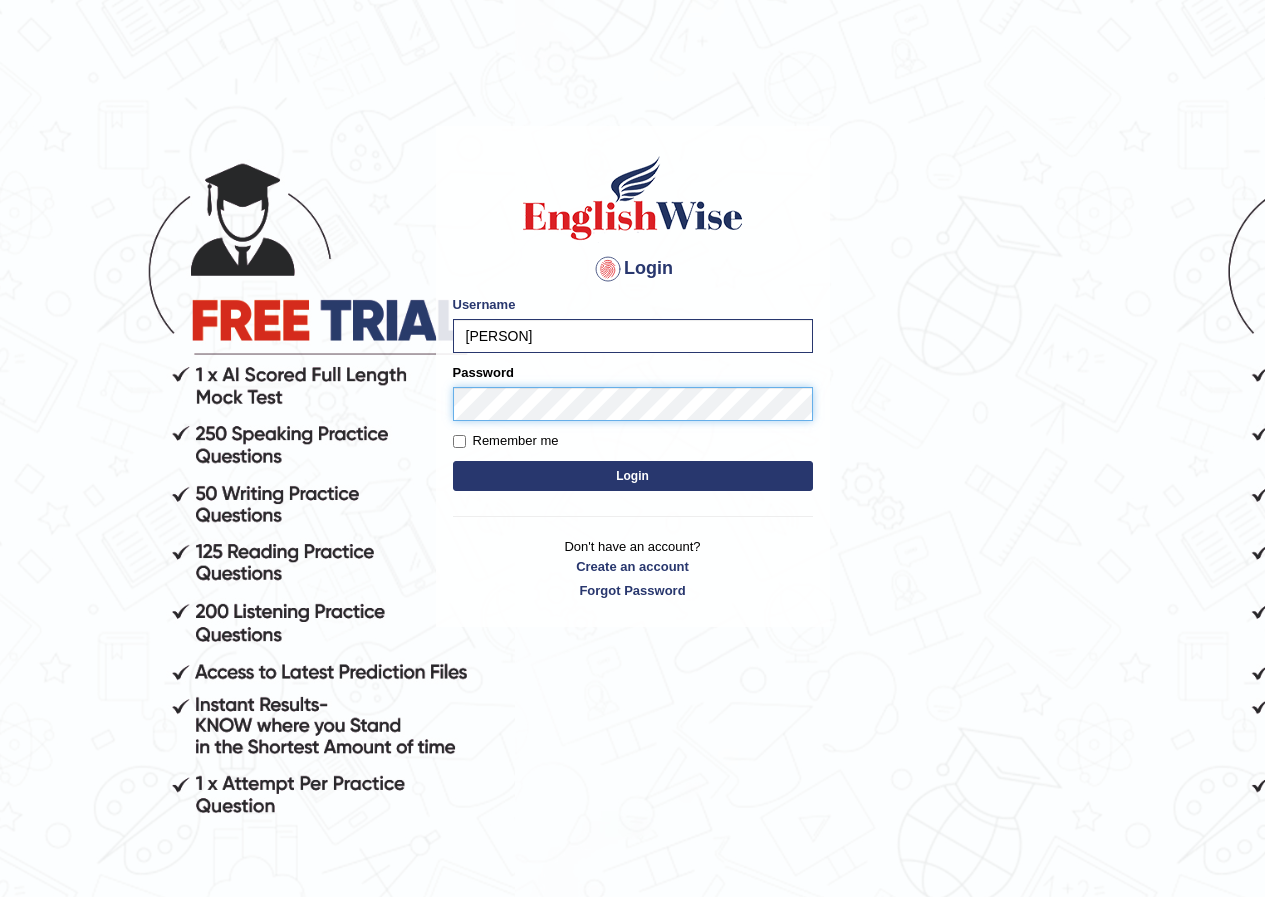 click on "Login" at bounding box center [633, 476] 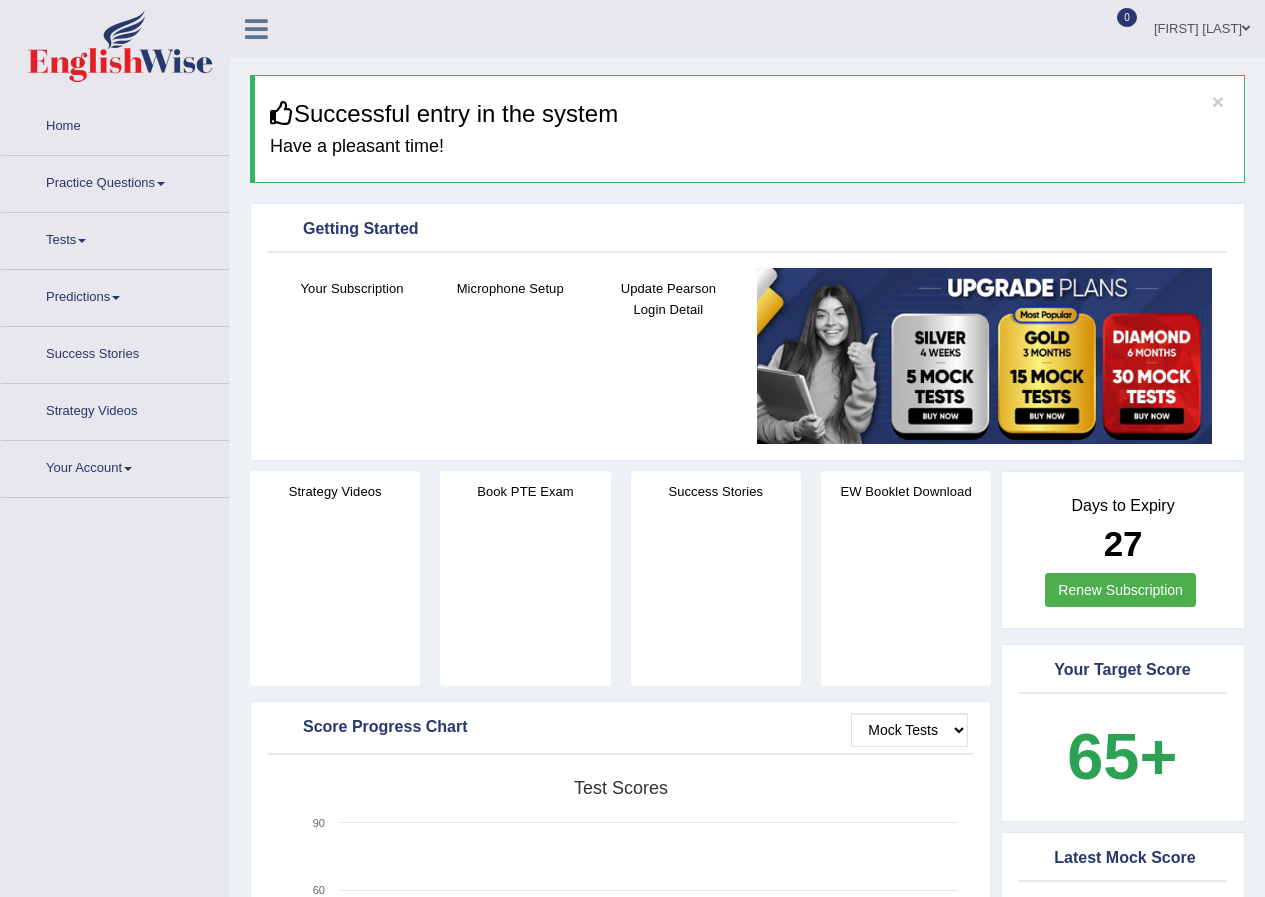 scroll, scrollTop: 0, scrollLeft: 0, axis: both 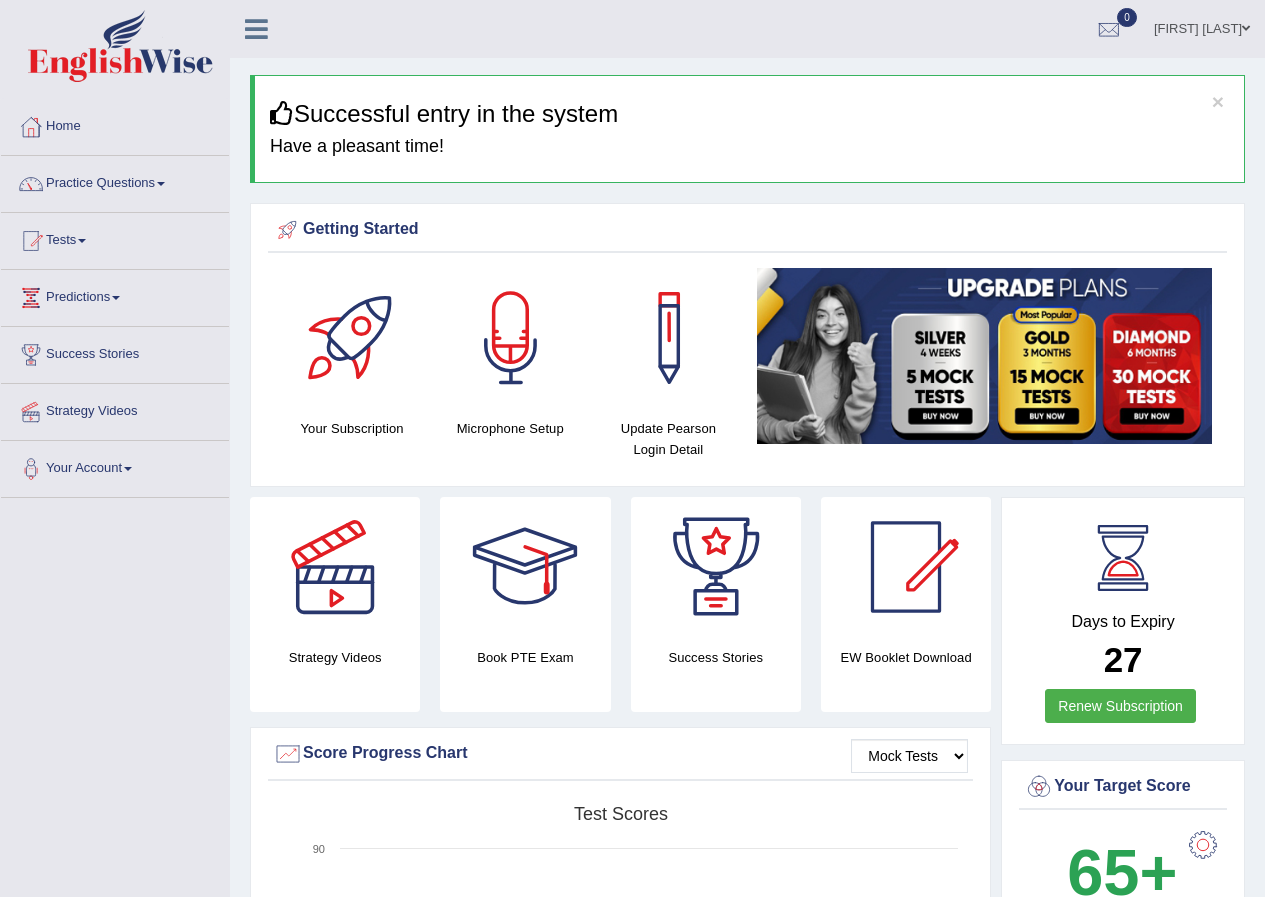 click on "[FIRST] [LAST]" at bounding box center [1202, 26] 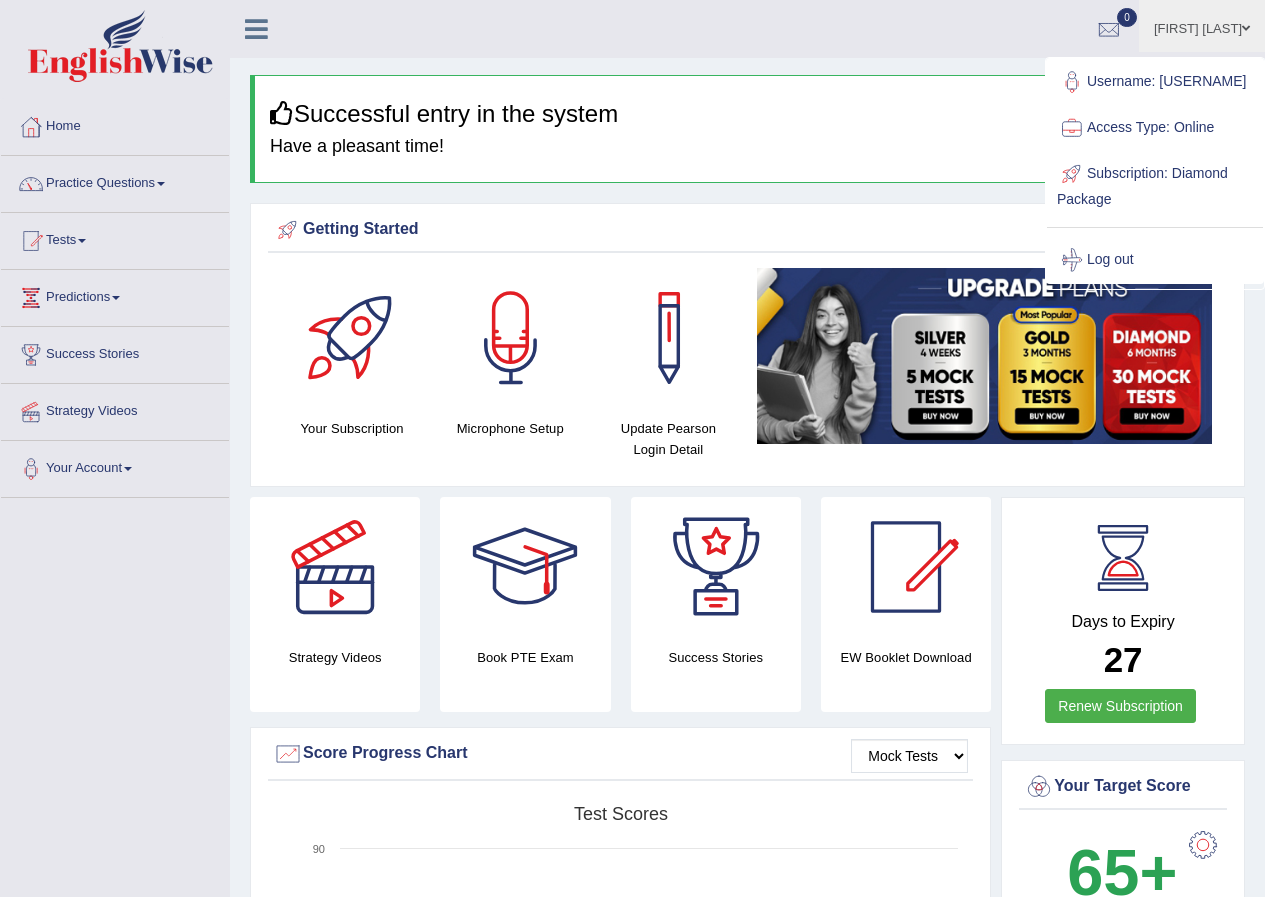 click on "×
Successful entry in the system Have a pleasant time!" at bounding box center [747, 129] 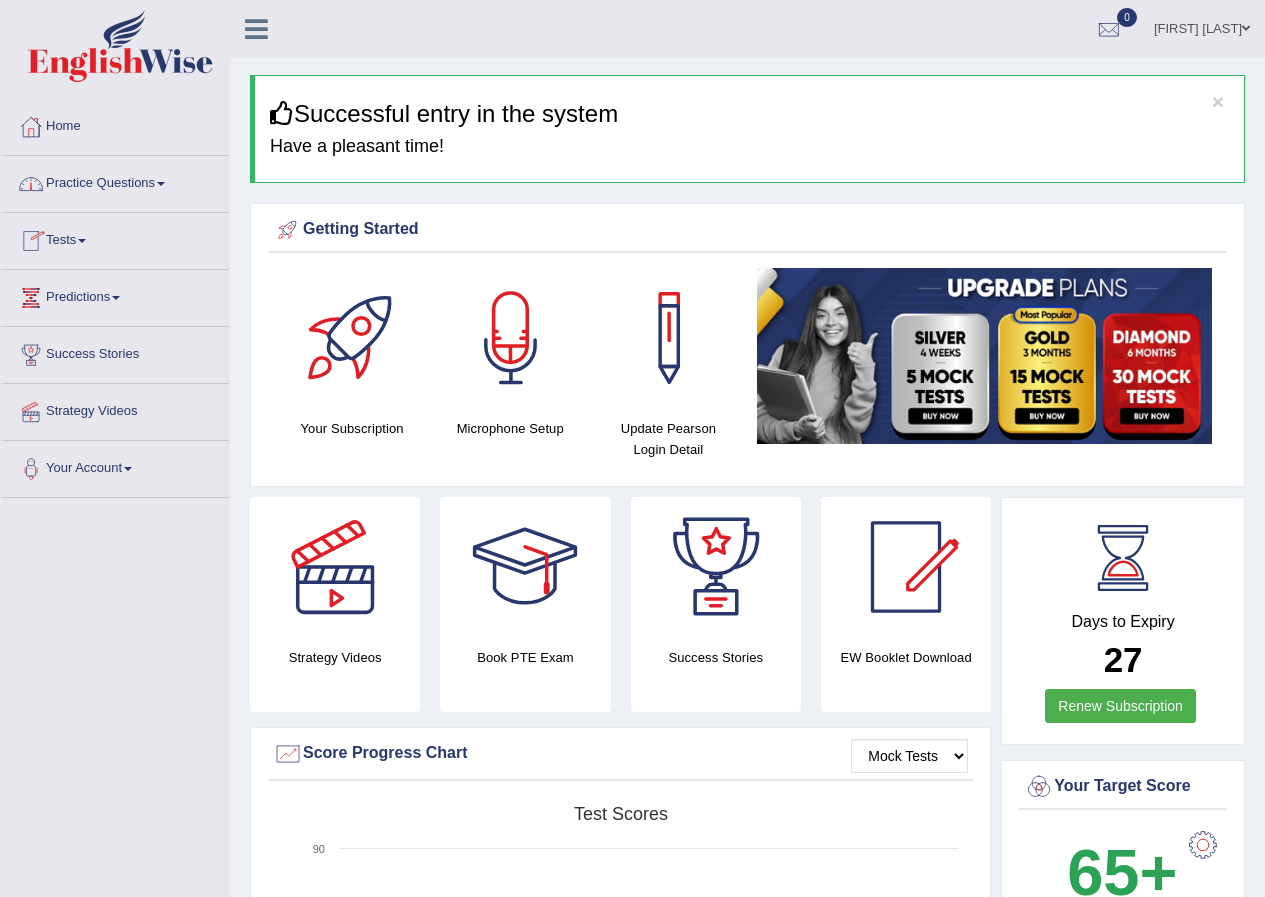 click on "Tests" at bounding box center [115, 238] 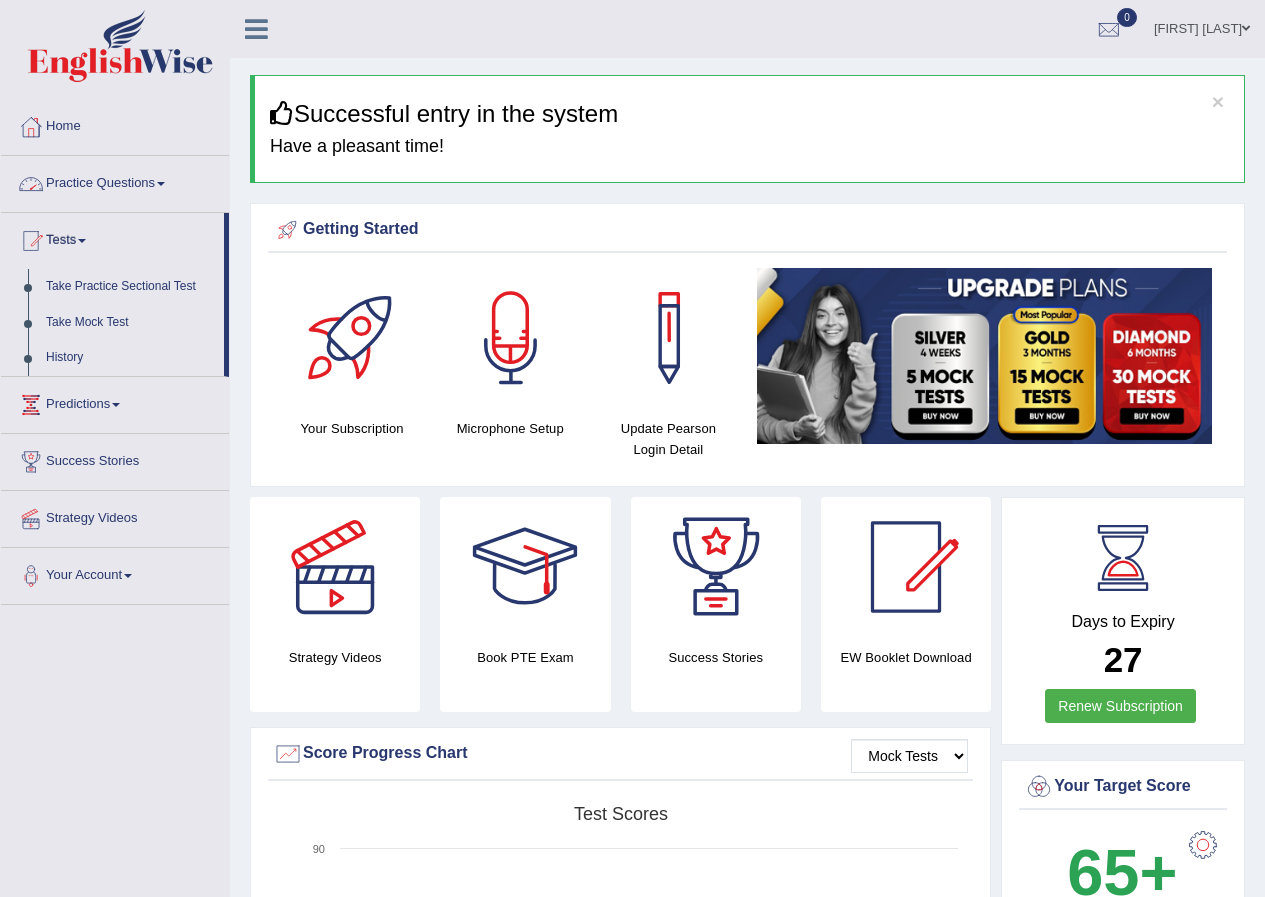 click on "Practice Questions" at bounding box center [115, 181] 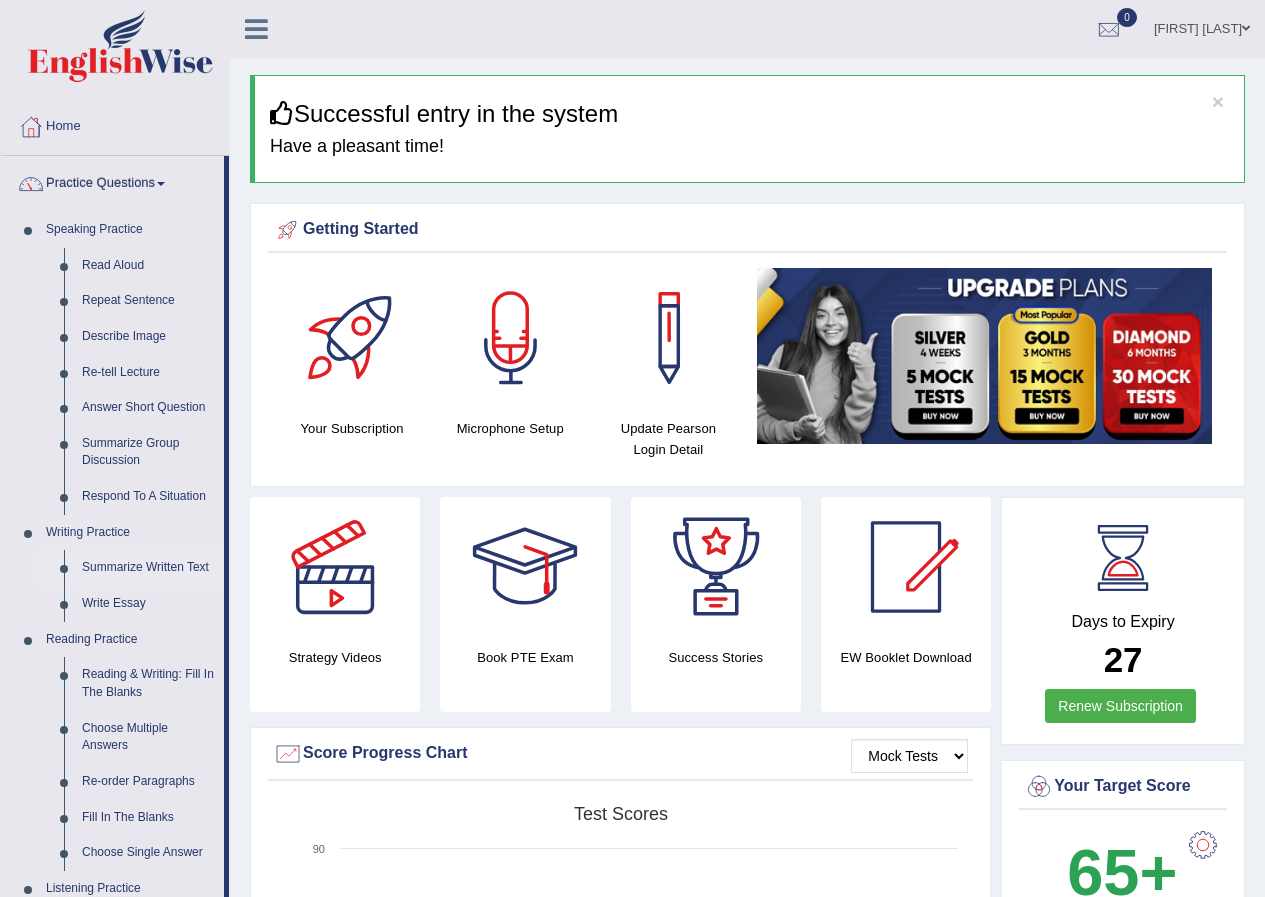 click on "Summarize Written Text" at bounding box center (148, 568) 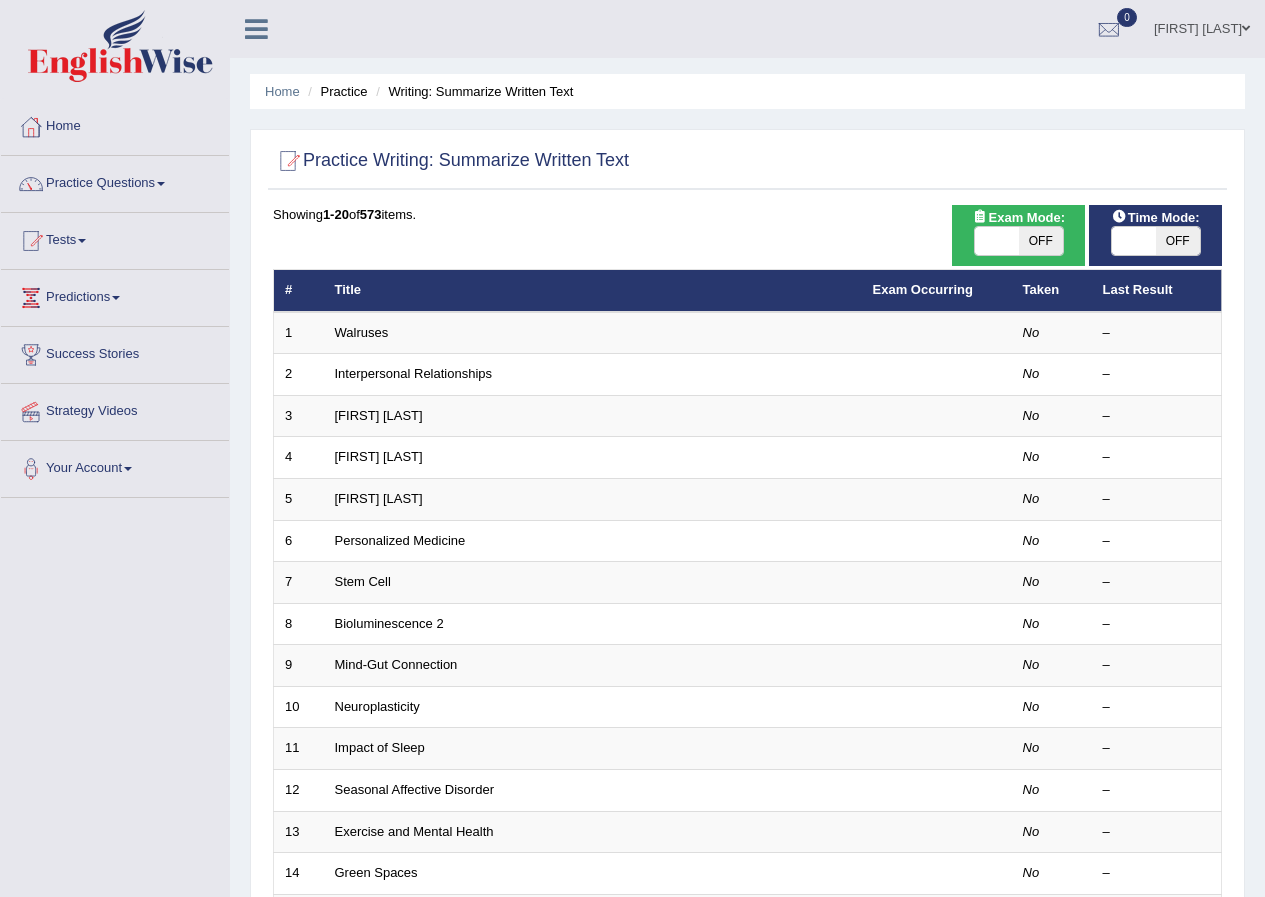 scroll, scrollTop: 0, scrollLeft: 0, axis: both 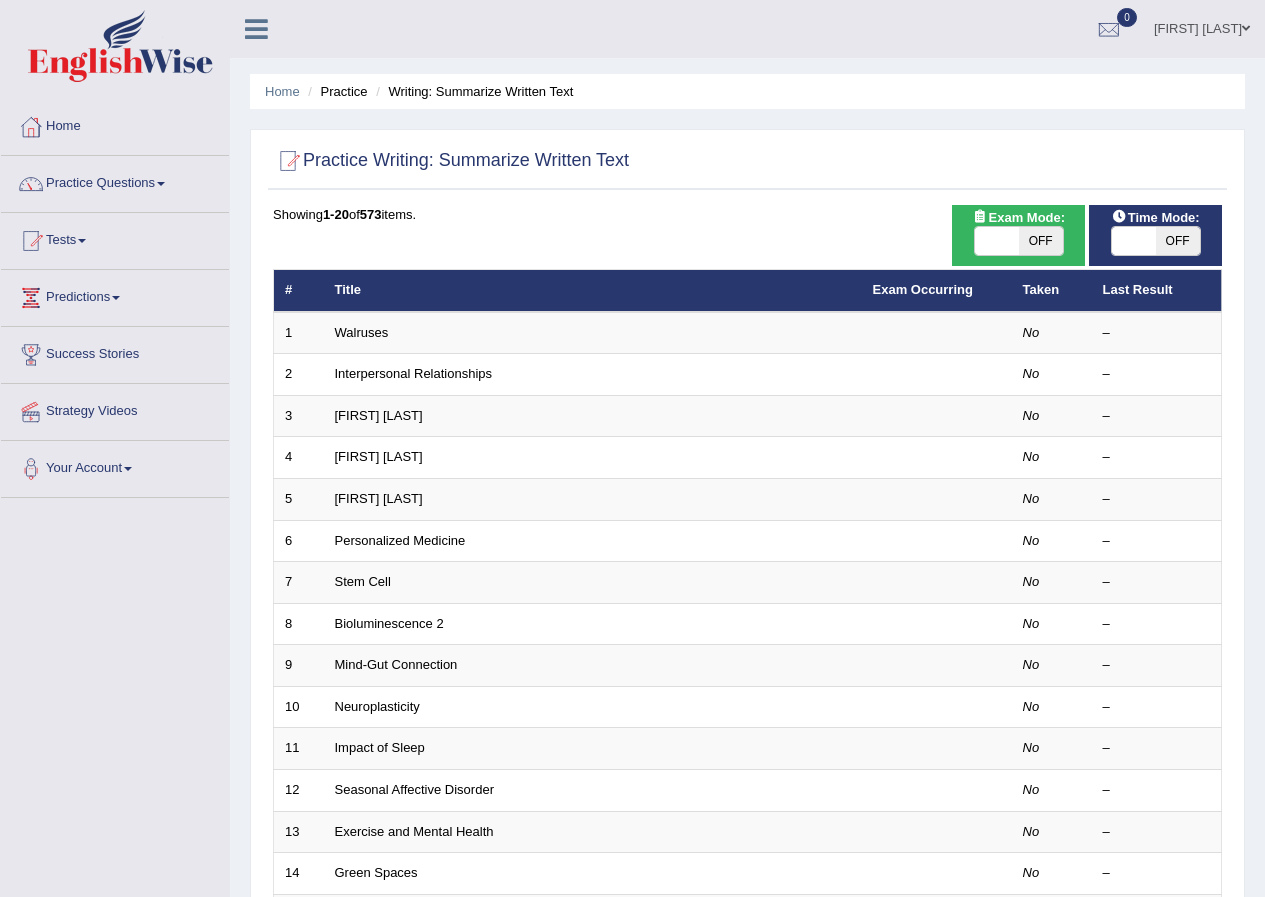 click at bounding box center (997, 241) 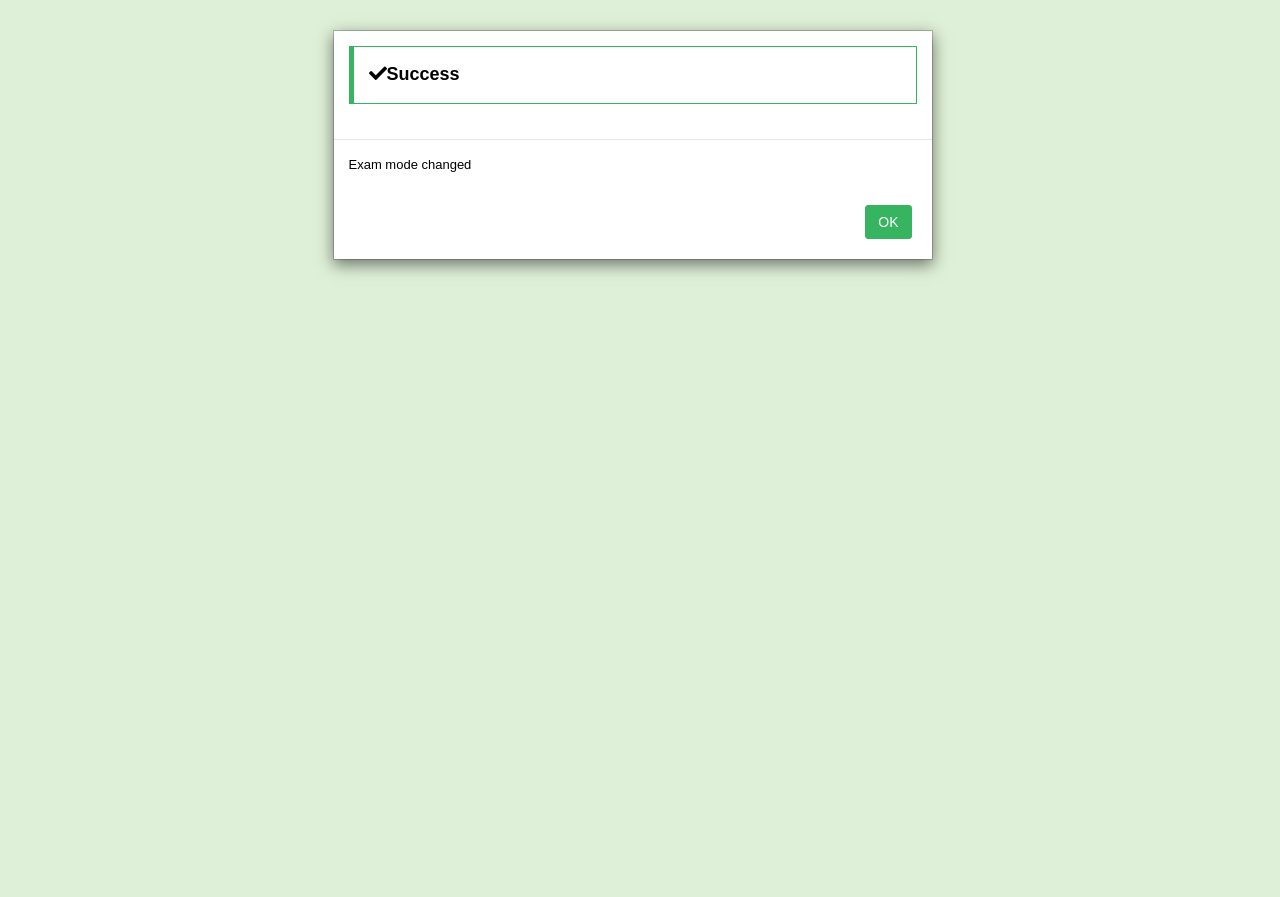click on "OK" at bounding box center [888, 222] 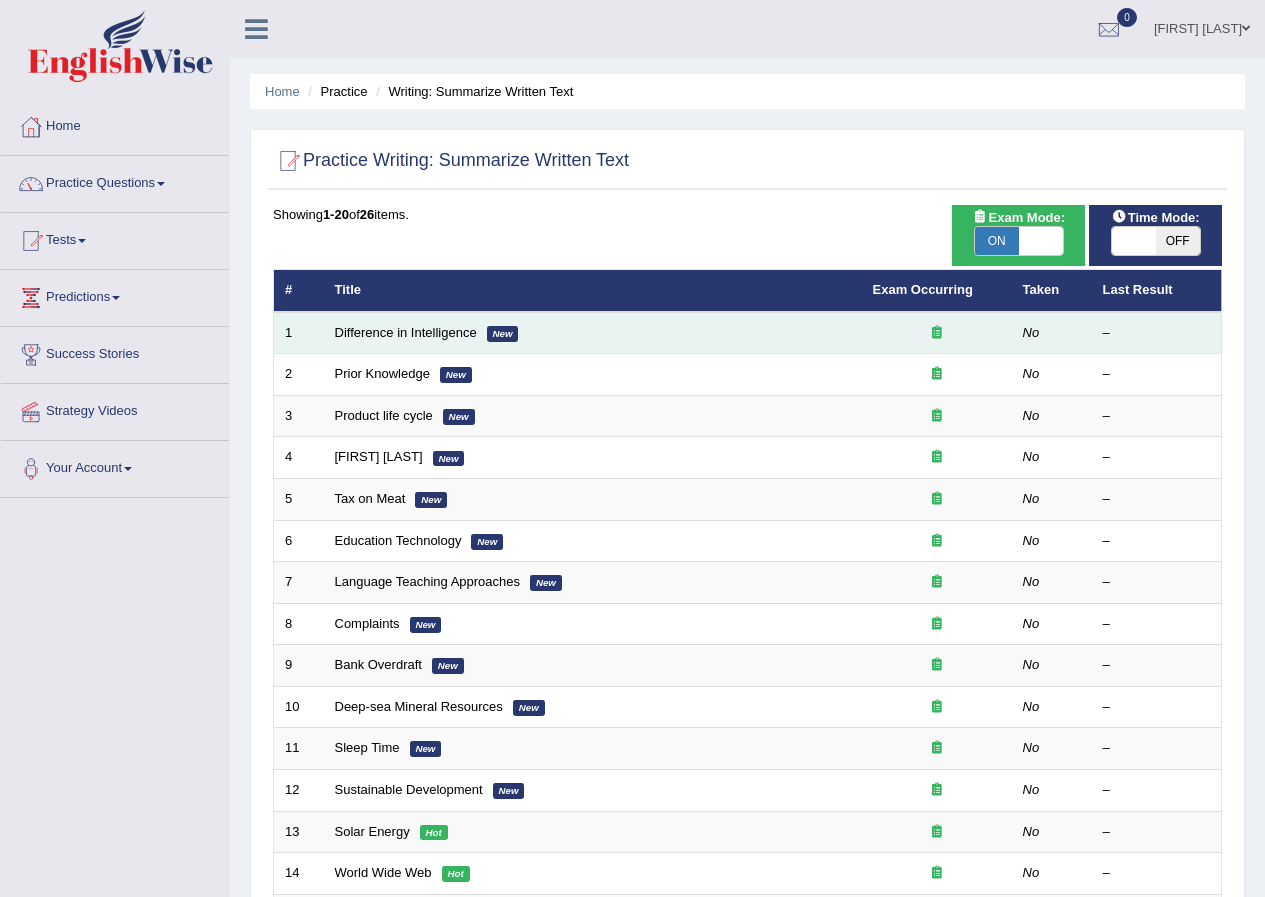 scroll, scrollTop: 0, scrollLeft: 0, axis: both 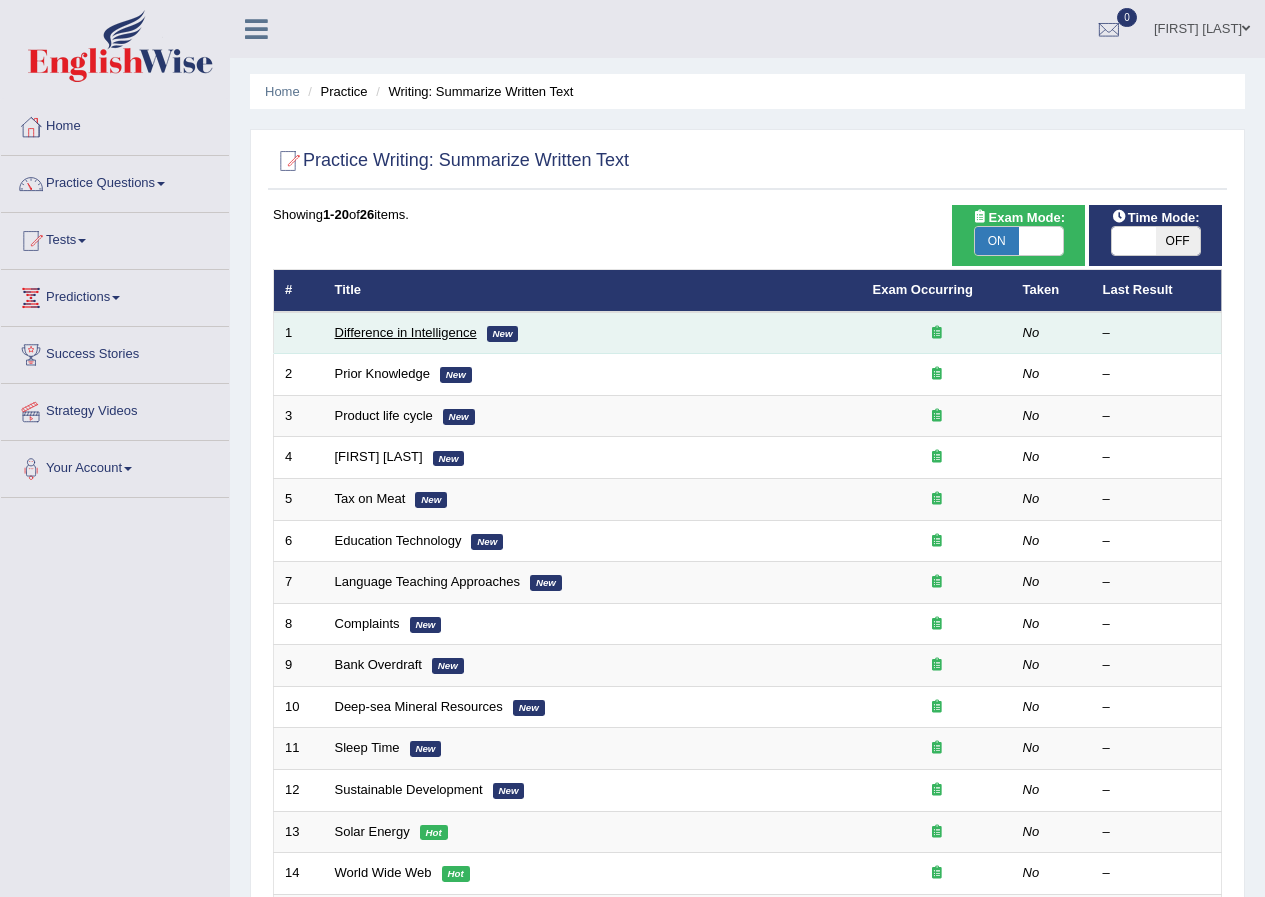 click on "Difference in Intelligence" at bounding box center [406, 332] 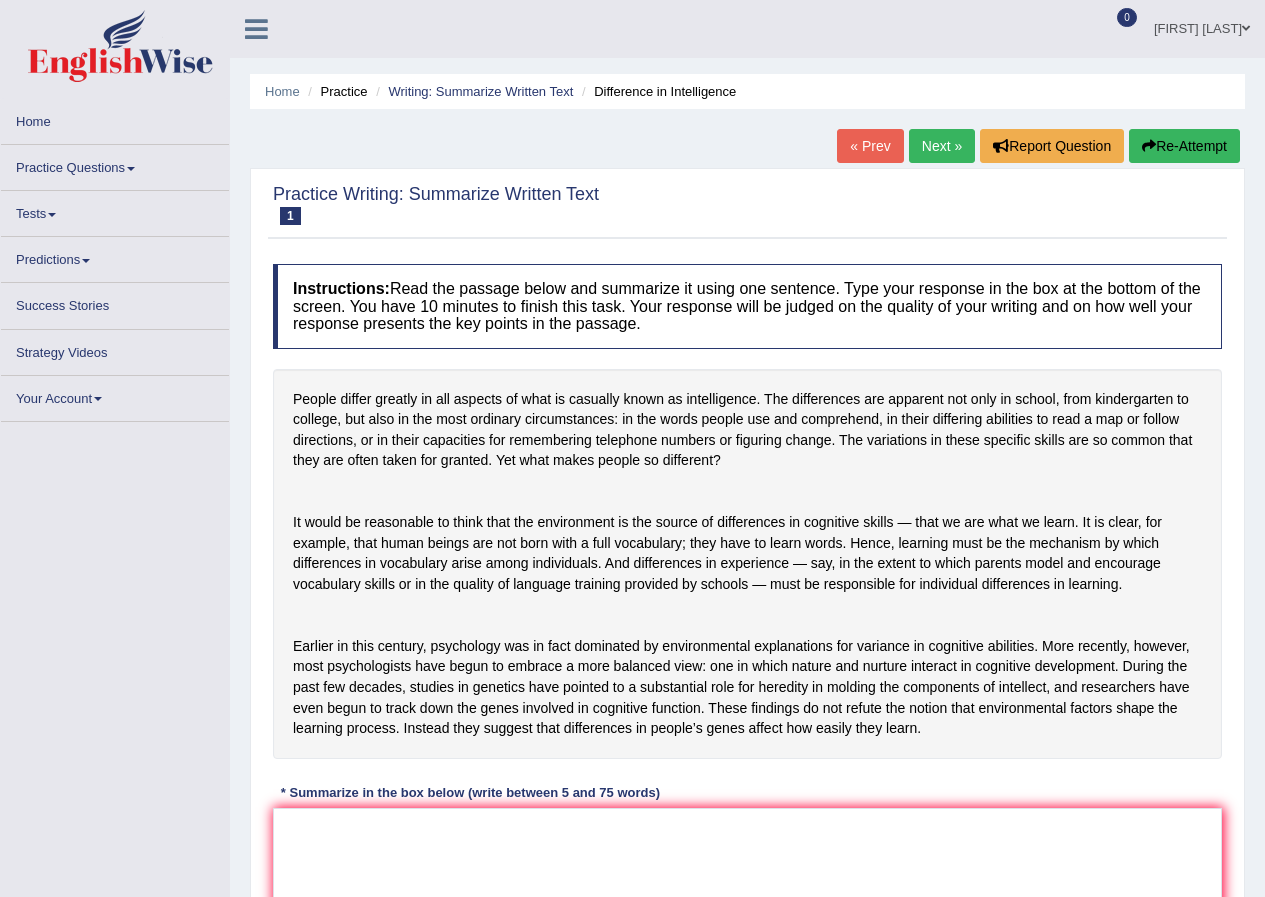 scroll, scrollTop: 0, scrollLeft: 0, axis: both 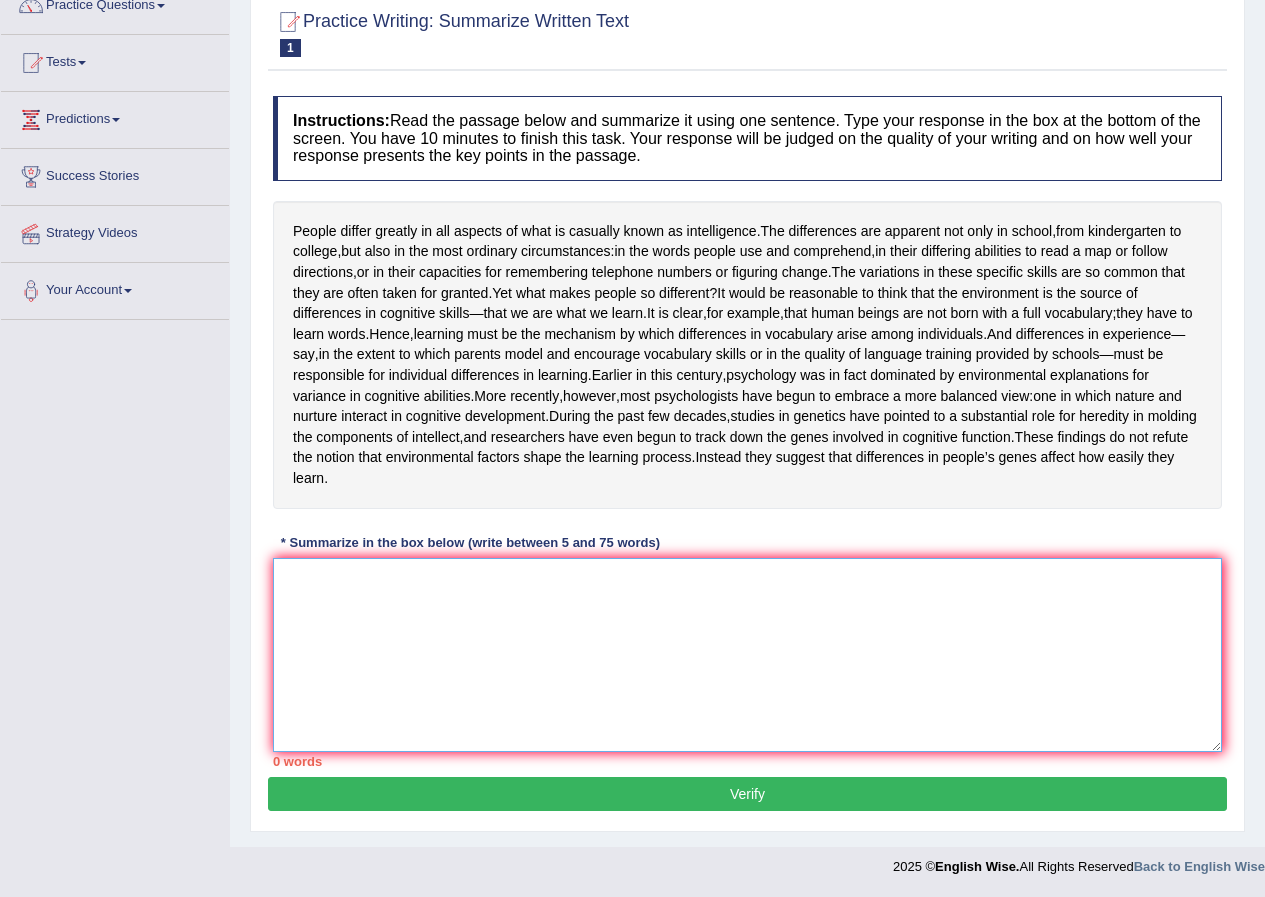 click at bounding box center [747, 655] 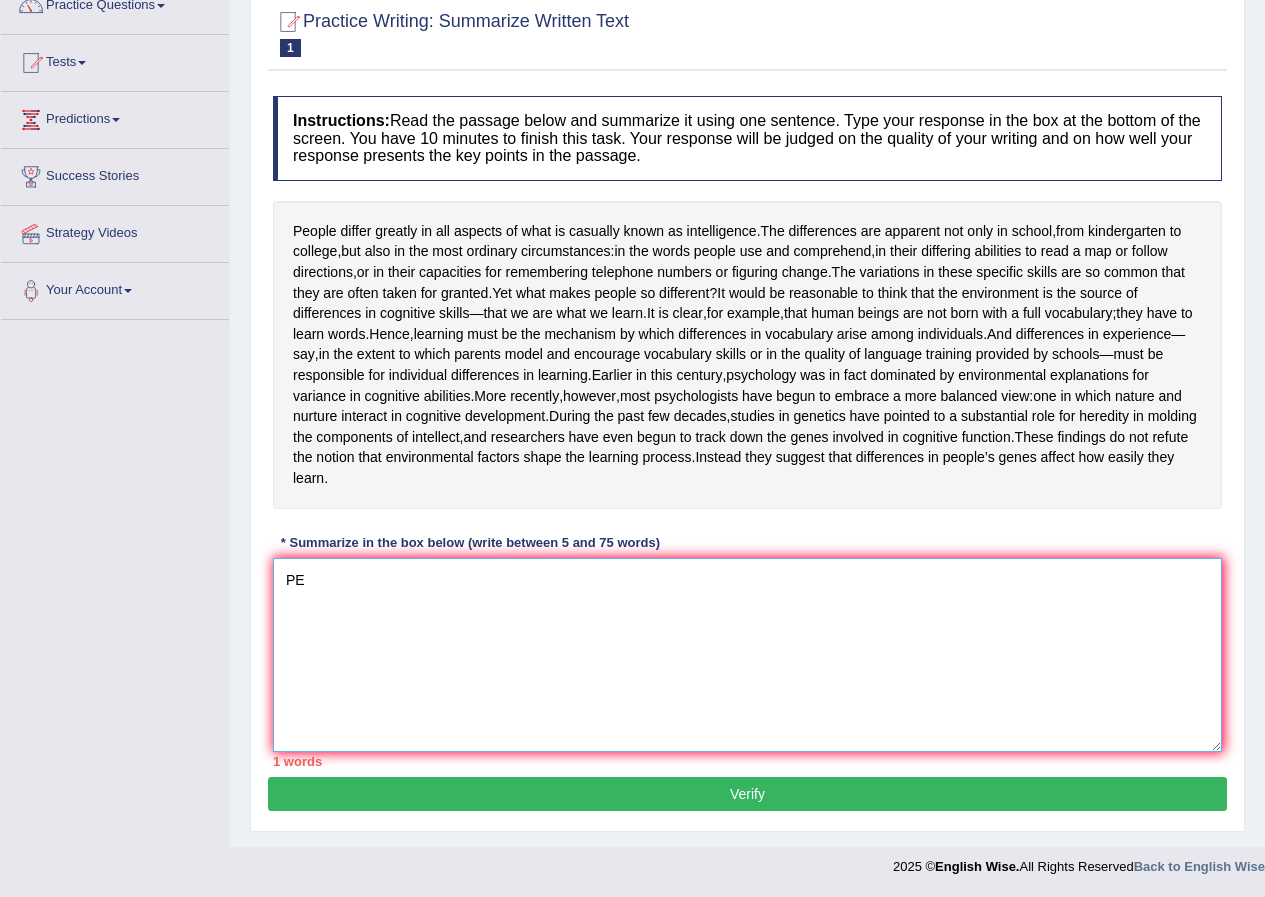 type on "P" 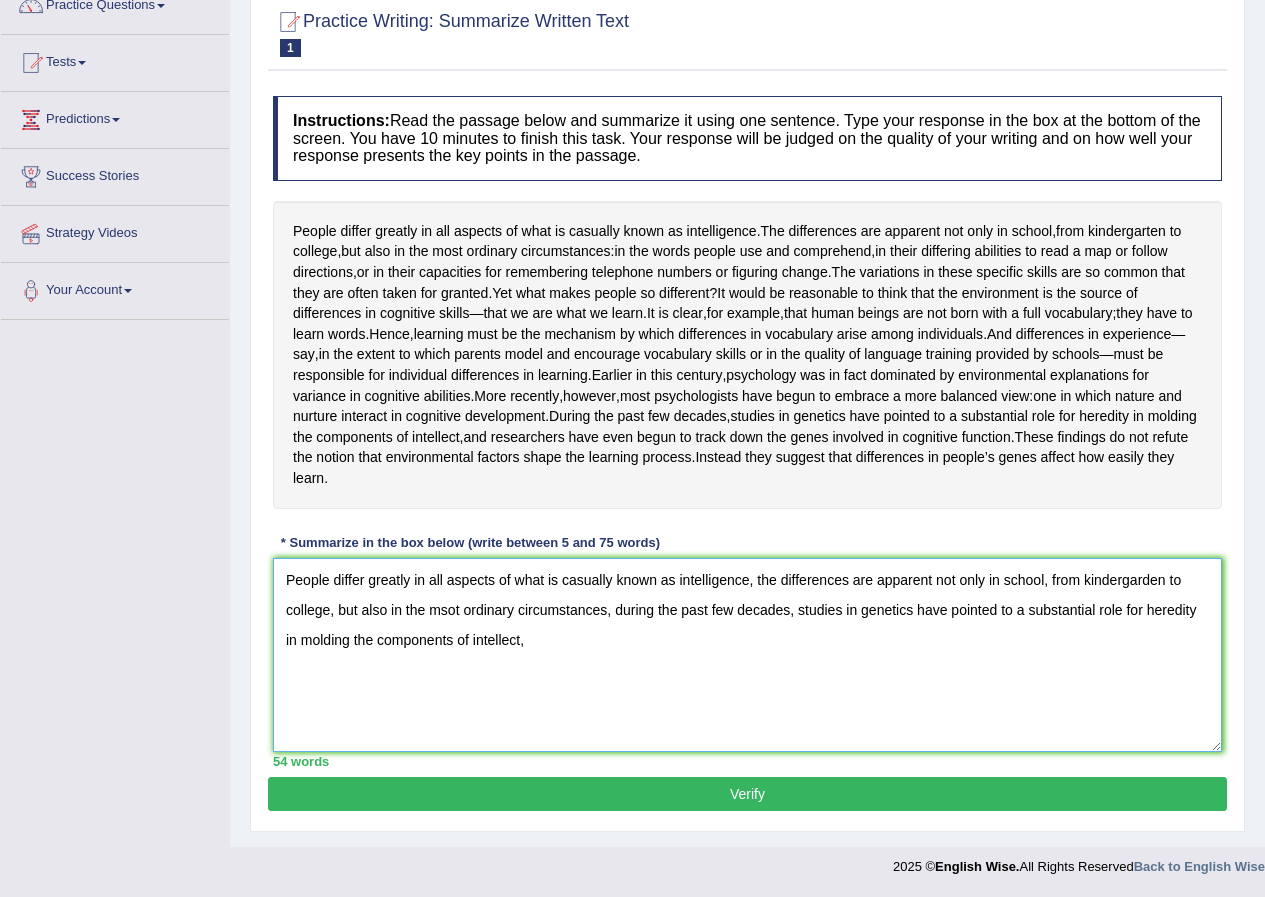 click on "People differ greatly in all aspects of what is casually known as intelligence, the differences are apparent not only in school, from kindergarden to college, but also in the msot ordinary circumstances, during the past few decades, studies in genetics have pointed to a substantial role for heredity in molding the components of intellect," at bounding box center (747, 655) 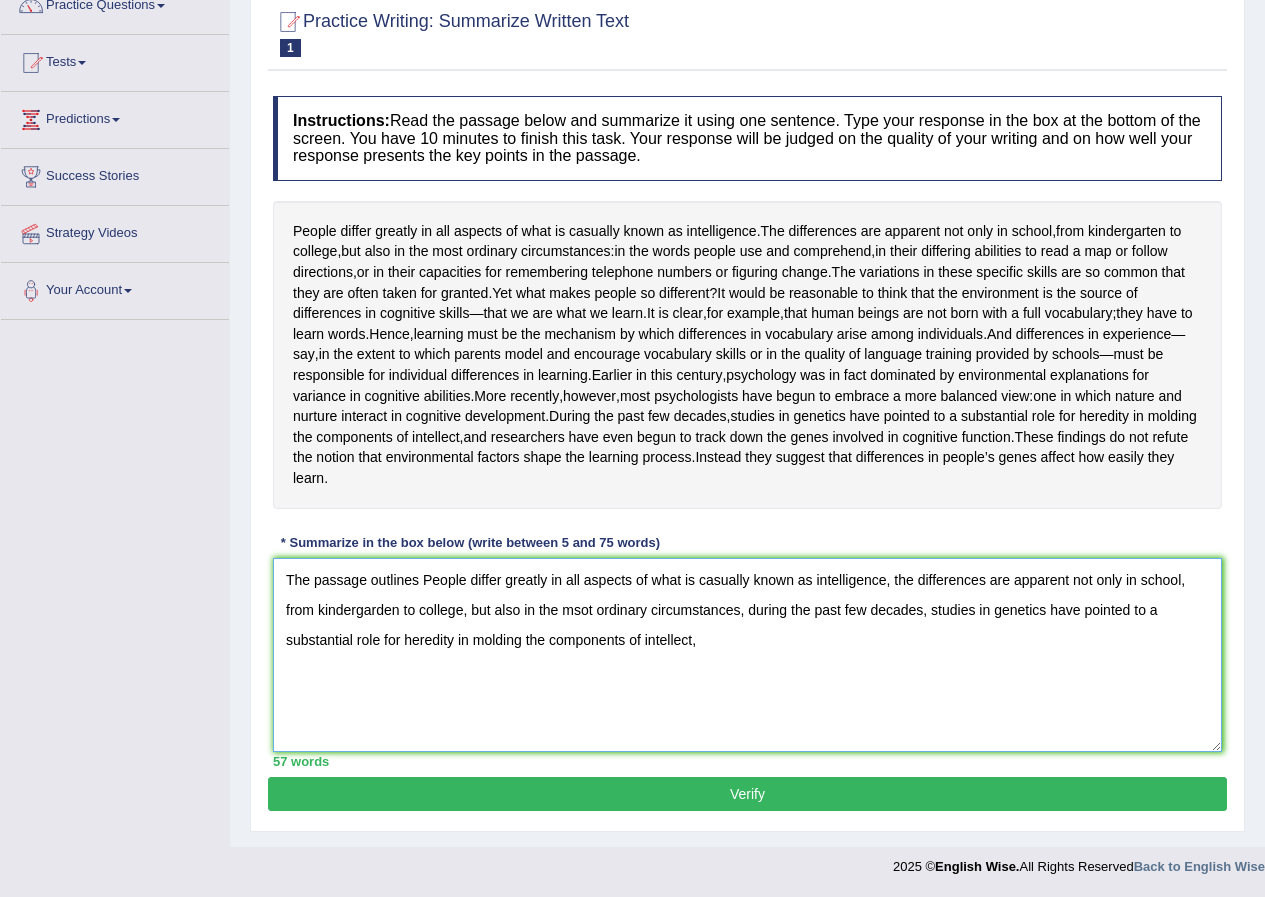 click on "The passage outlines People differ greatly in all aspects of what is casually known as intelligence, the differences are apparent not only in school, from kindergarden to college, but also in the msot ordinary circumstances, during the past few decades, studies in genetics have pointed to a substantial role for heredity in molding the components of intellect," at bounding box center (747, 655) 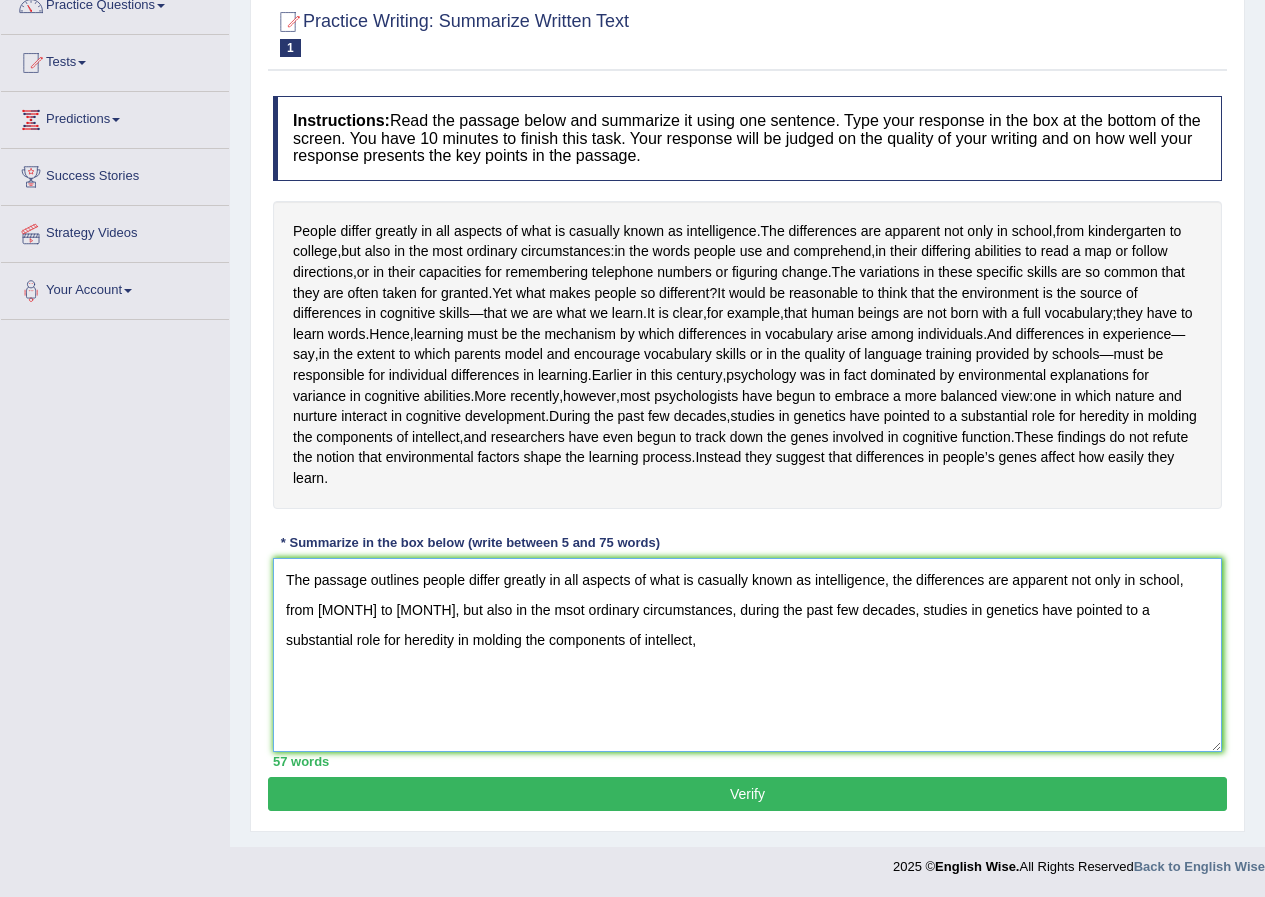 click on "The passage outlines people differ greatly in all aspects of what is casually known as intelligence, the differences are apparent not only in school, from kindergarden to college, but also in the msot ordinary circumstances, during the past few decades, studies in genetics have pointed to a substantial role for heredity in molding the components of intellect," at bounding box center (747, 655) 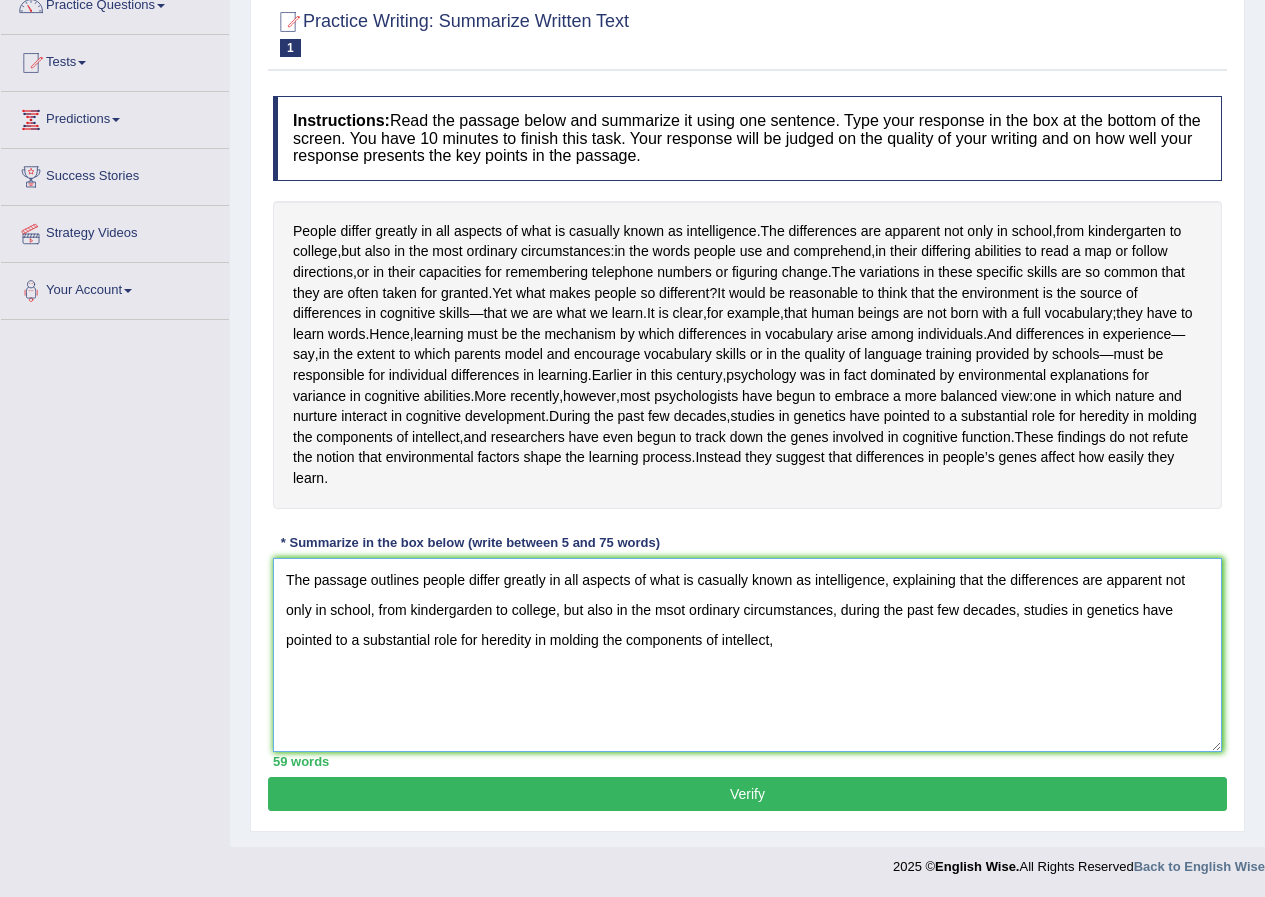 click on "The passage outlines people differ greatly in all aspects of what is casually known as intelligence, explaining that the differences are apparent not only in school, from kindergarden to college, but also in the msot ordinary circumstances, during the past few decades, studies in genetics have pointed to a substantial role for heredity in molding the components of intellect," at bounding box center (747, 655) 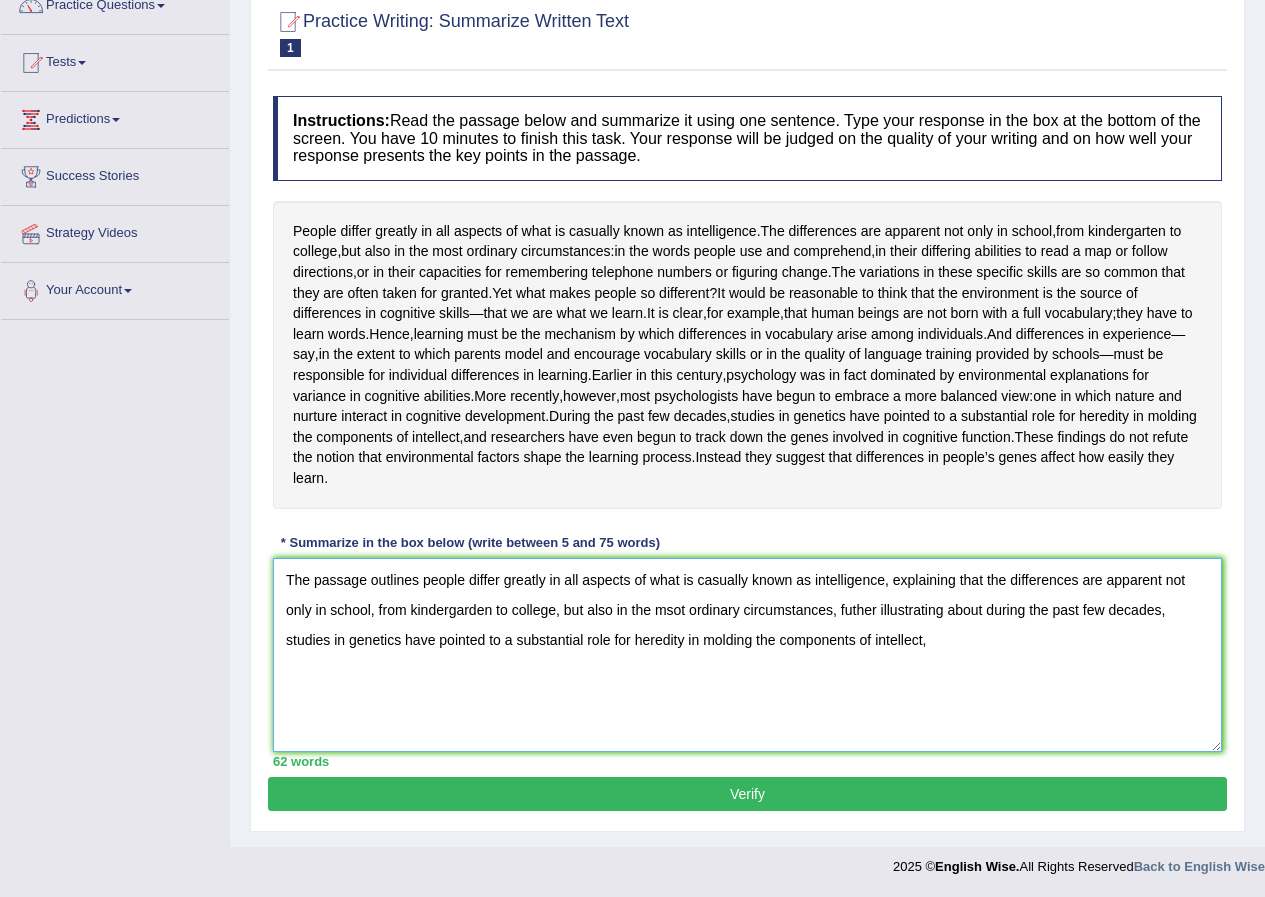 click on "The passage outlines people differ greatly in all aspects of what is casually known as intelligence, explaining that the differences are apparent not only in school, from kindergarden to college, but also in the msot ordinary circumstances, futher illustrating about during the past few decades, studies in genetics have pointed to a substantial role for heredity in molding the components of intellect," at bounding box center [747, 655] 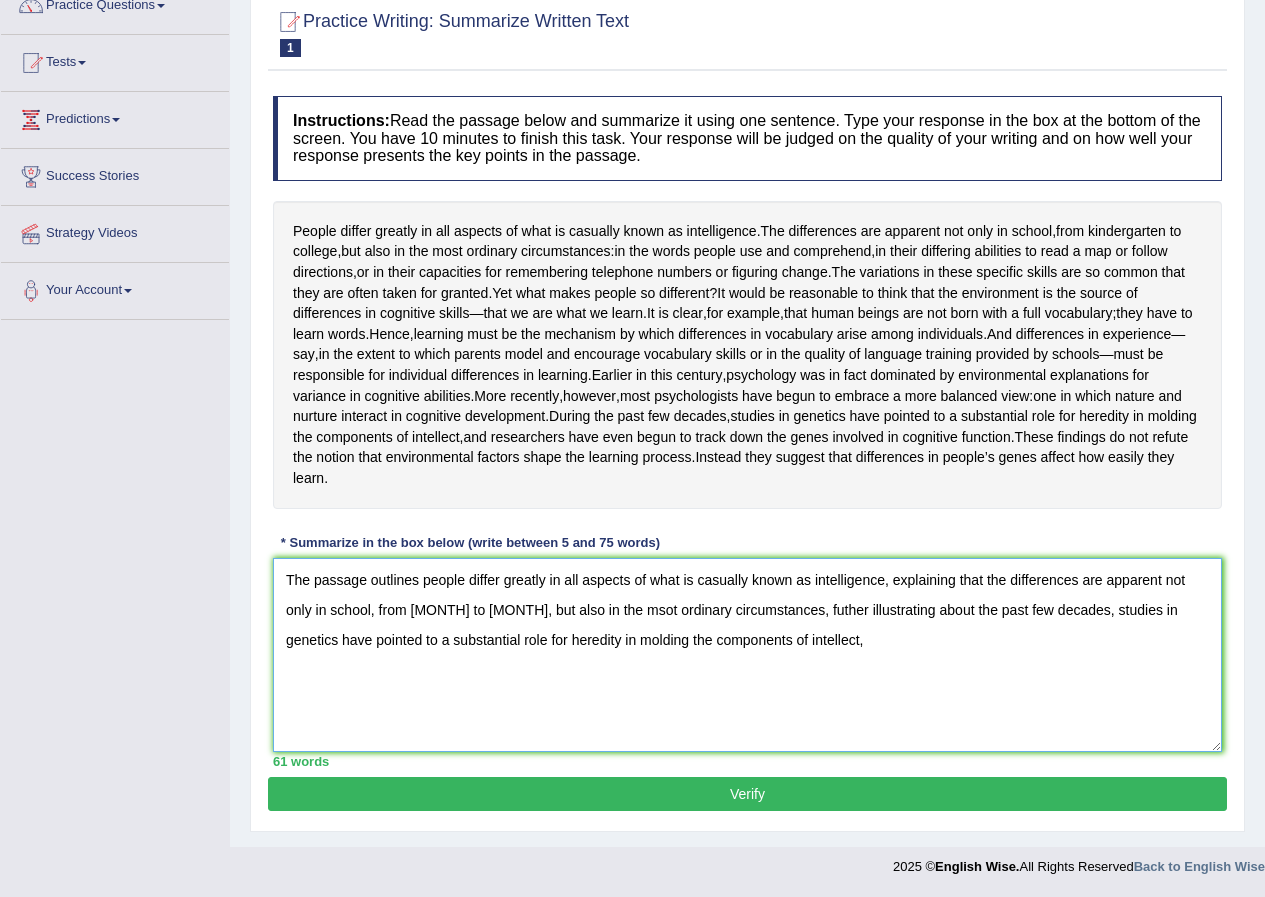 click on "The passage outlines people differ greatly in all aspects of what is casually known as intelligence, explaining that the differences are apparent not only in school, from kindergarden to college, but also in the msot ordinary circumstances, futher illustrating about the past few decades, studies in genetics have pointed to a substantial role for heredity in molding the components of intellect," at bounding box center [747, 655] 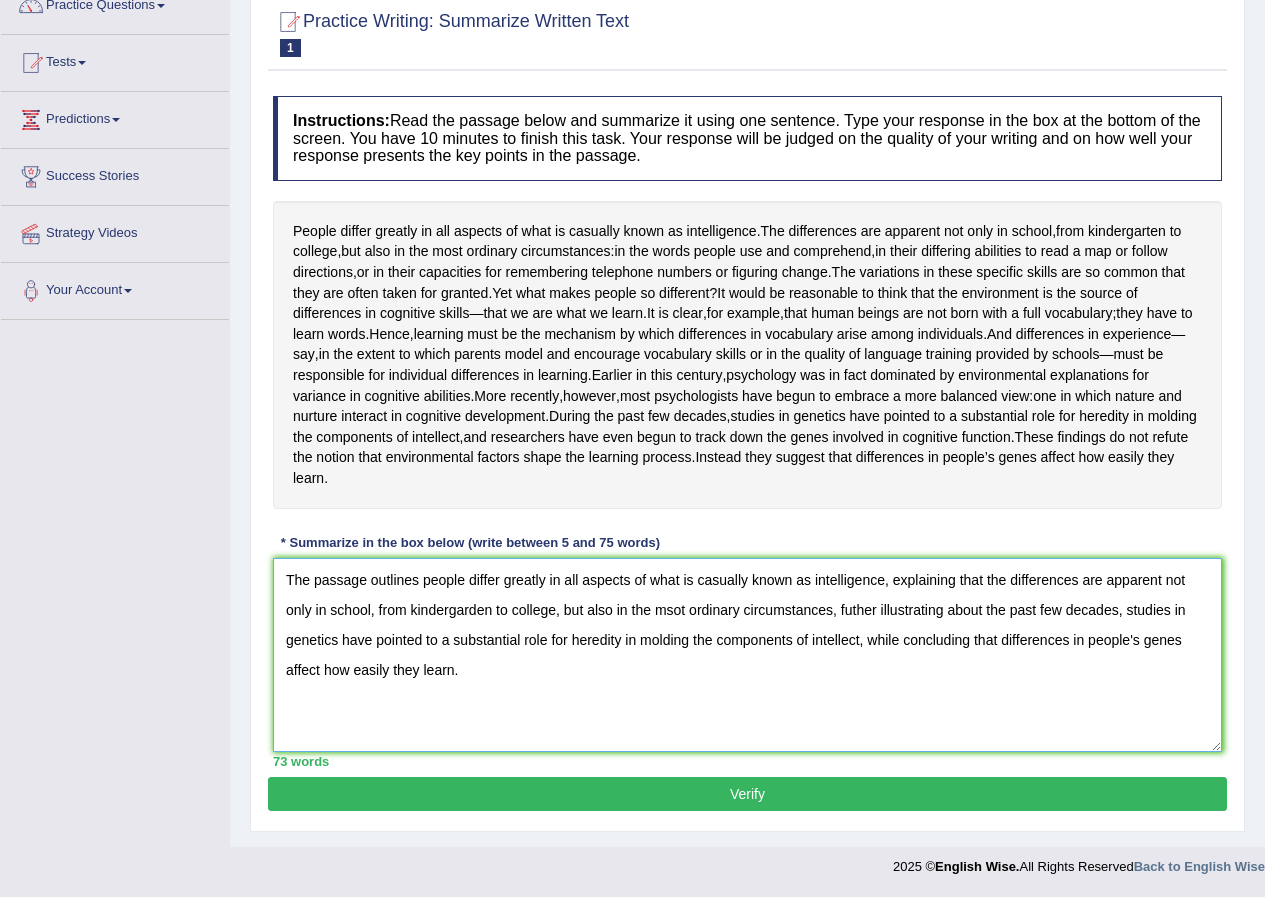 click on "The passage outlines people differ greatly in all aspects of what is casually known as intelligence, explaining that the differences are apparent not only in school, from kindergarden to college, but also in the msot ordinary circumstances, futher illustrating about the past few decades, studies in genetics have pointed to a substantial role for heredity in molding the components of intellect, while concluding that differences in people's genes affect how easily they learn." at bounding box center [747, 655] 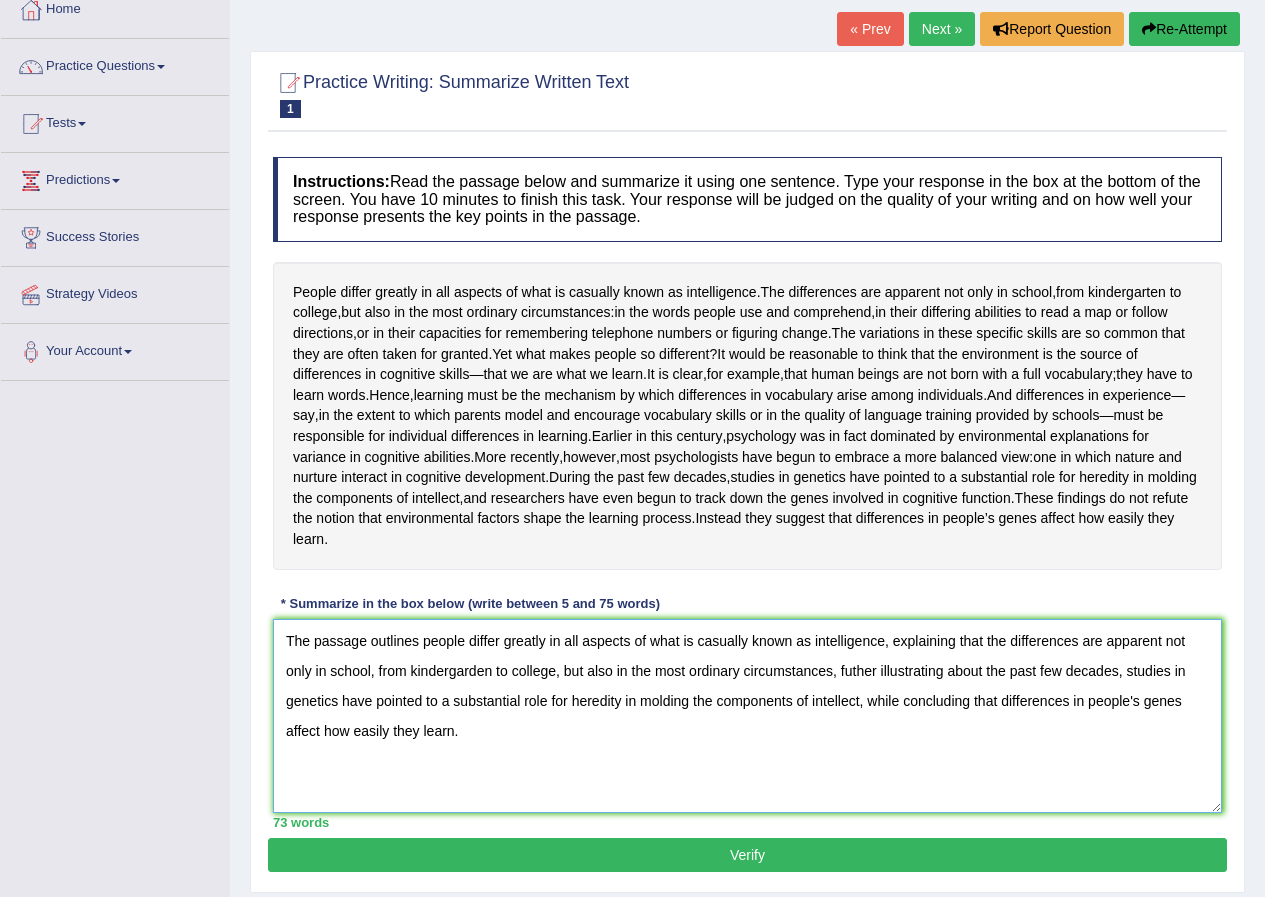 scroll, scrollTop: 220, scrollLeft: 0, axis: vertical 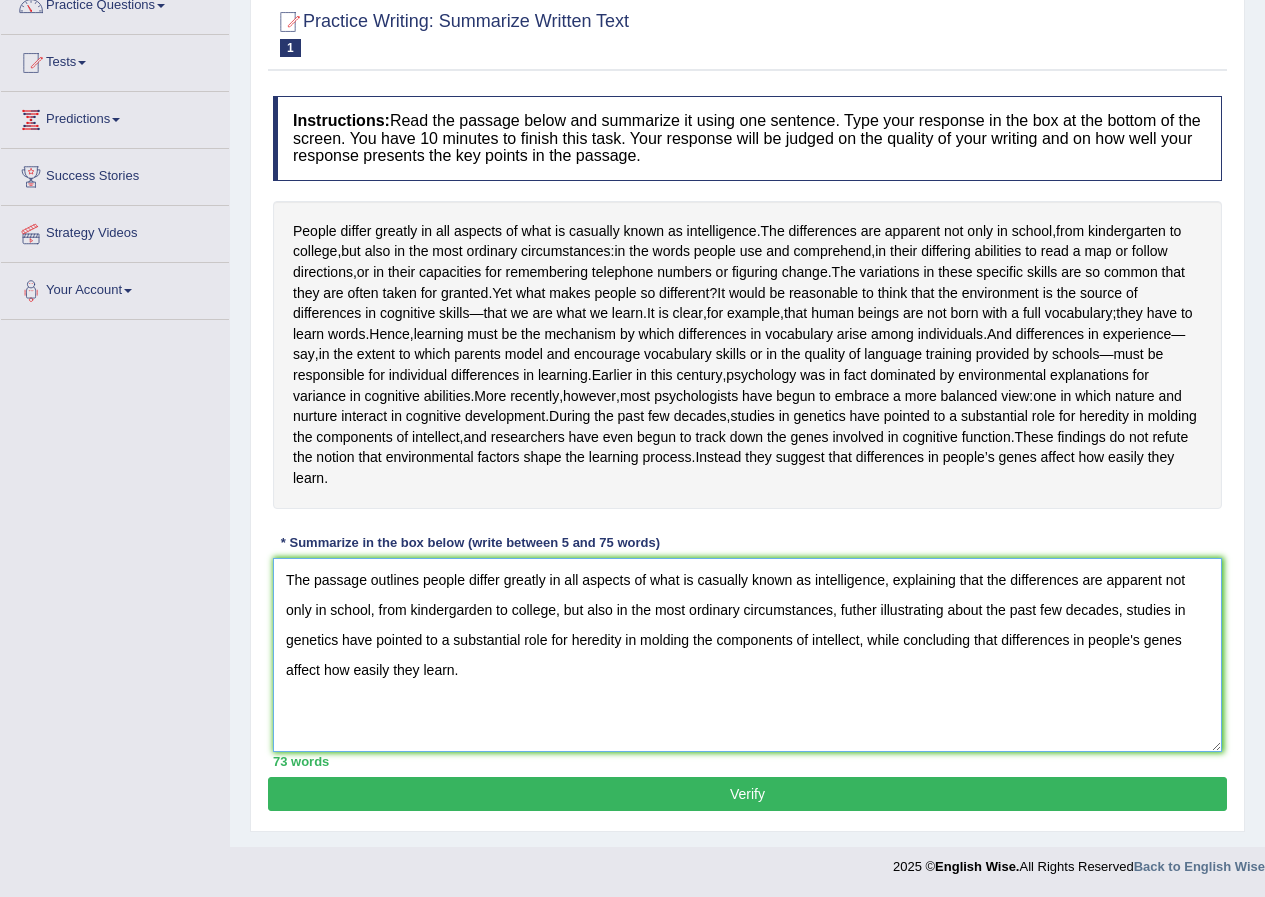 click on "The passage outlines people differ greatly in all aspects of what is casually known as intelligence, explaining that the differences are apparent not only in school, from kindergarden to college, but also in the most ordinary circumstances, futher illustrating about the past few decades, studies in genetics have pointed to a substantial role for heredity in molding the components of intellect, while concluding that differences in people's genes affect how easily they learn." at bounding box center (747, 655) 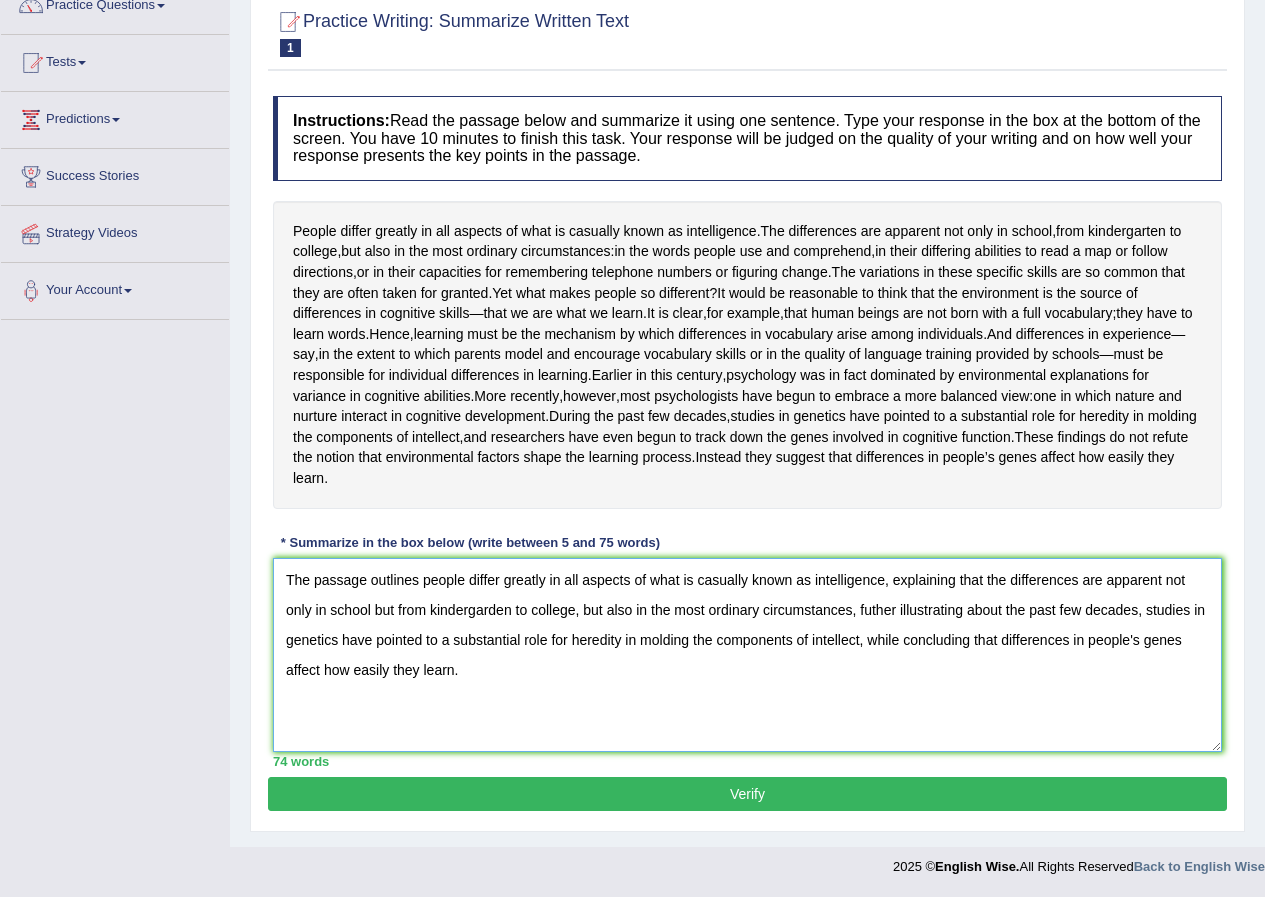 drag, startPoint x: 855, startPoint y: 611, endPoint x: 594, endPoint y: 604, distance: 261.09384 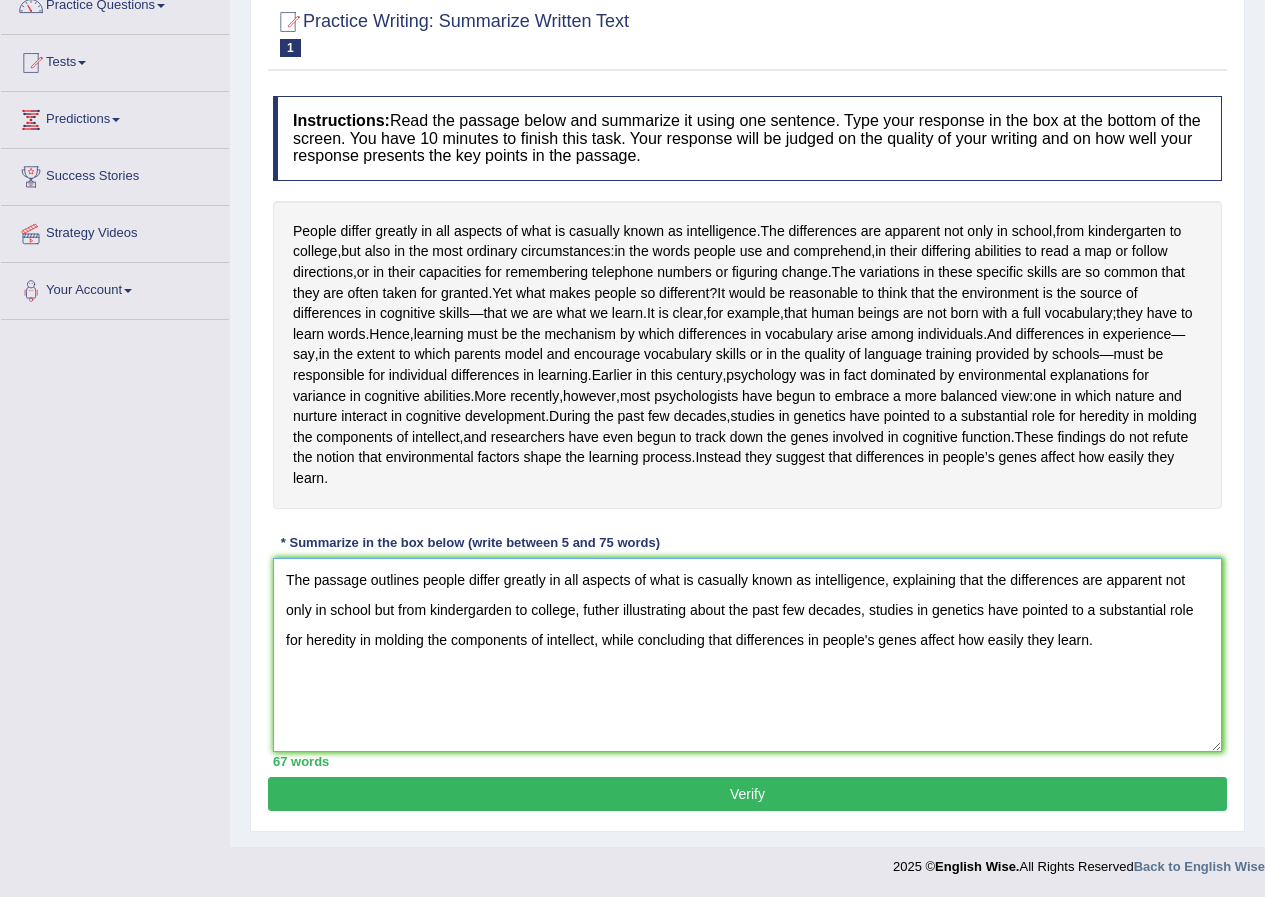 click on "The passage outlines people differ greatly in all aspects of what is casually known as intelligence, explaining that the differences are apparent not only in school but from kindergarden to college, futher illustrating about the past few decades, studies in genetics have pointed to a substantial role for heredity in molding the components of intellect, while concluding that differences in people's genes affect how easily they learn." at bounding box center [747, 655] 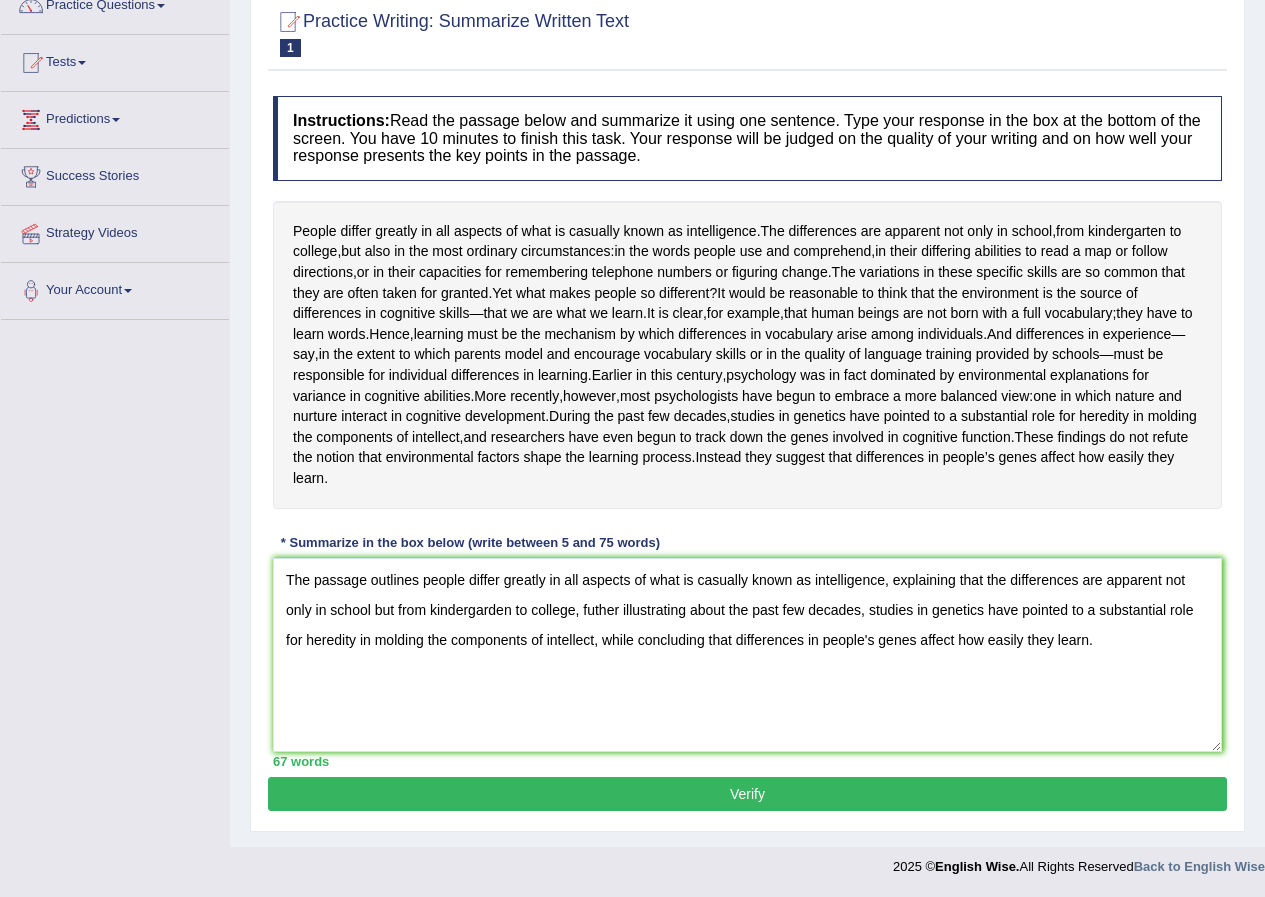 click on "Verify" at bounding box center (747, 794) 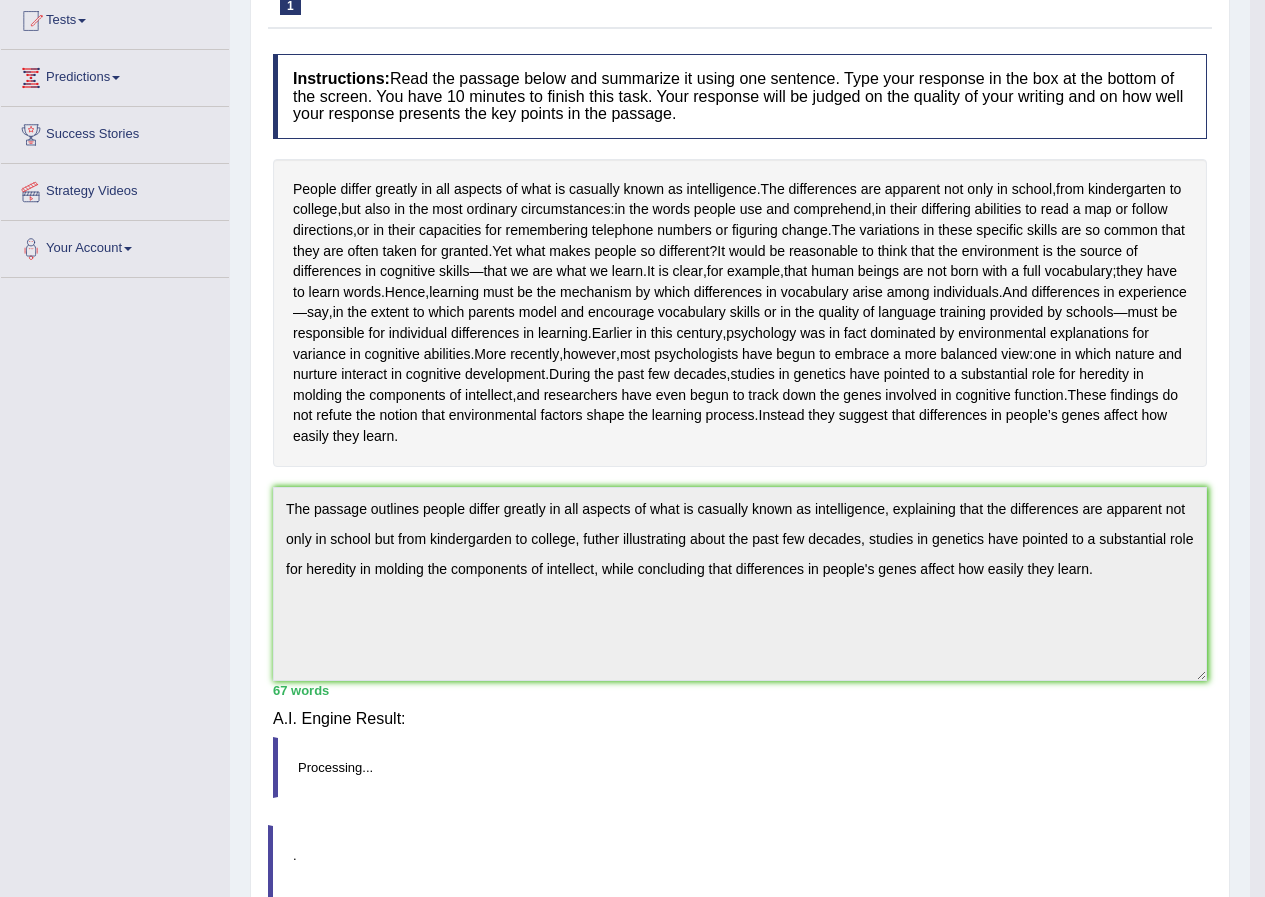 scroll, scrollTop: 208, scrollLeft: 0, axis: vertical 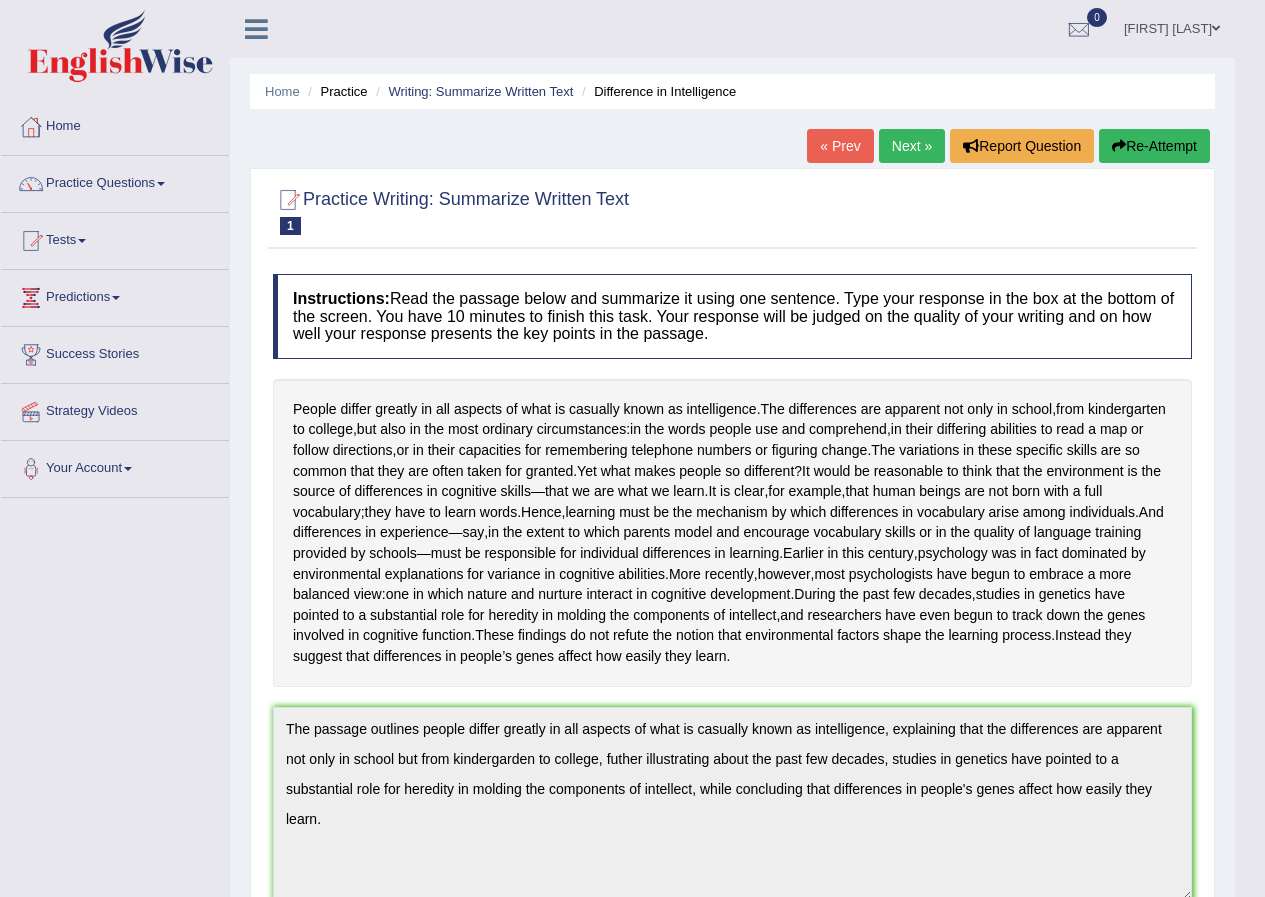 click on "Next »" at bounding box center [912, 146] 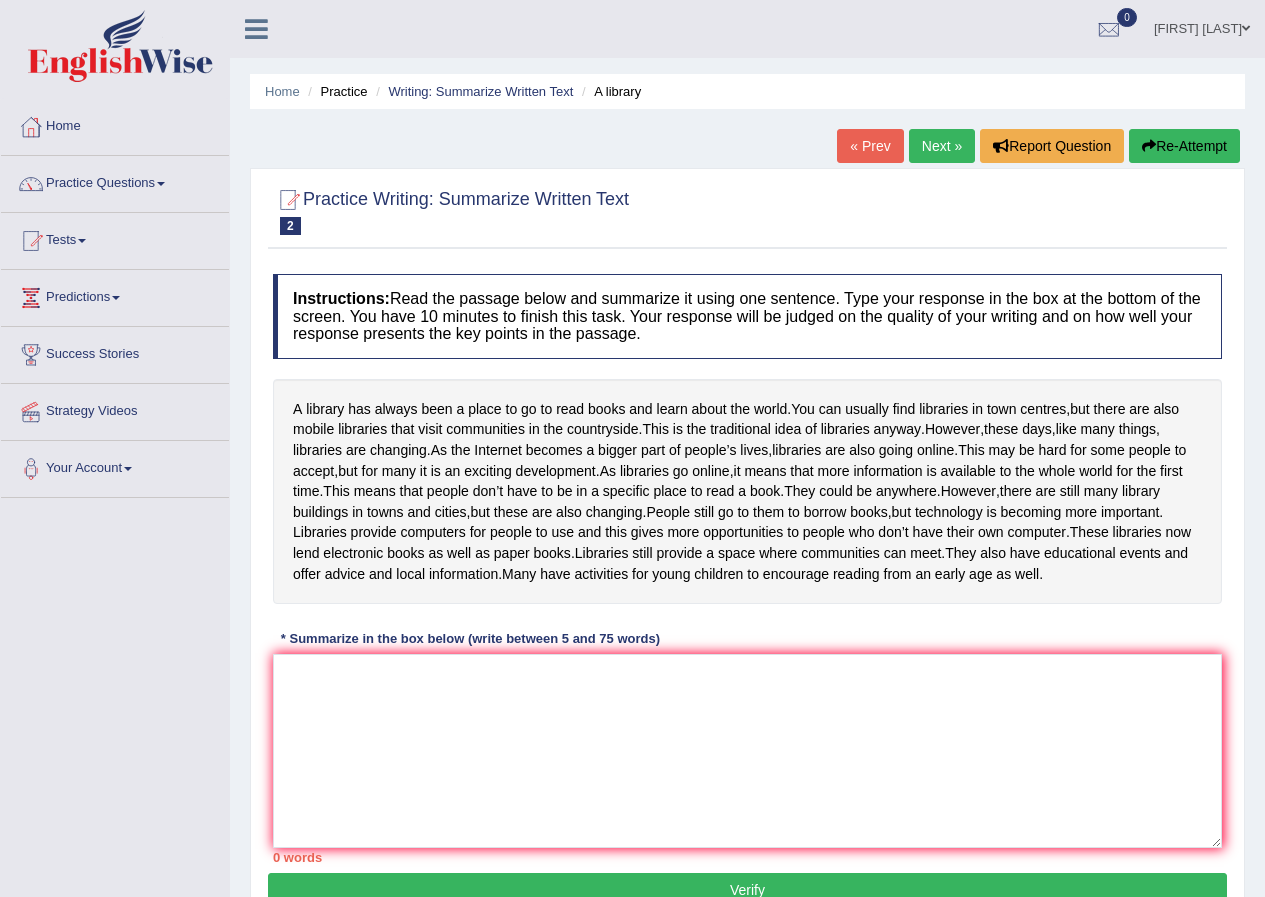 scroll, scrollTop: 0, scrollLeft: 0, axis: both 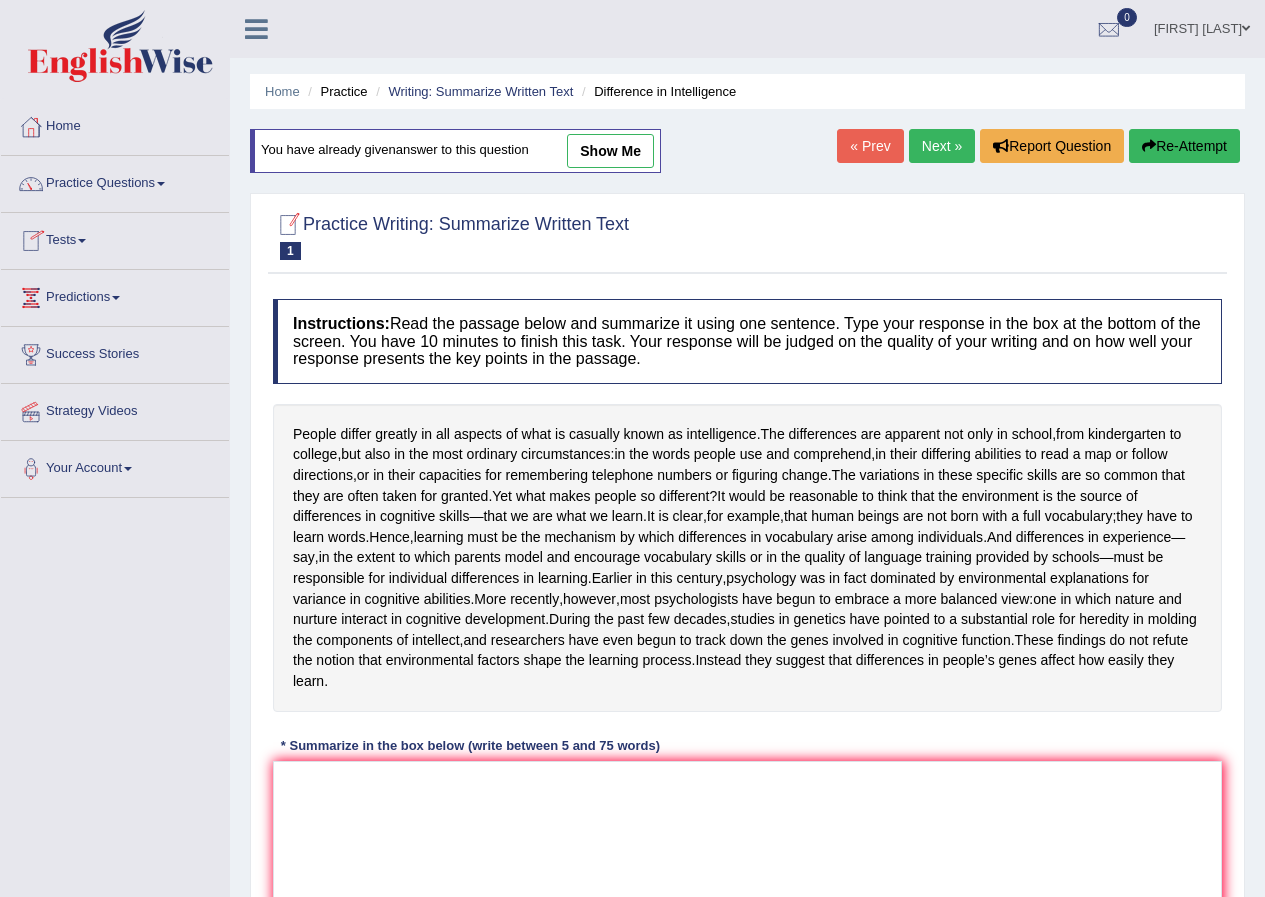 click on "show me" at bounding box center [610, 151] 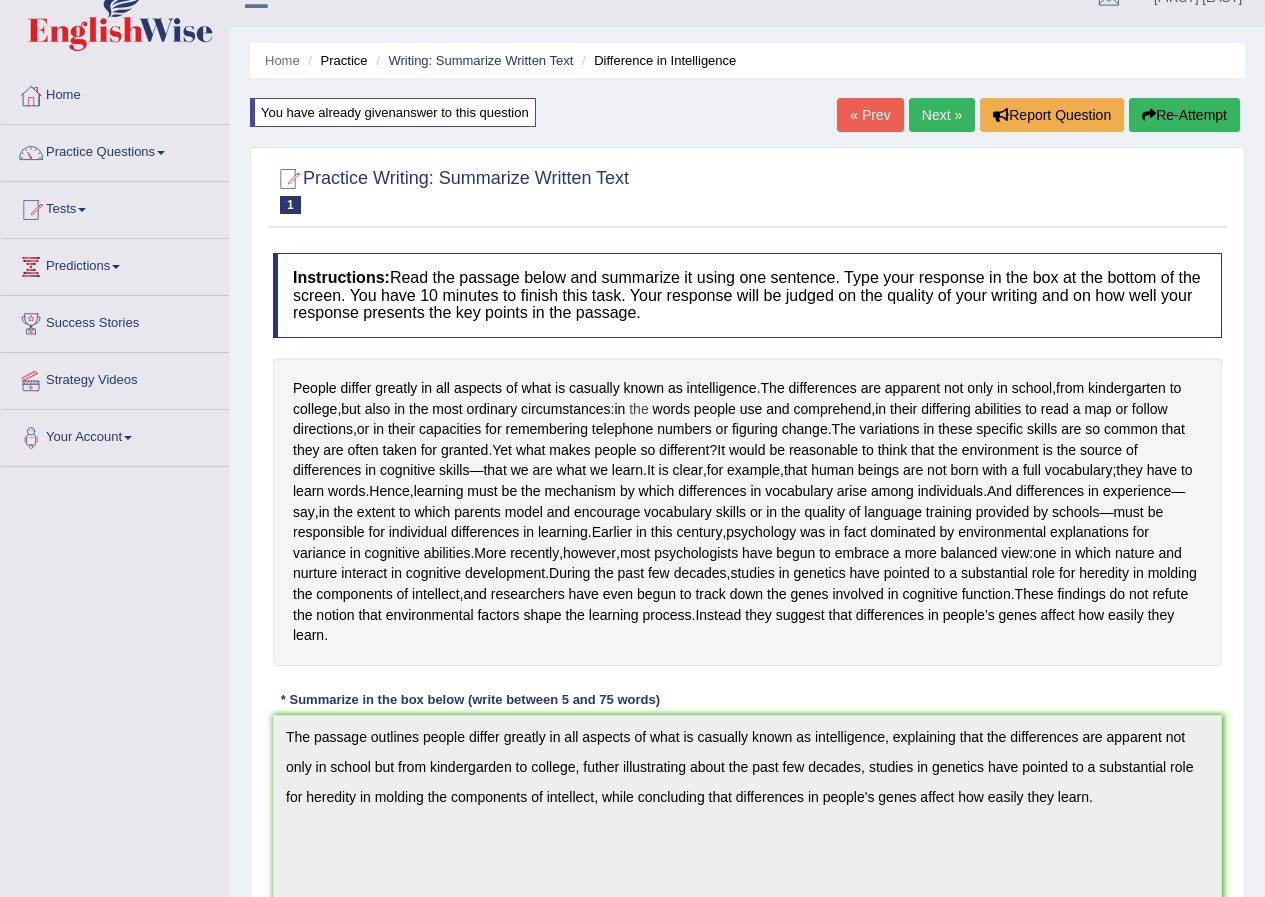 scroll, scrollTop: 0, scrollLeft: 0, axis: both 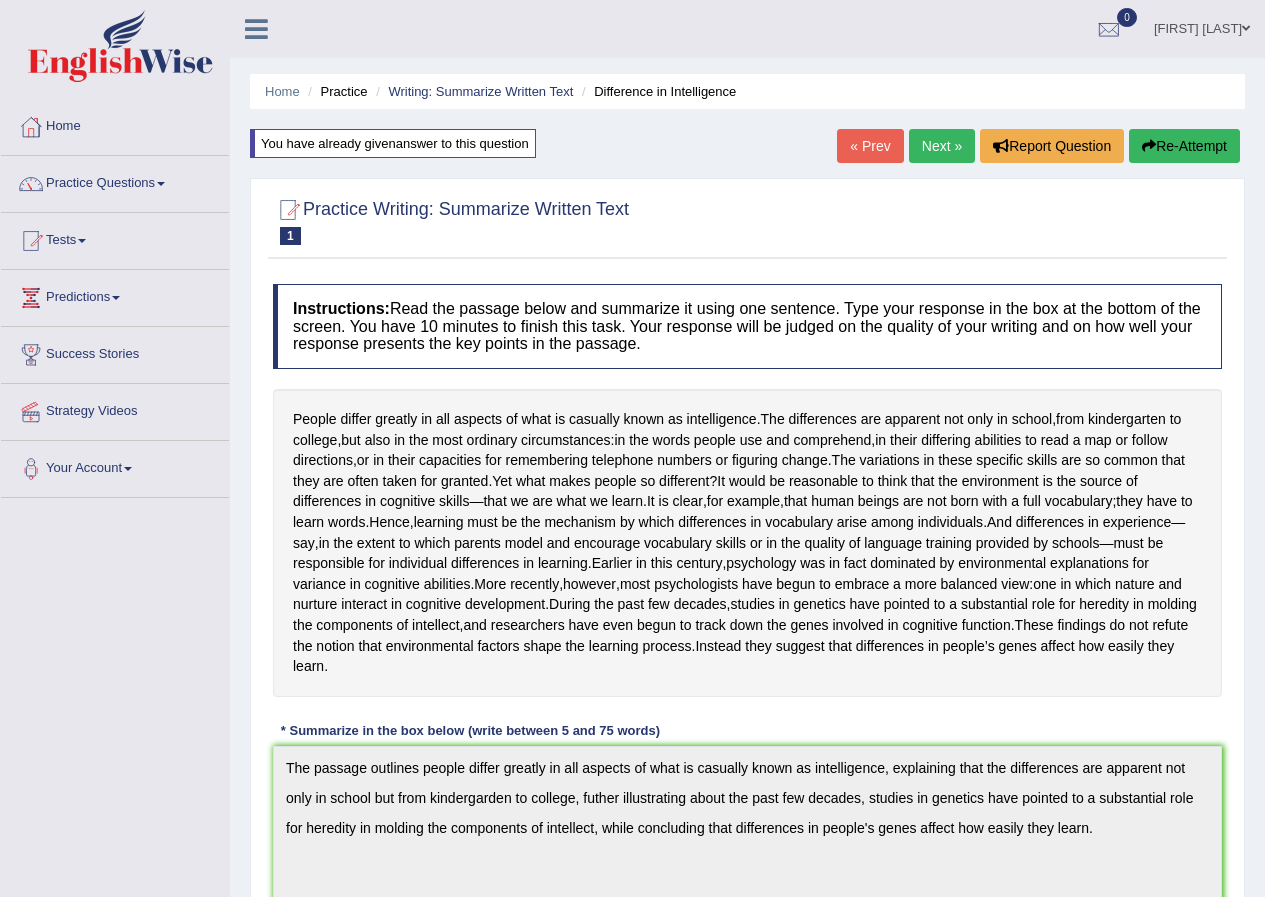 click on "Next »" at bounding box center (942, 146) 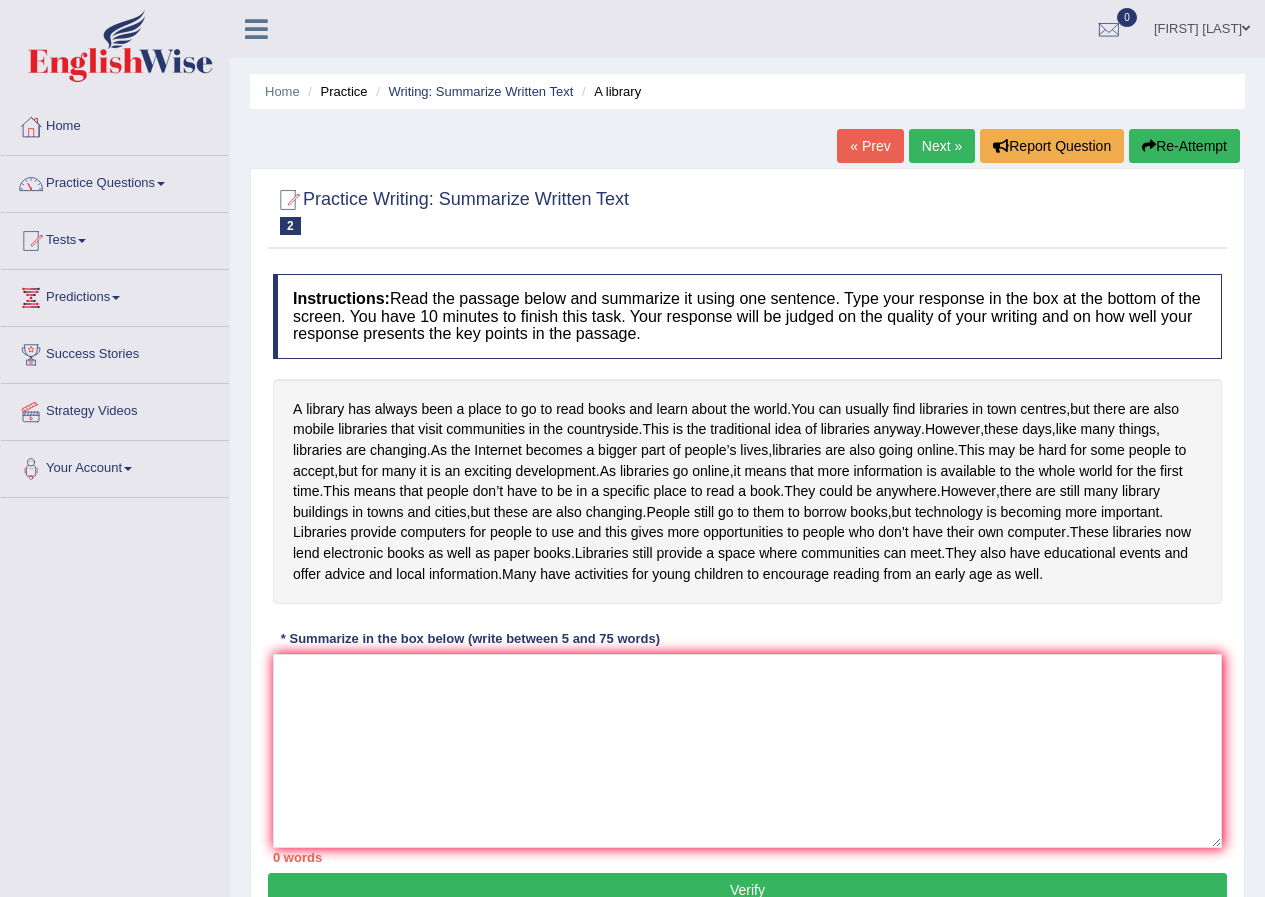 scroll, scrollTop: 0, scrollLeft: 0, axis: both 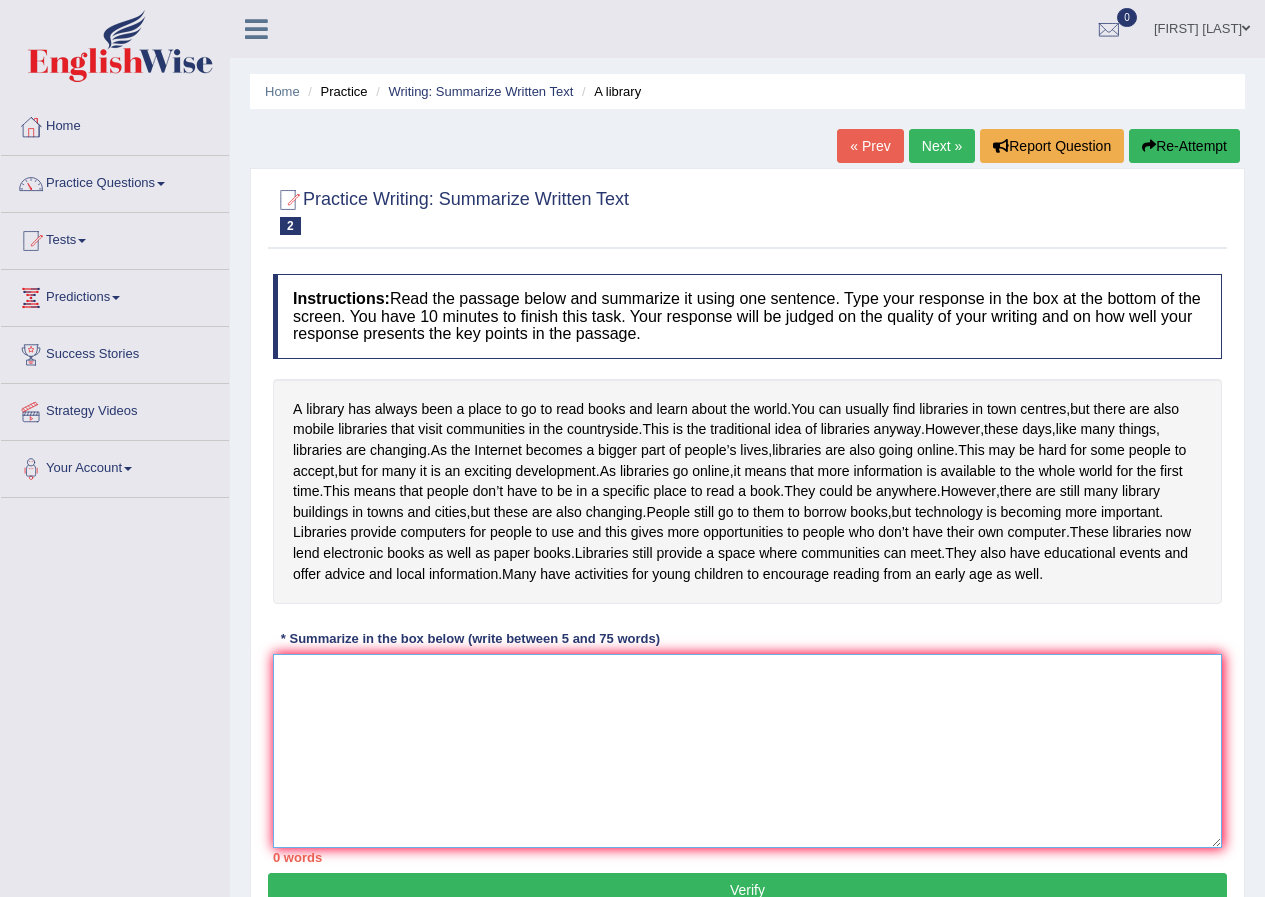 click at bounding box center (747, 751) 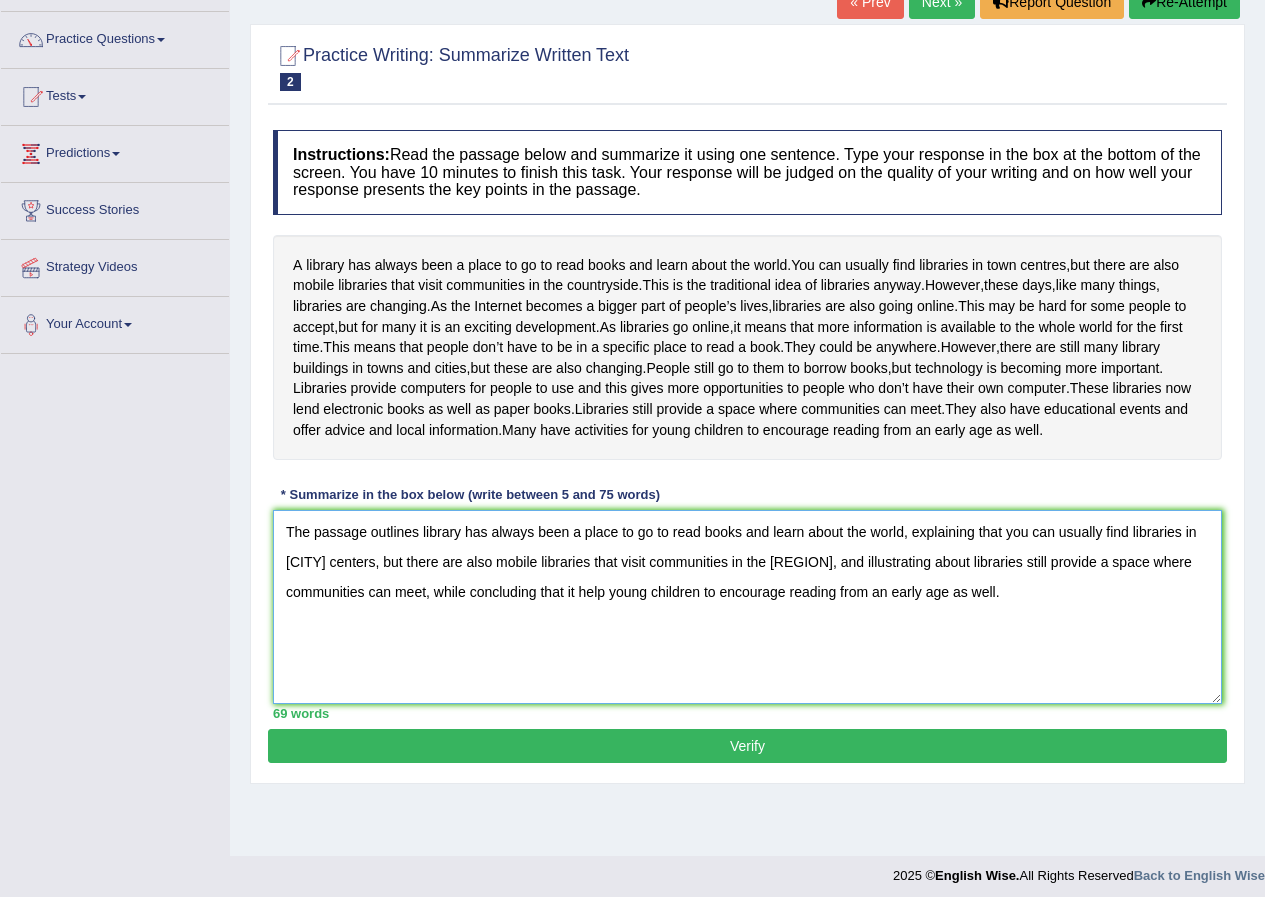 scroll, scrollTop: 158, scrollLeft: 0, axis: vertical 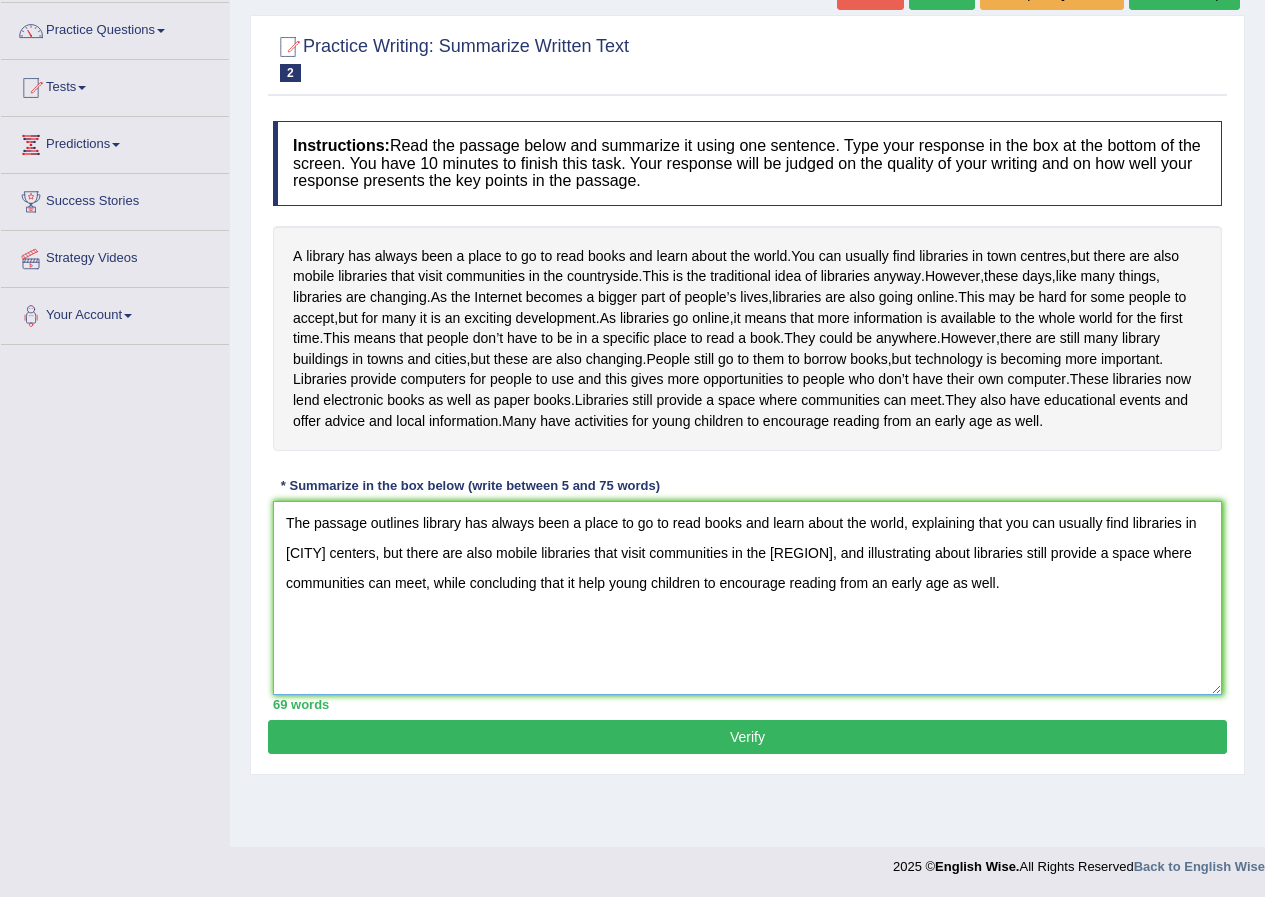 type on "The passage outlines library has always been a place to go to read books and learn about the world, explaining that you can usually find libraries in town centers, but there are also mobile libraries that visit communities in the countryside, and illustrating about libraries still provide a space where communities can meet, while concluding that it help young children to encourage reading from an early age as well." 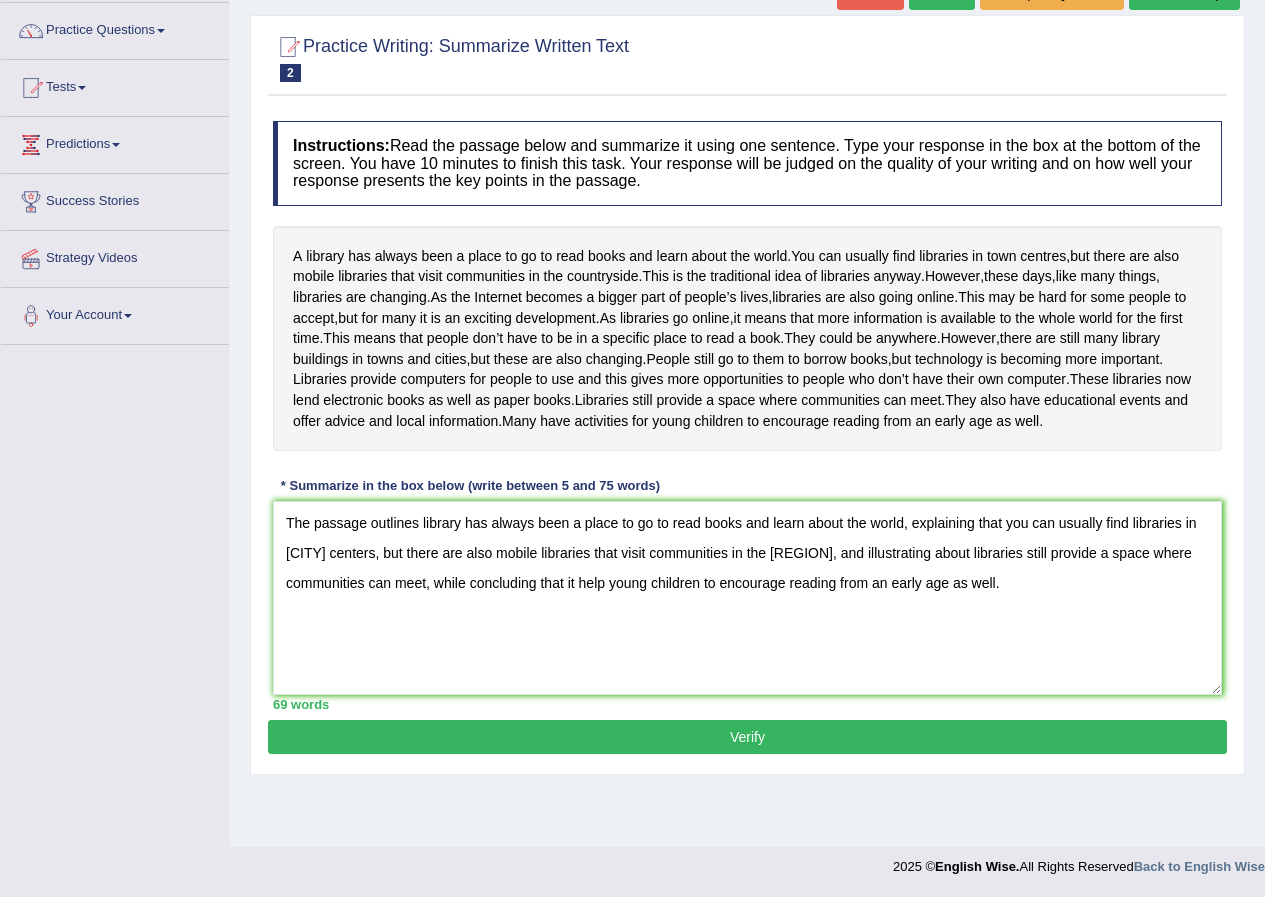 click on "Verify" at bounding box center [747, 737] 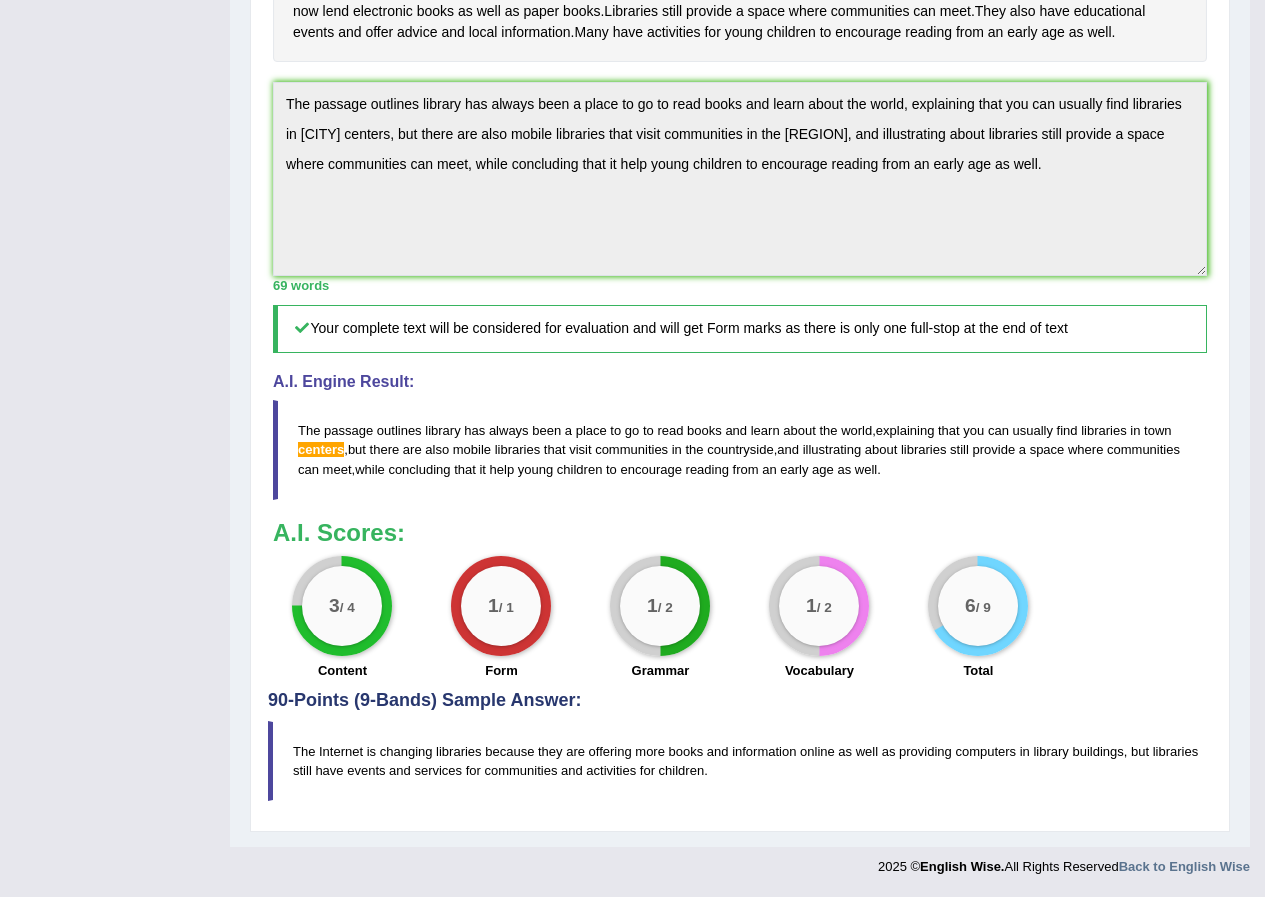 scroll, scrollTop: 604, scrollLeft: 0, axis: vertical 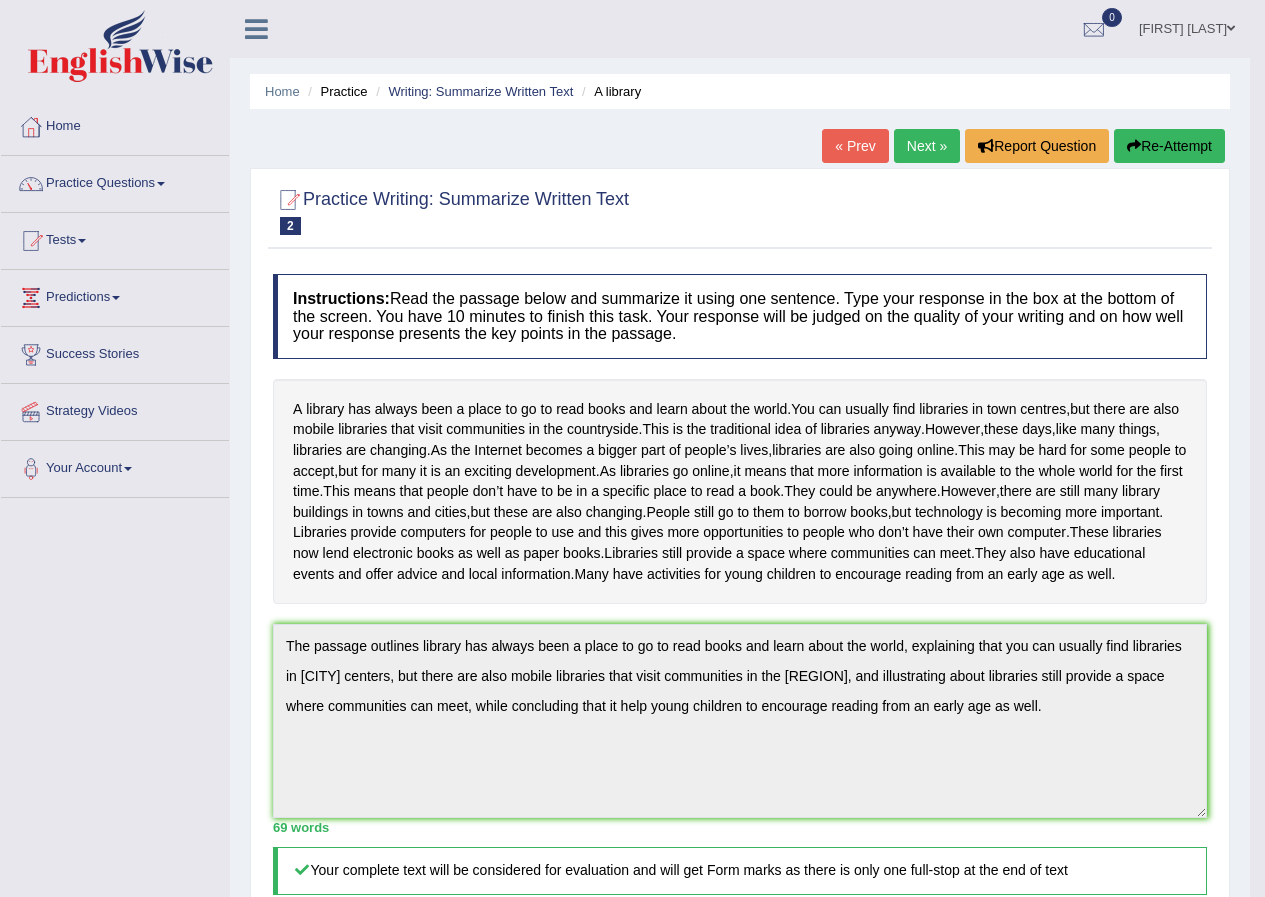 click on "Next »" at bounding box center [927, 146] 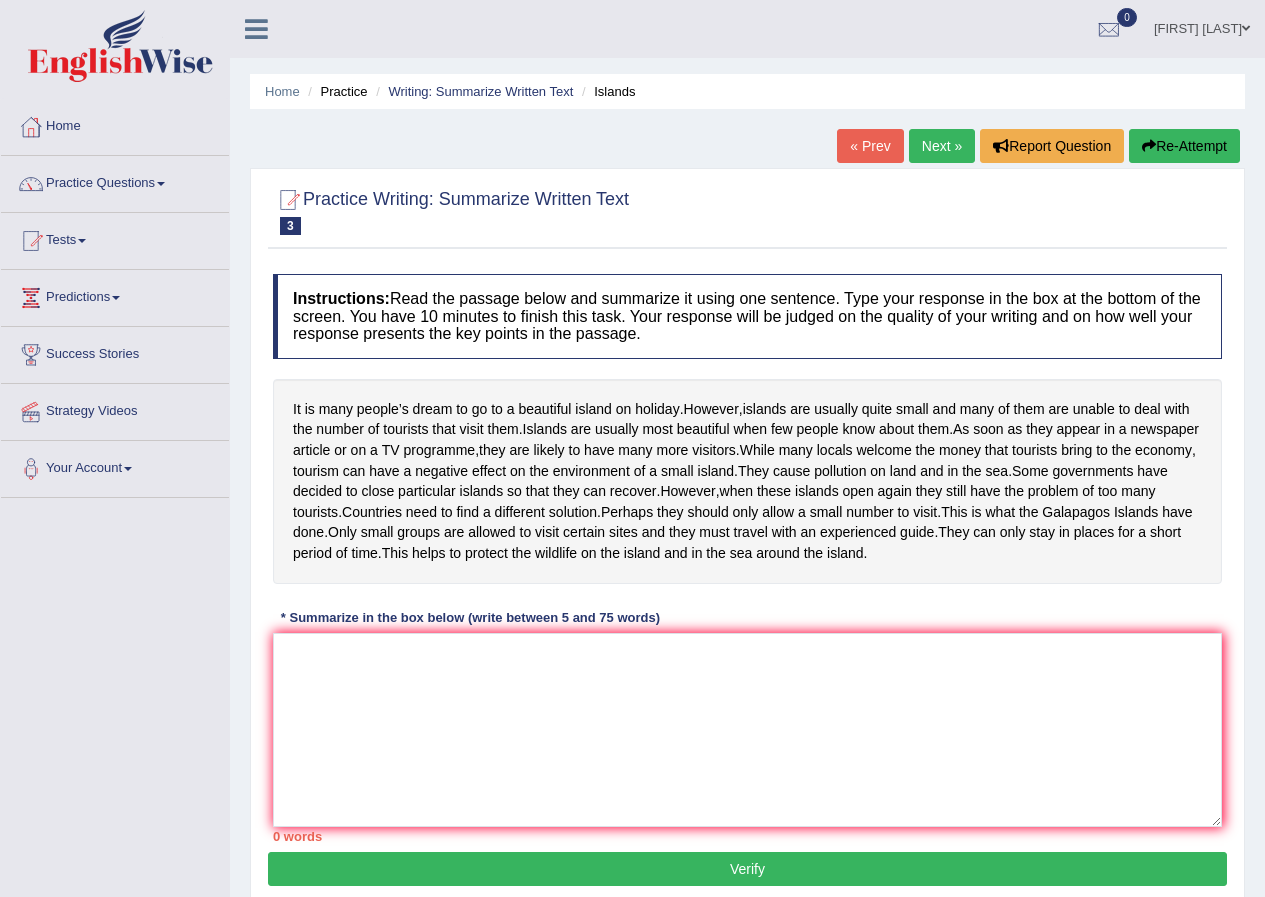 scroll, scrollTop: 178, scrollLeft: 0, axis: vertical 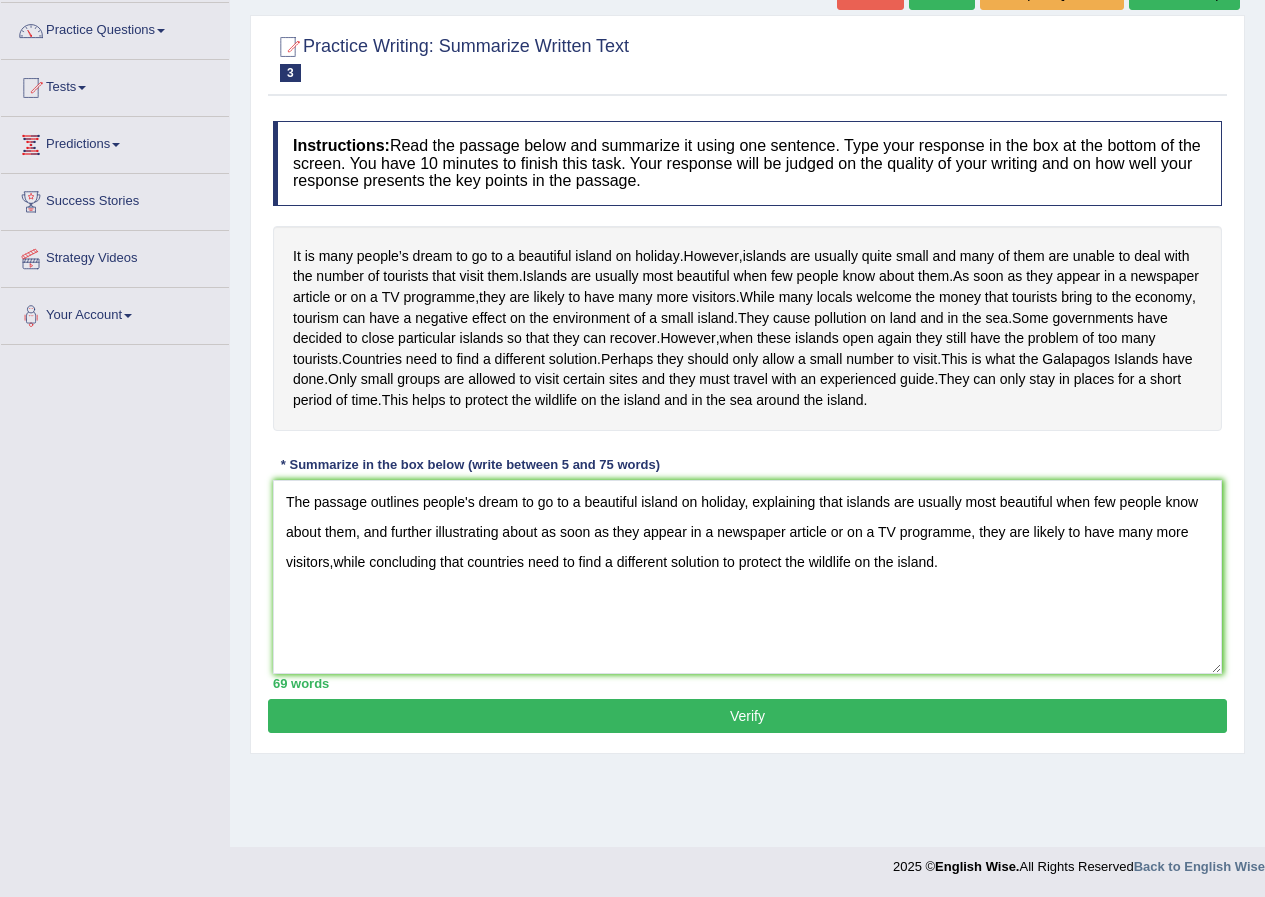 click on "The passage outlines people's dream to go to a beautiful island on holiday, explaining that islands are usually most beautiful when few people know about them, and further illustrating about as soon as they appear in a newspaper article or on a TV programme, they are likely to have many more visitors,while concluding that countries need to find a different solution to protect the wildlife on the island." at bounding box center [747, 577] 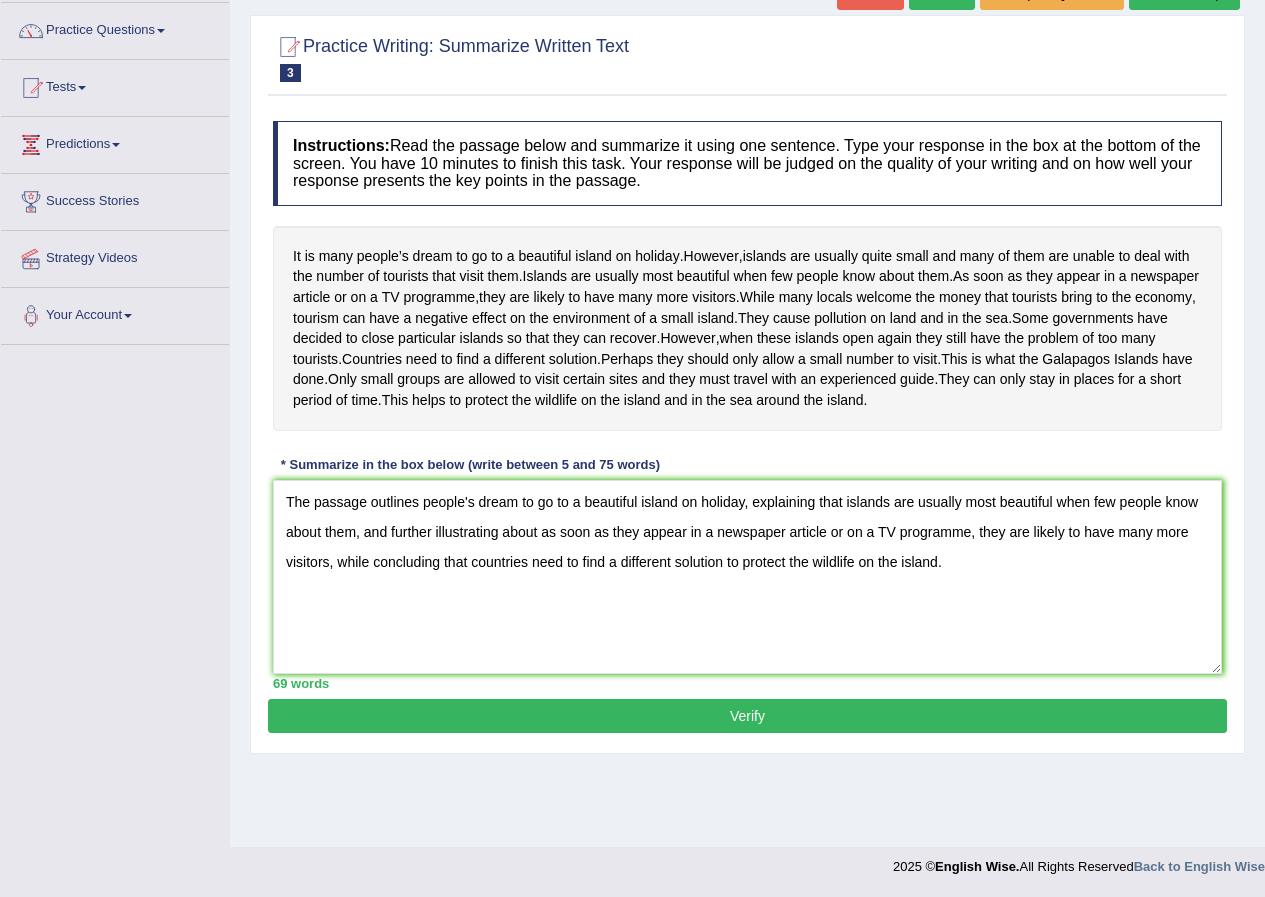 click on "The passage outlines people's dream to go to a beautiful island on holiday, explaining that islands are usually most beautiful when few people know about them, and further illustrating about as soon as they appear in a newspaper article or on a TV programme, they are likely to have many more visitors, while concluding that countries need to find a different solution to protect the wildlife on the island." at bounding box center (747, 577) 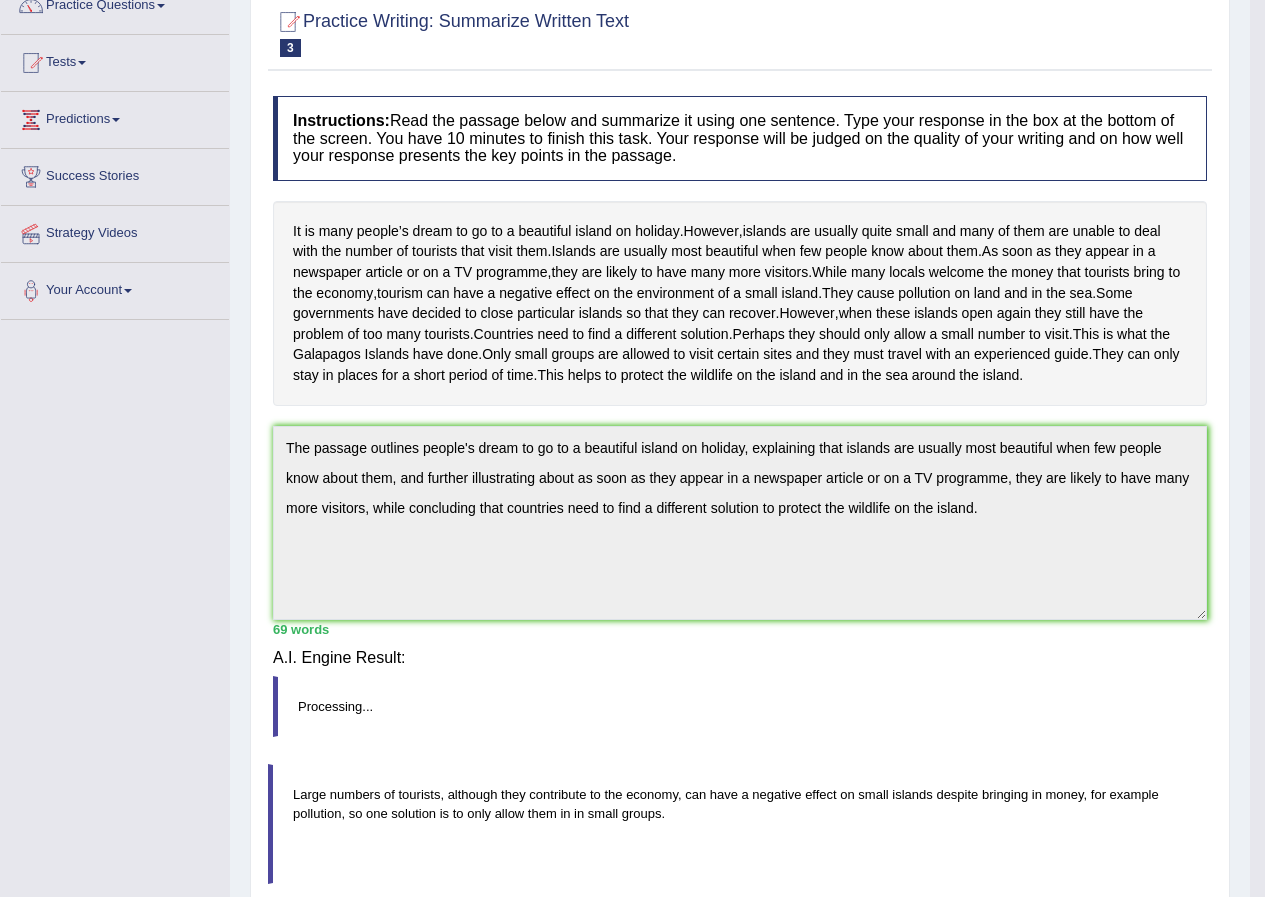 scroll, scrollTop: 167, scrollLeft: 0, axis: vertical 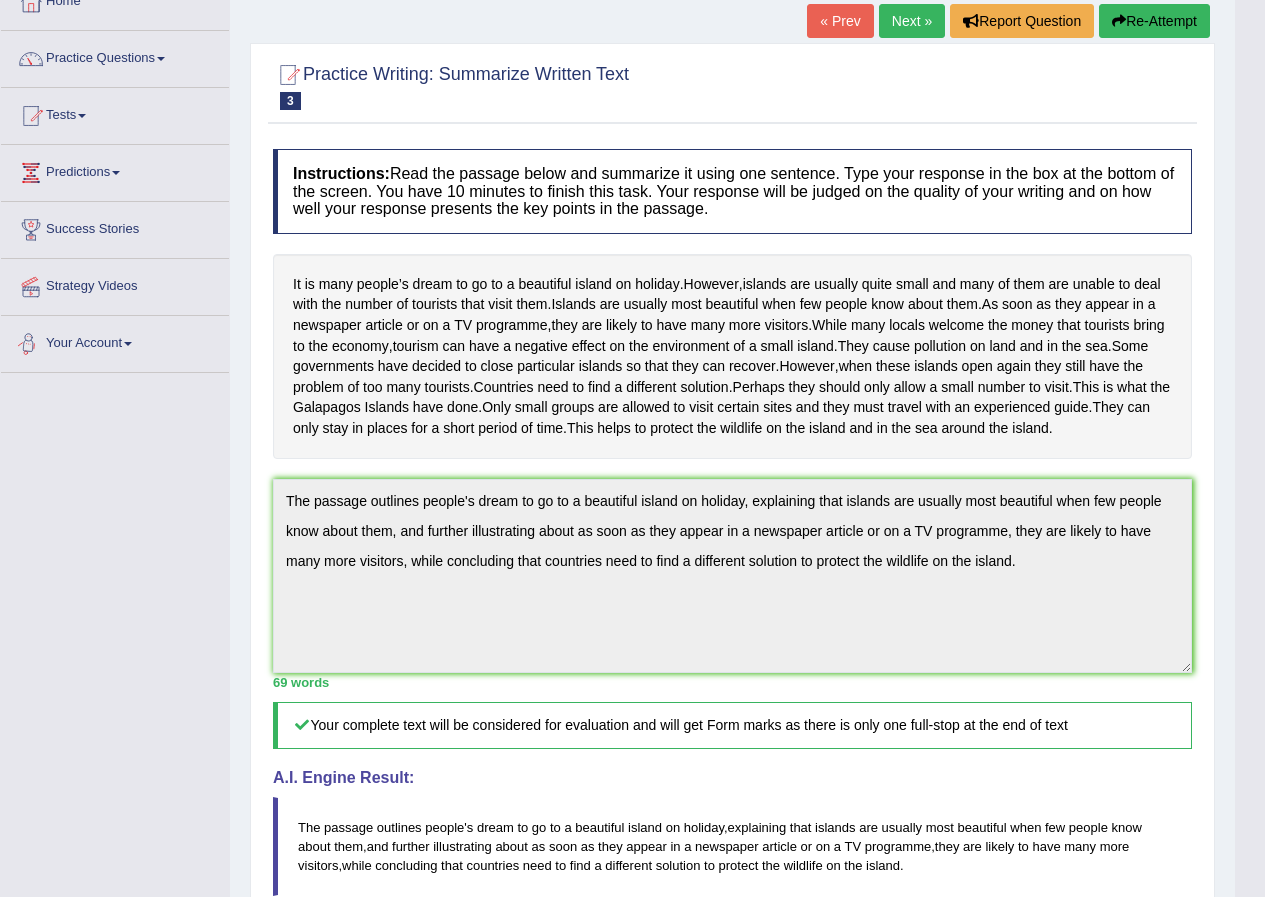 click on "Your Account" at bounding box center (115, 341) 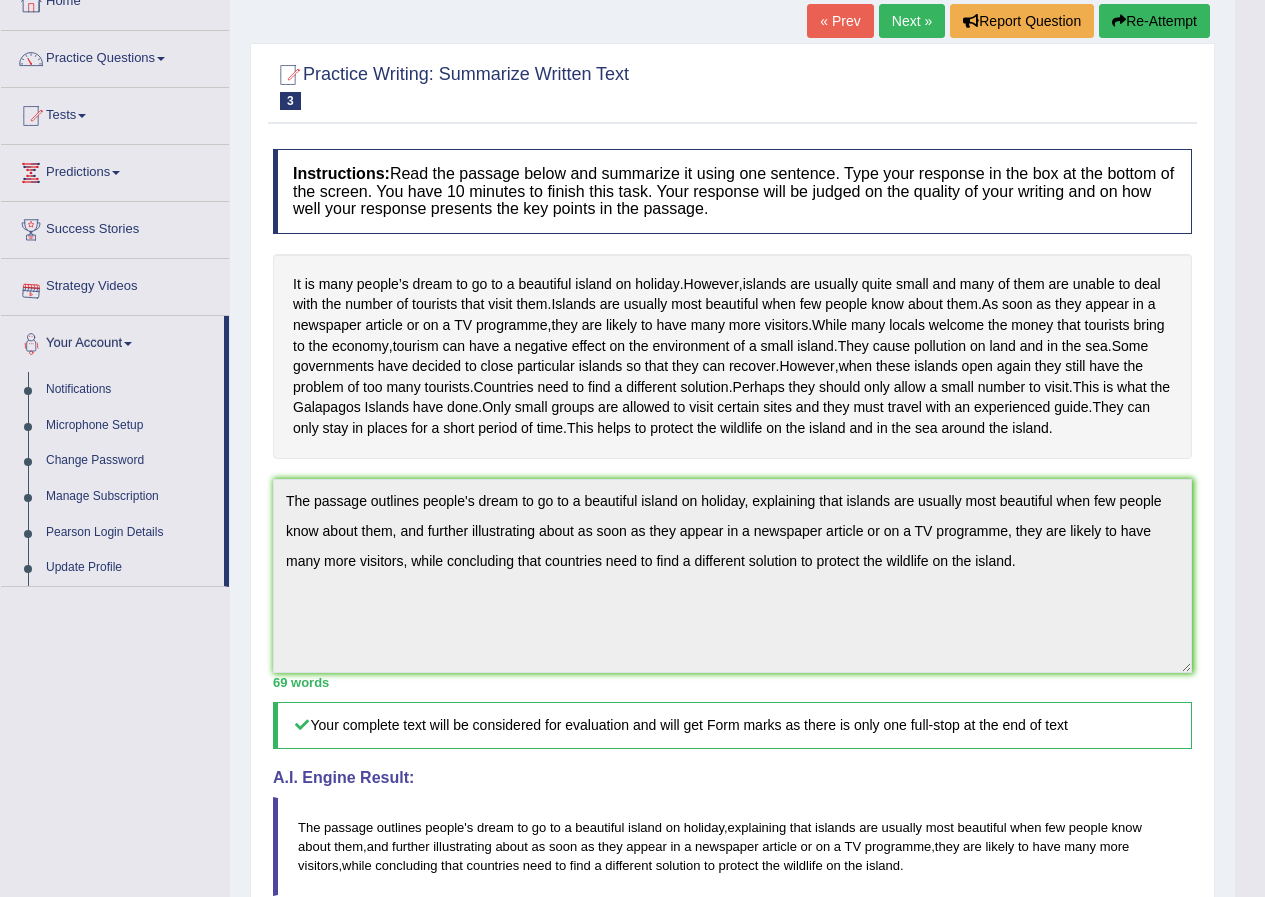 click on "Strategy Videos" at bounding box center [115, 284] 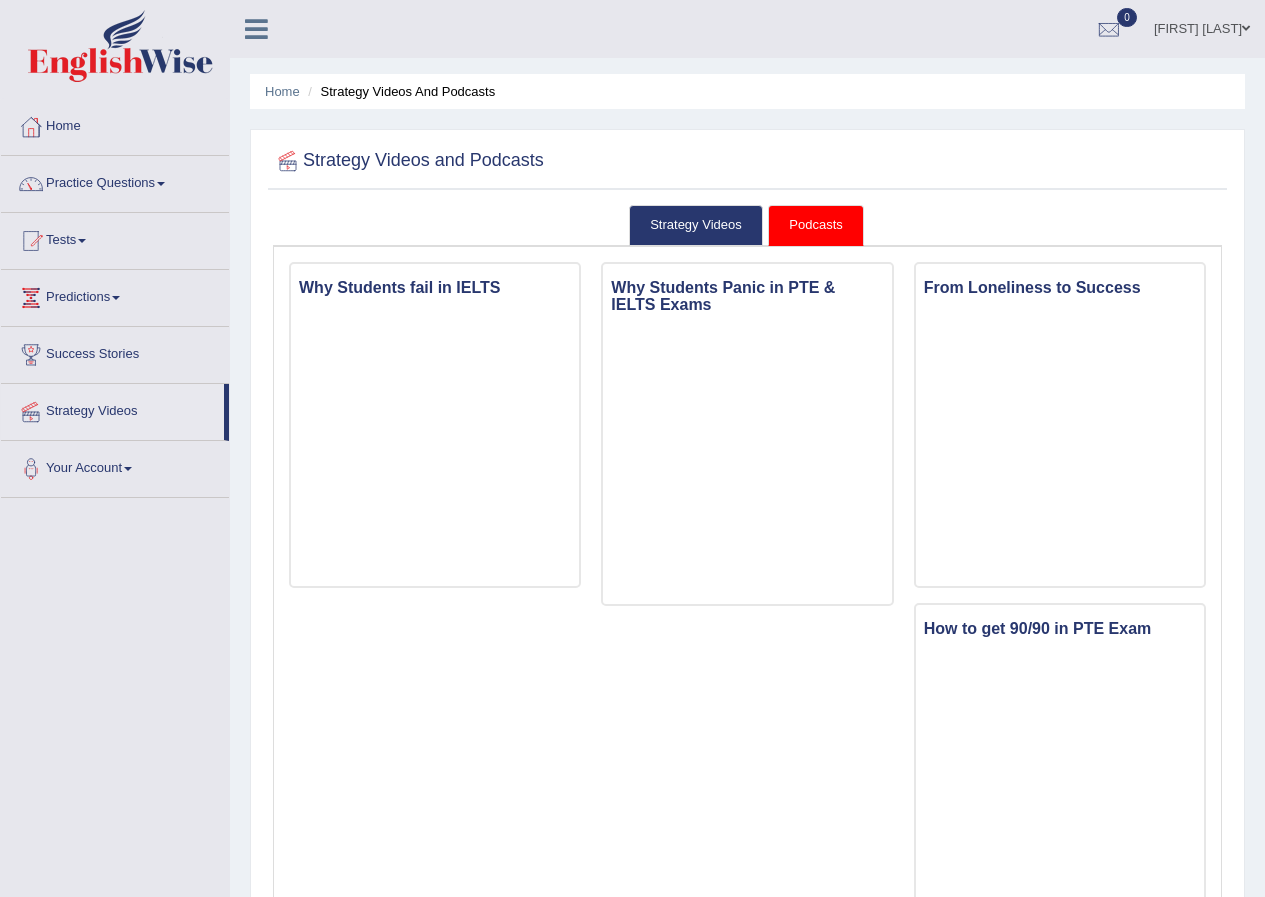 scroll, scrollTop: 0, scrollLeft: 0, axis: both 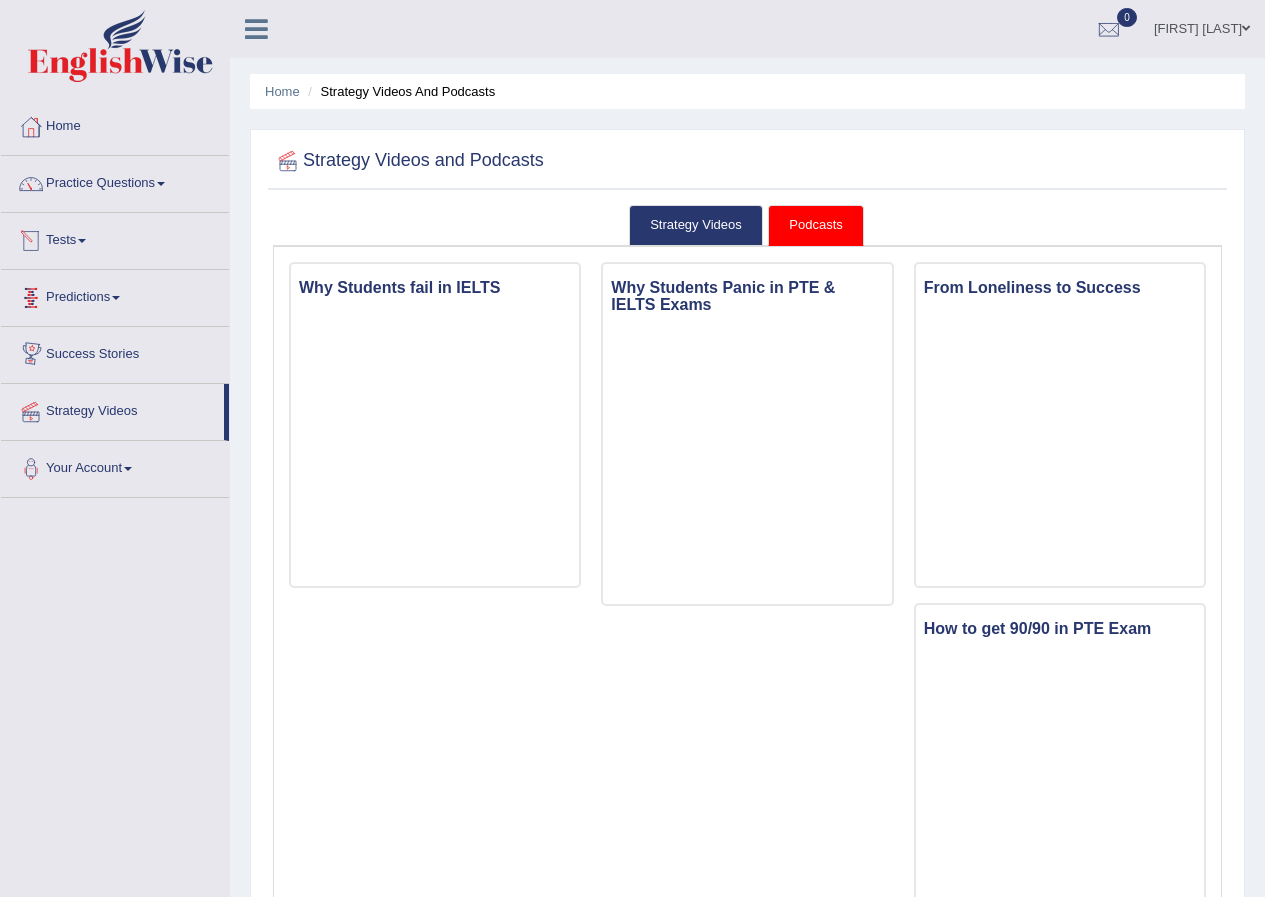 click on "Success Stories" at bounding box center [115, 352] 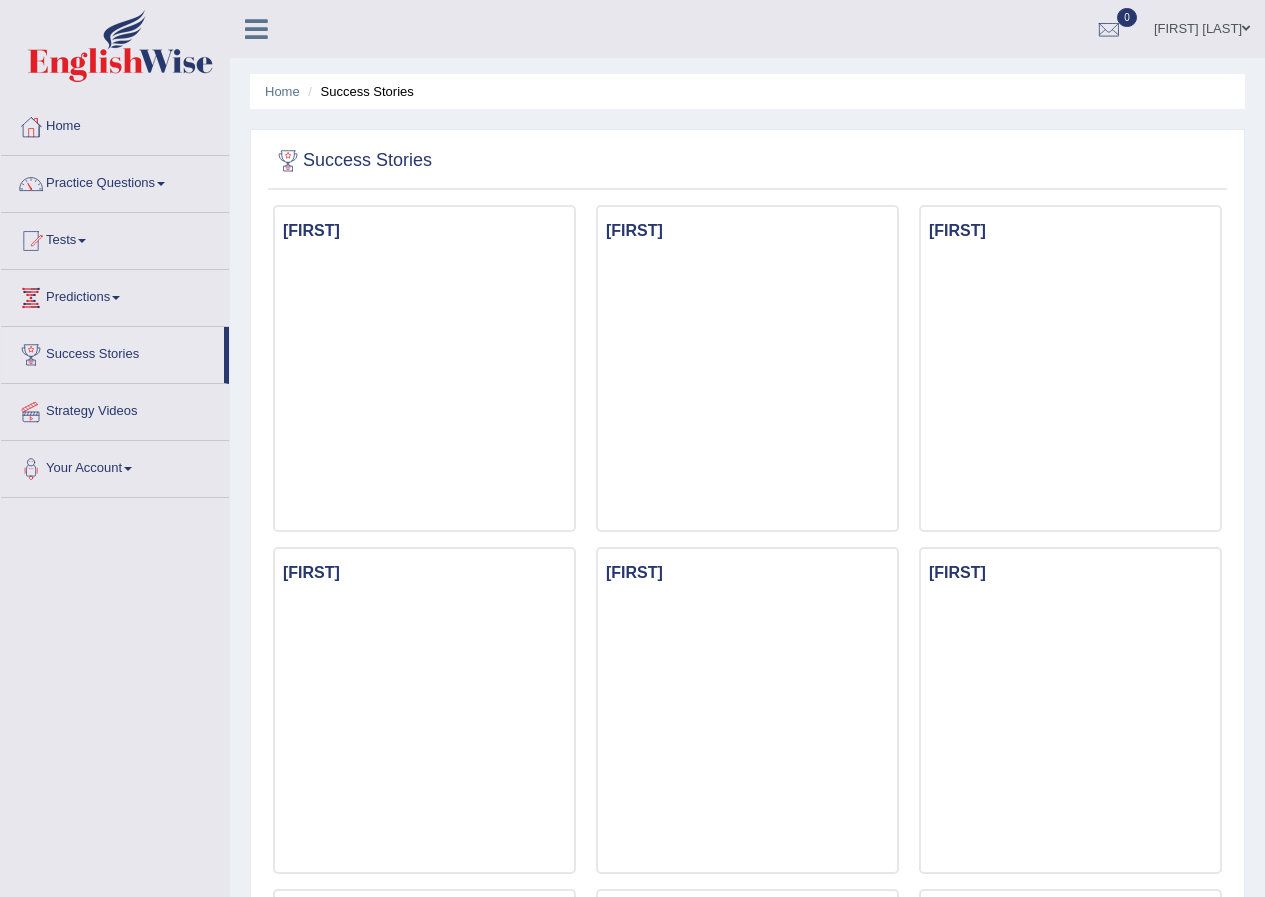 scroll, scrollTop: 0, scrollLeft: 0, axis: both 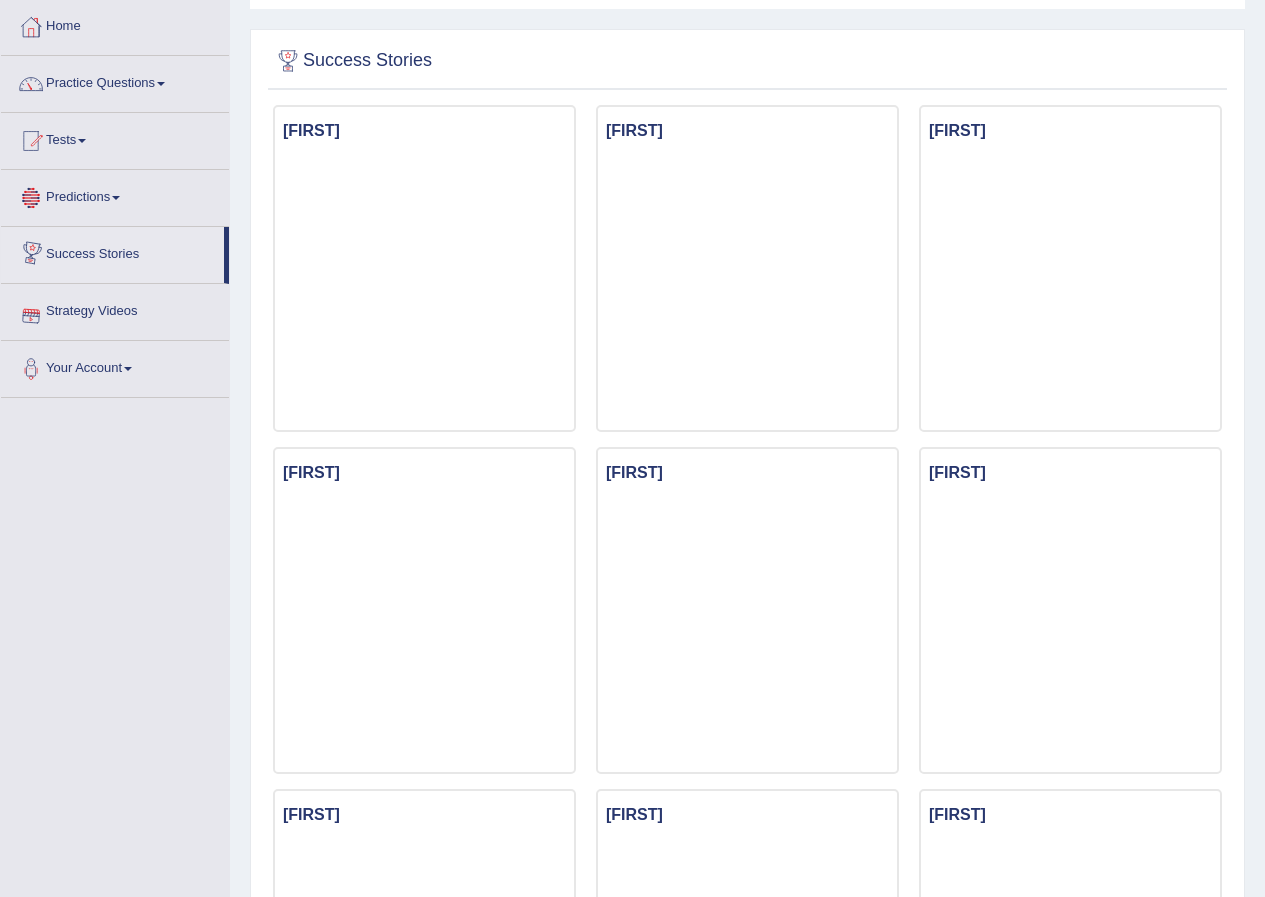click on "Predictions" at bounding box center [115, 195] 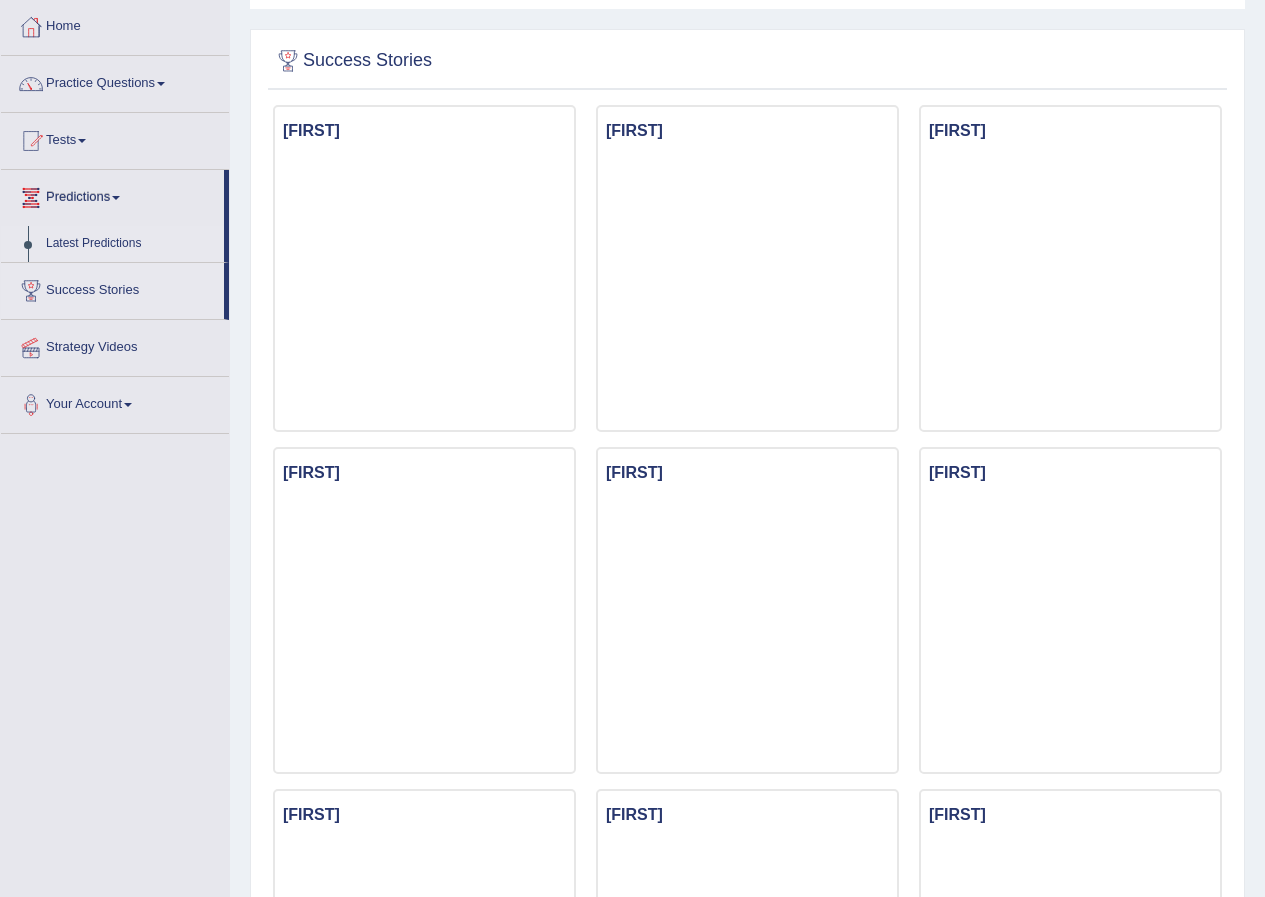 click on "Latest Predictions" at bounding box center [130, 244] 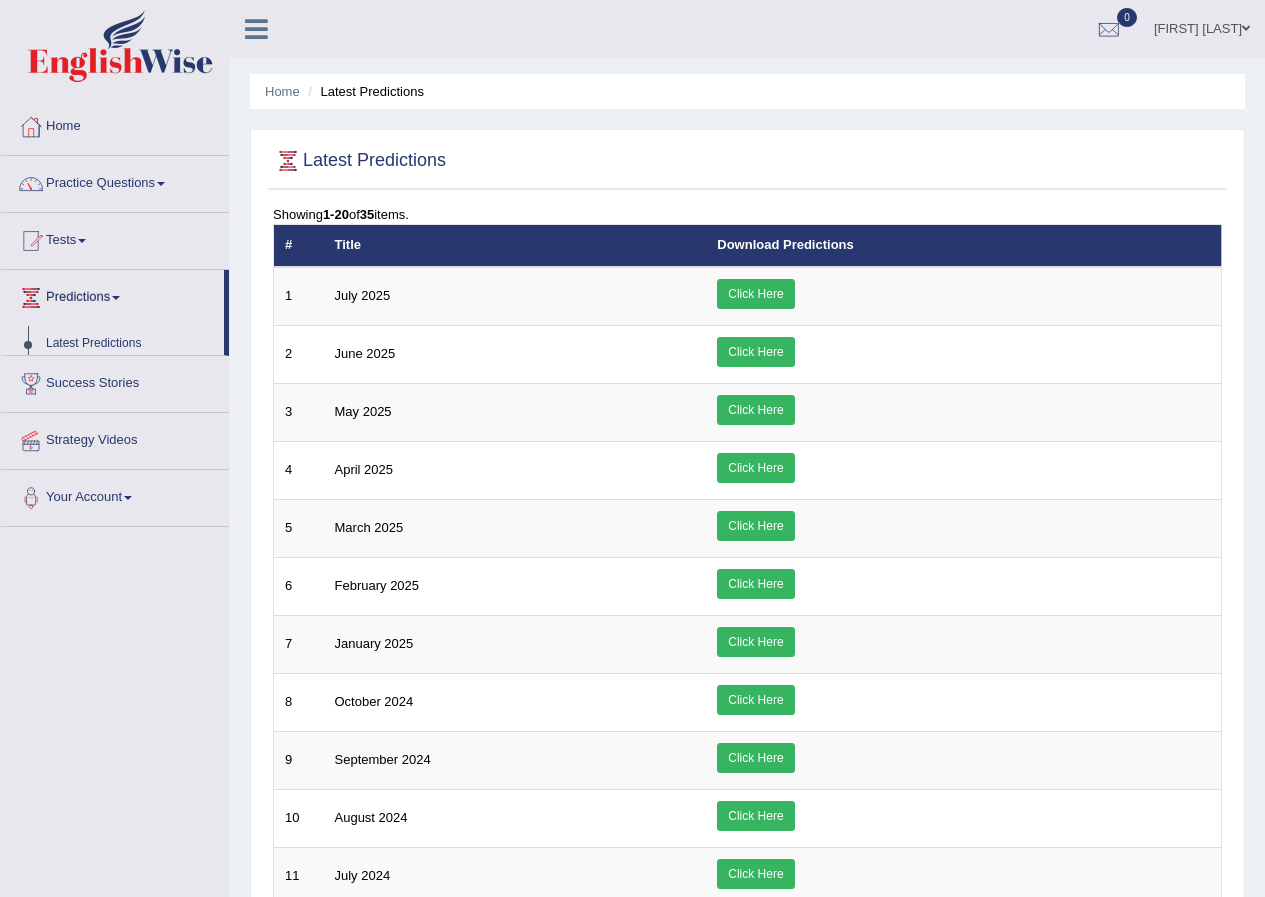 scroll, scrollTop: 0, scrollLeft: 0, axis: both 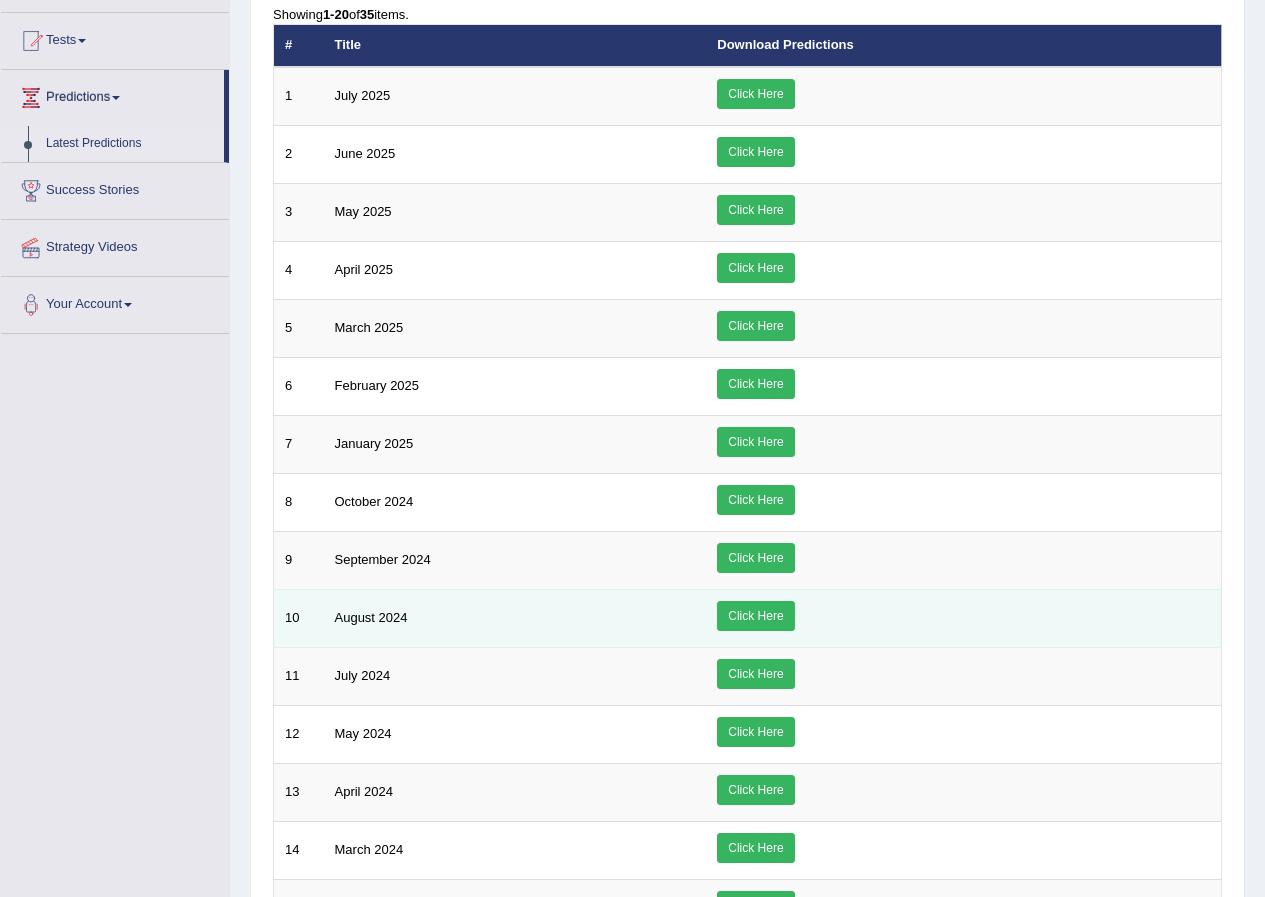 click on "Click Here" at bounding box center (755, 616) 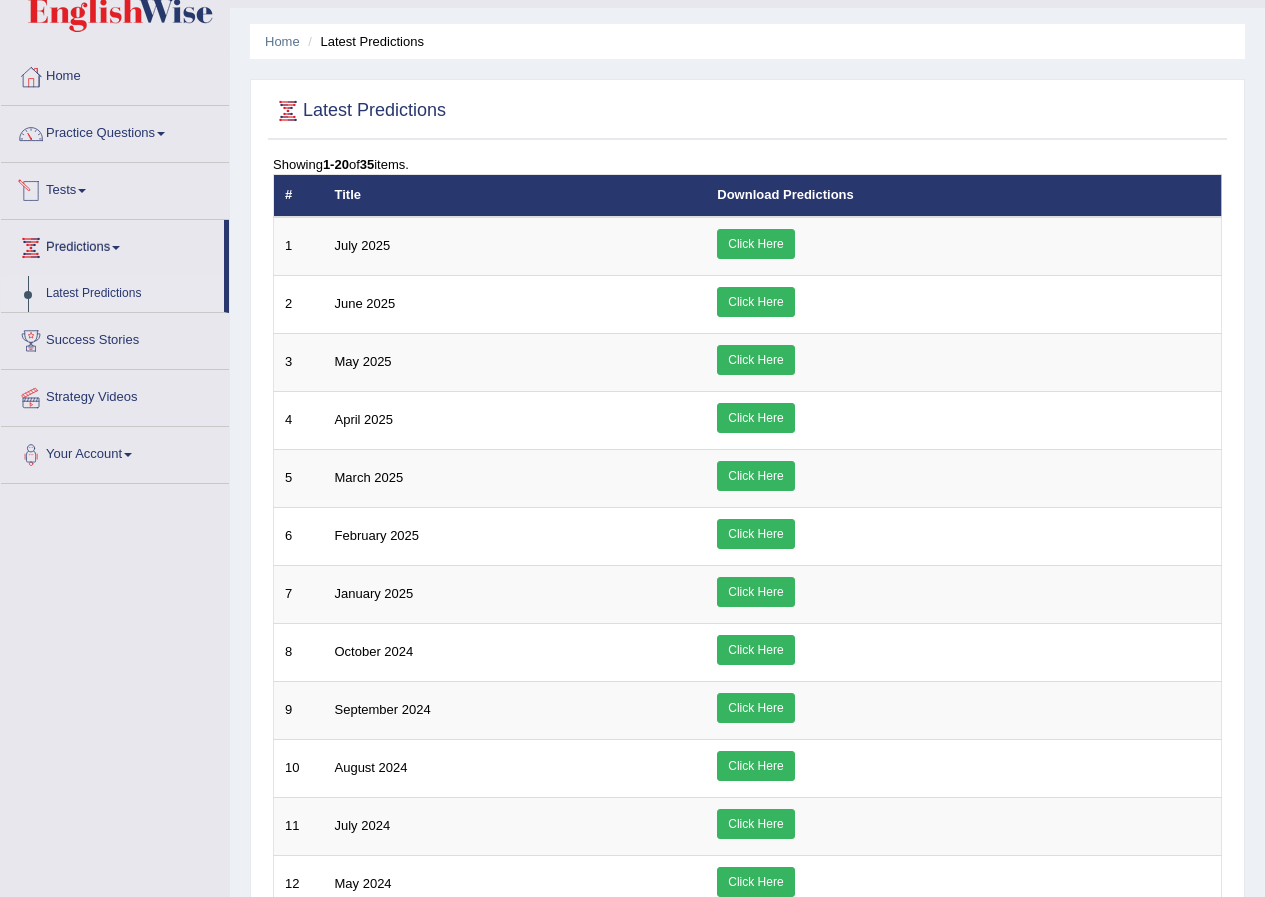 scroll, scrollTop: 0, scrollLeft: 0, axis: both 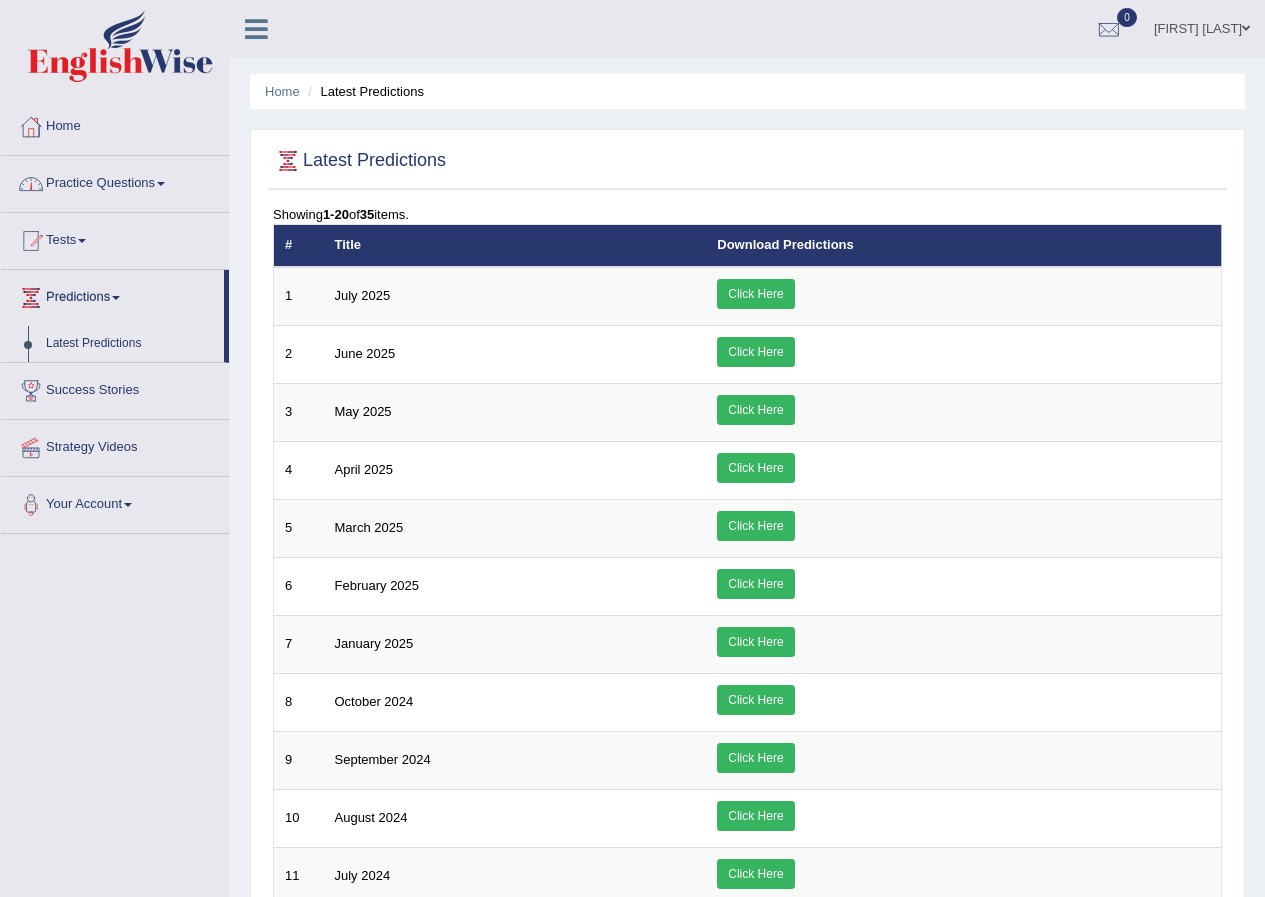 click on "Practice Questions" at bounding box center (115, 181) 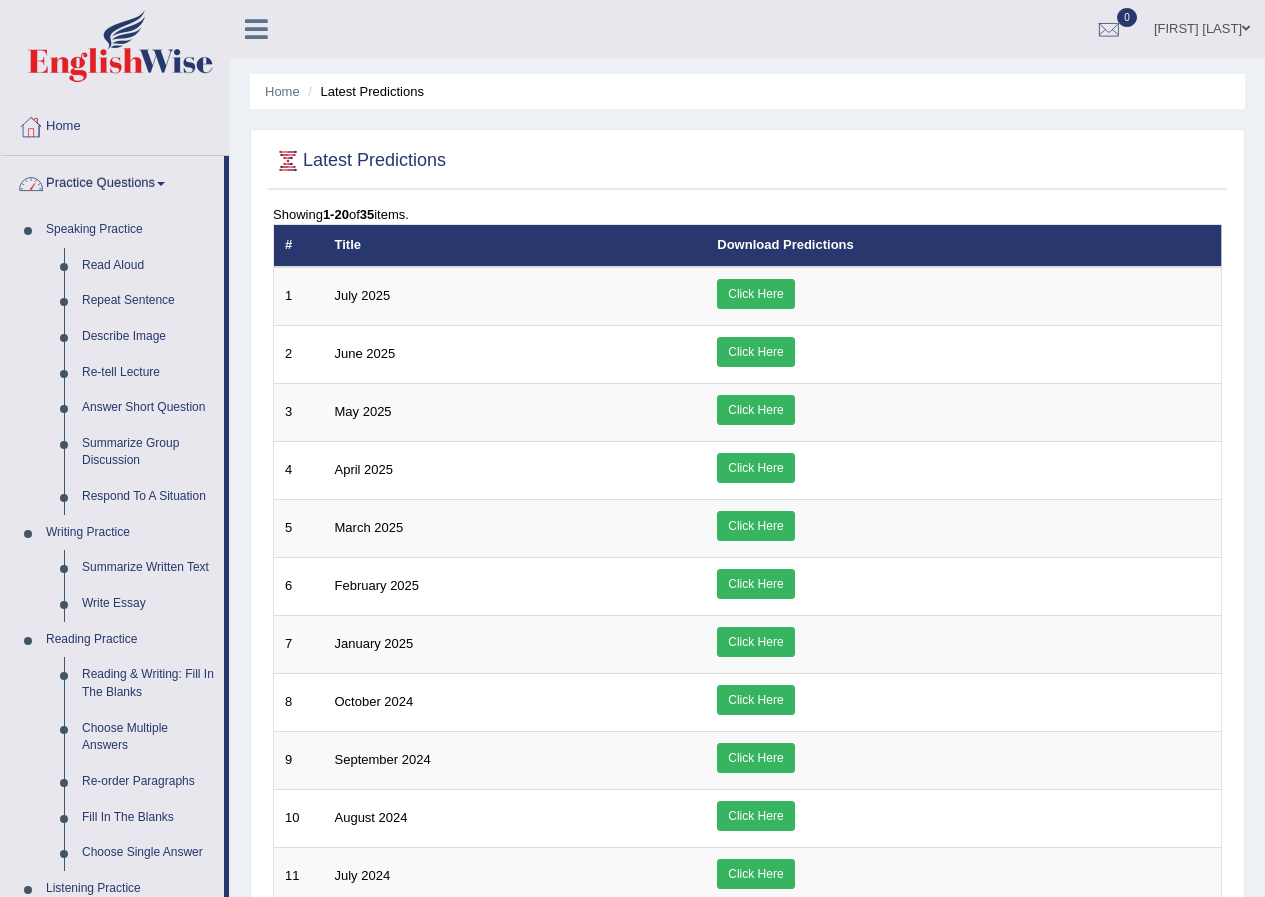 click on "Home" at bounding box center (115, 124) 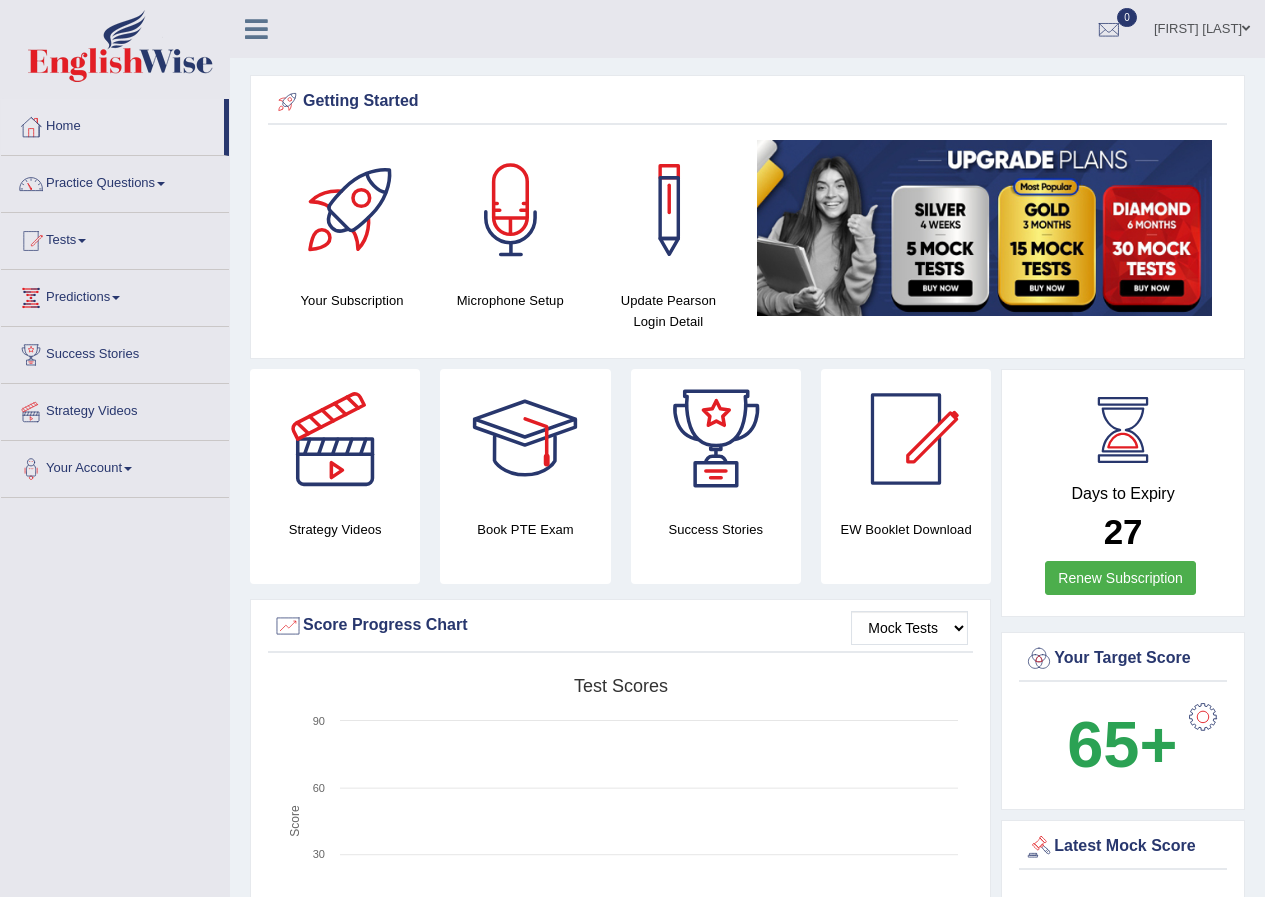 scroll, scrollTop: 0, scrollLeft: 0, axis: both 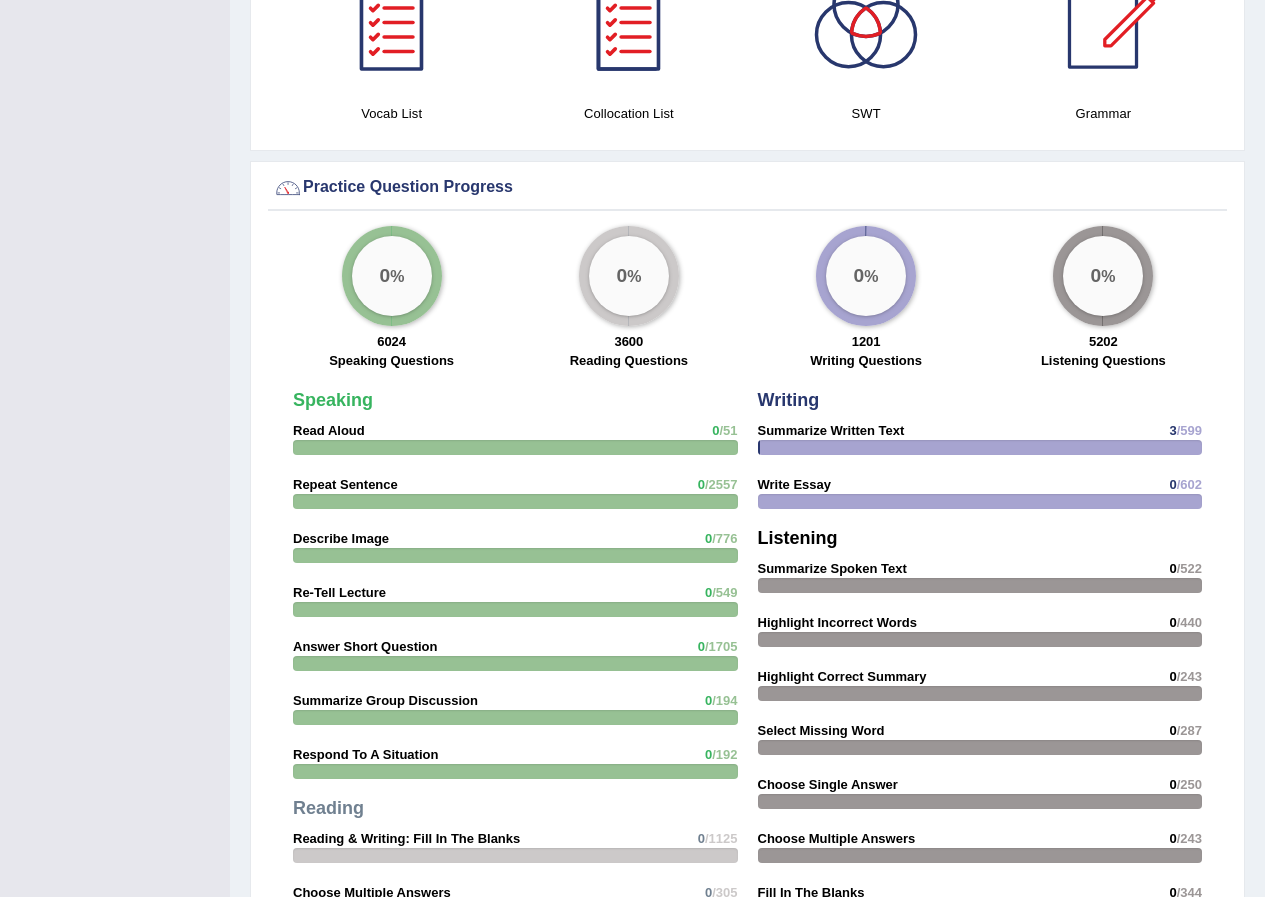 click on "Summarize Written Text" at bounding box center (831, 430) 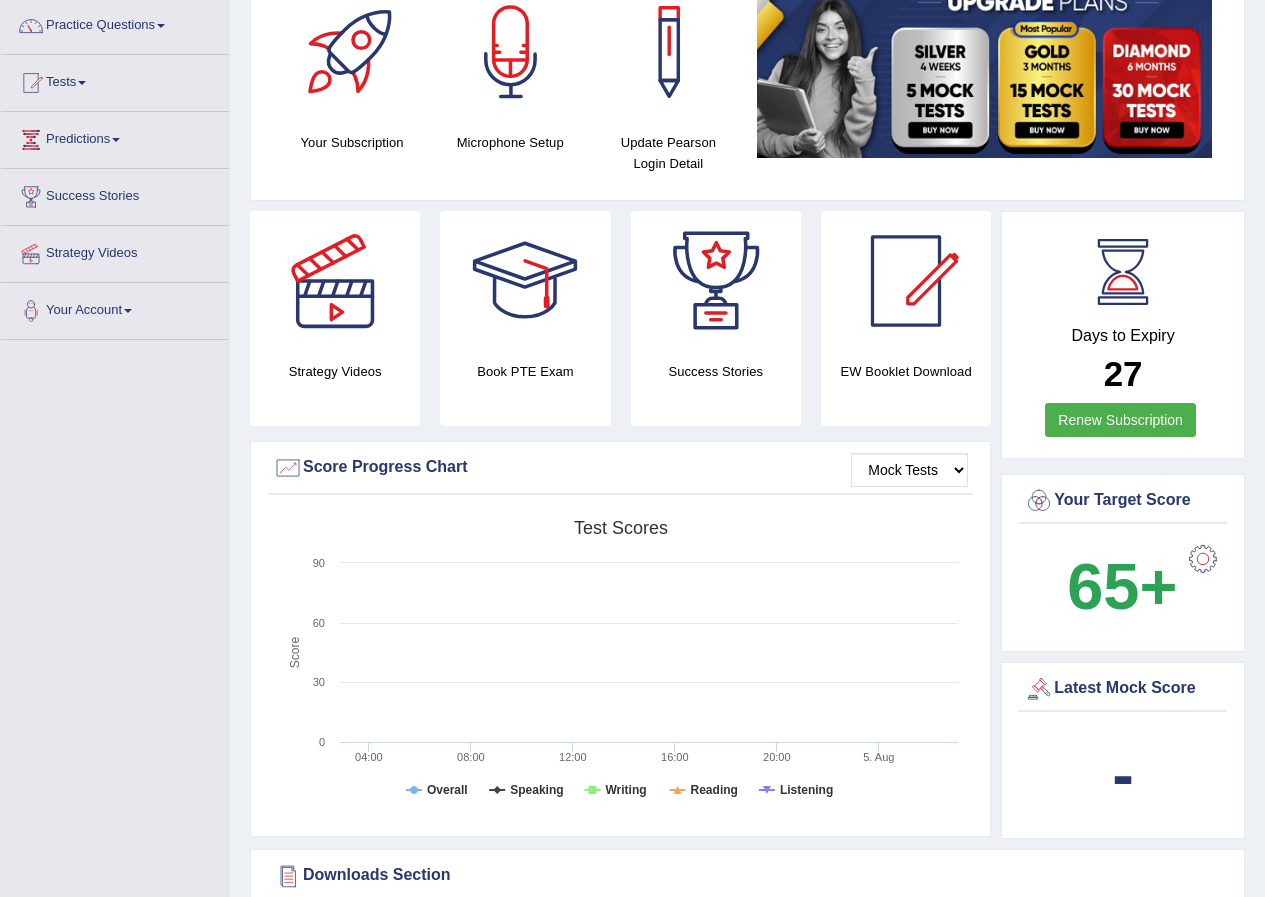 scroll, scrollTop: 0, scrollLeft: 0, axis: both 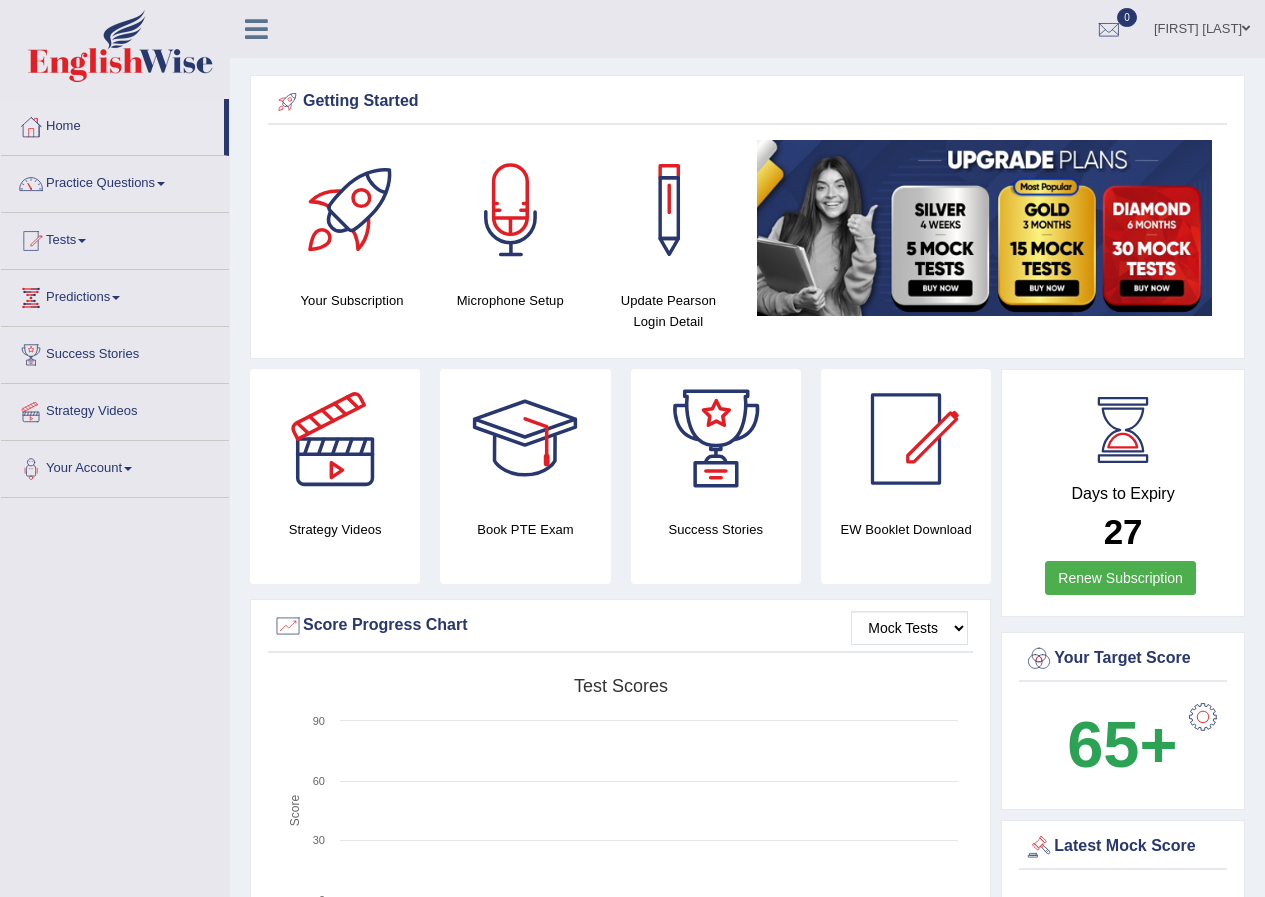 click on "Tests" at bounding box center [115, 238] 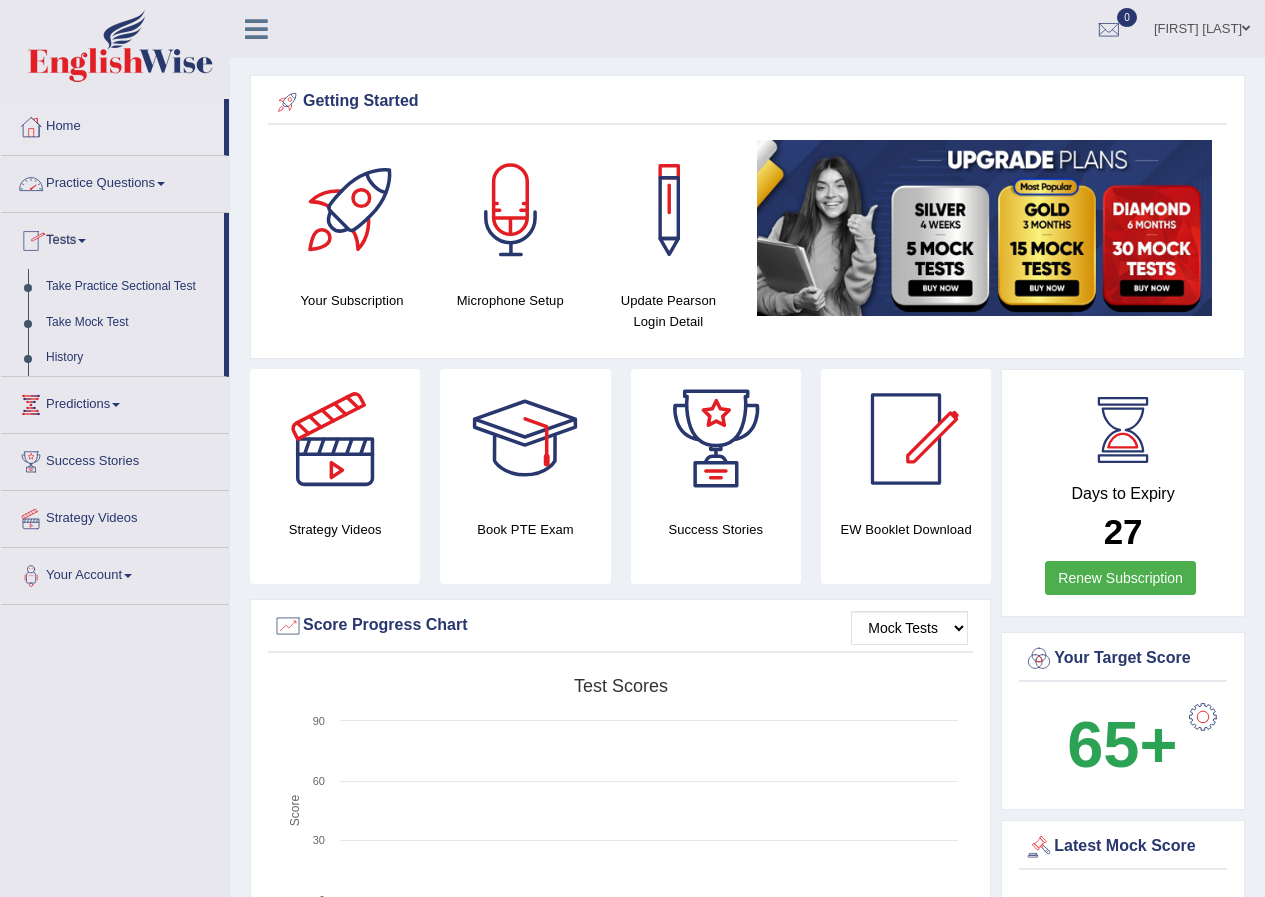 click at bounding box center [161, 184] 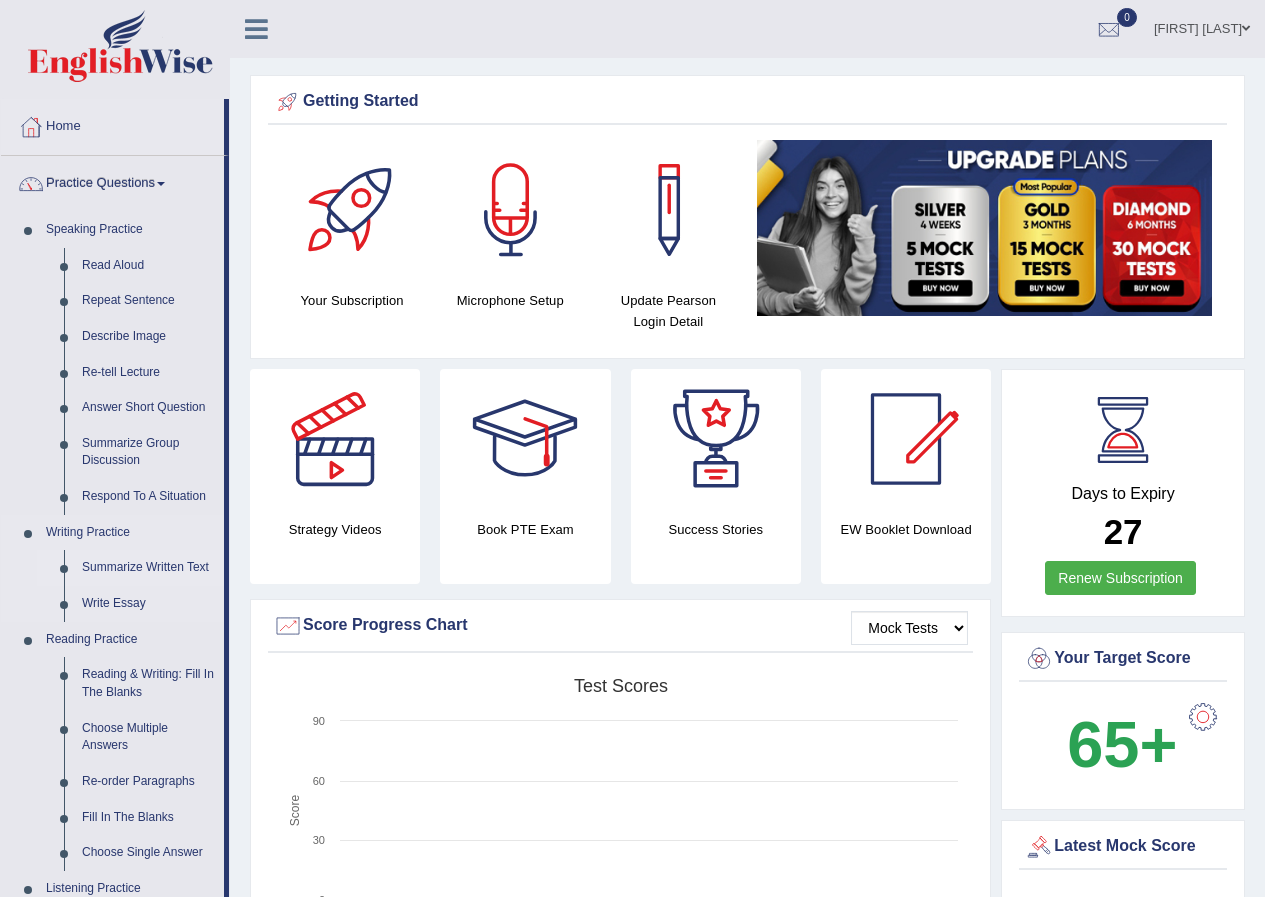 click on "Summarize Written Text" at bounding box center (148, 568) 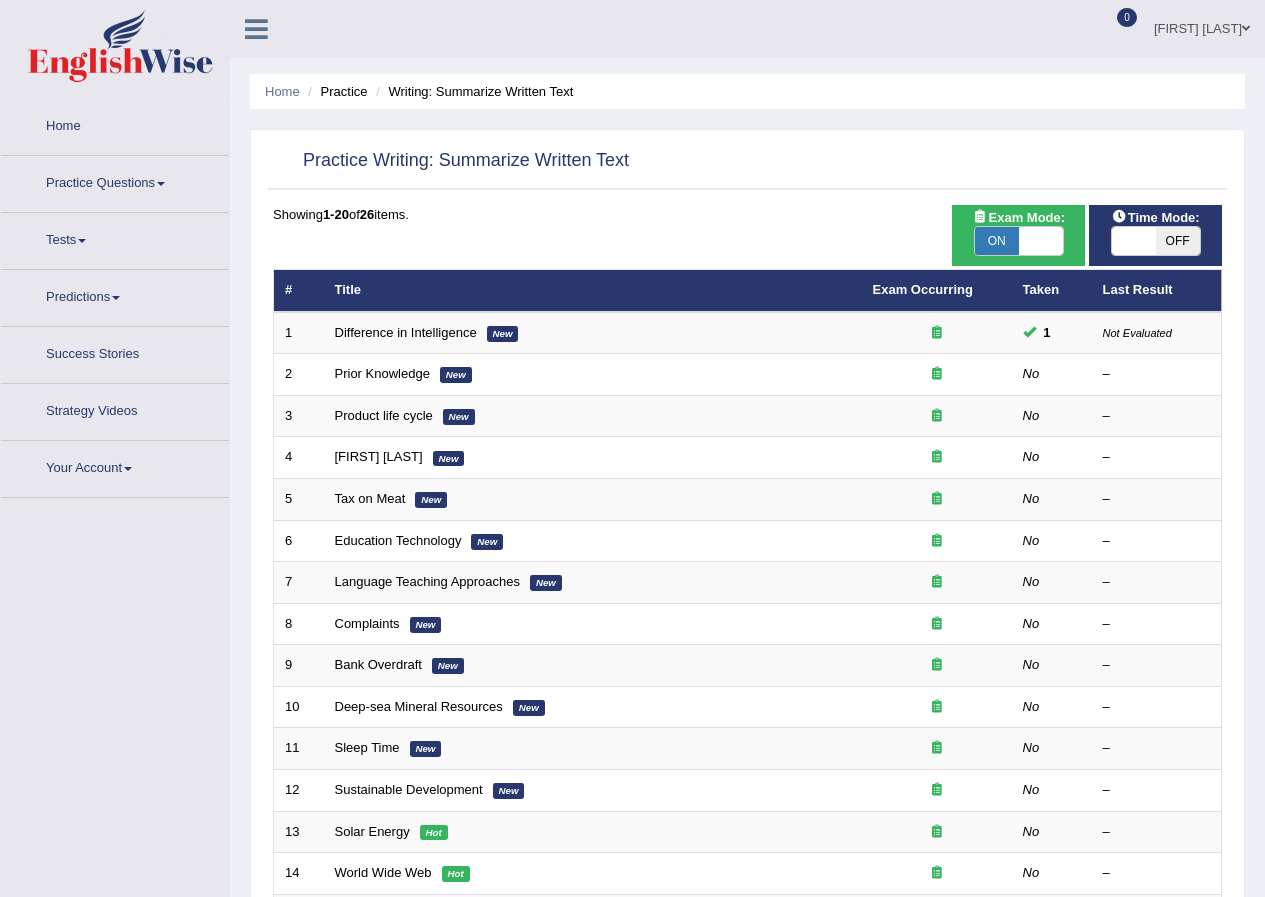 scroll, scrollTop: 0, scrollLeft: 0, axis: both 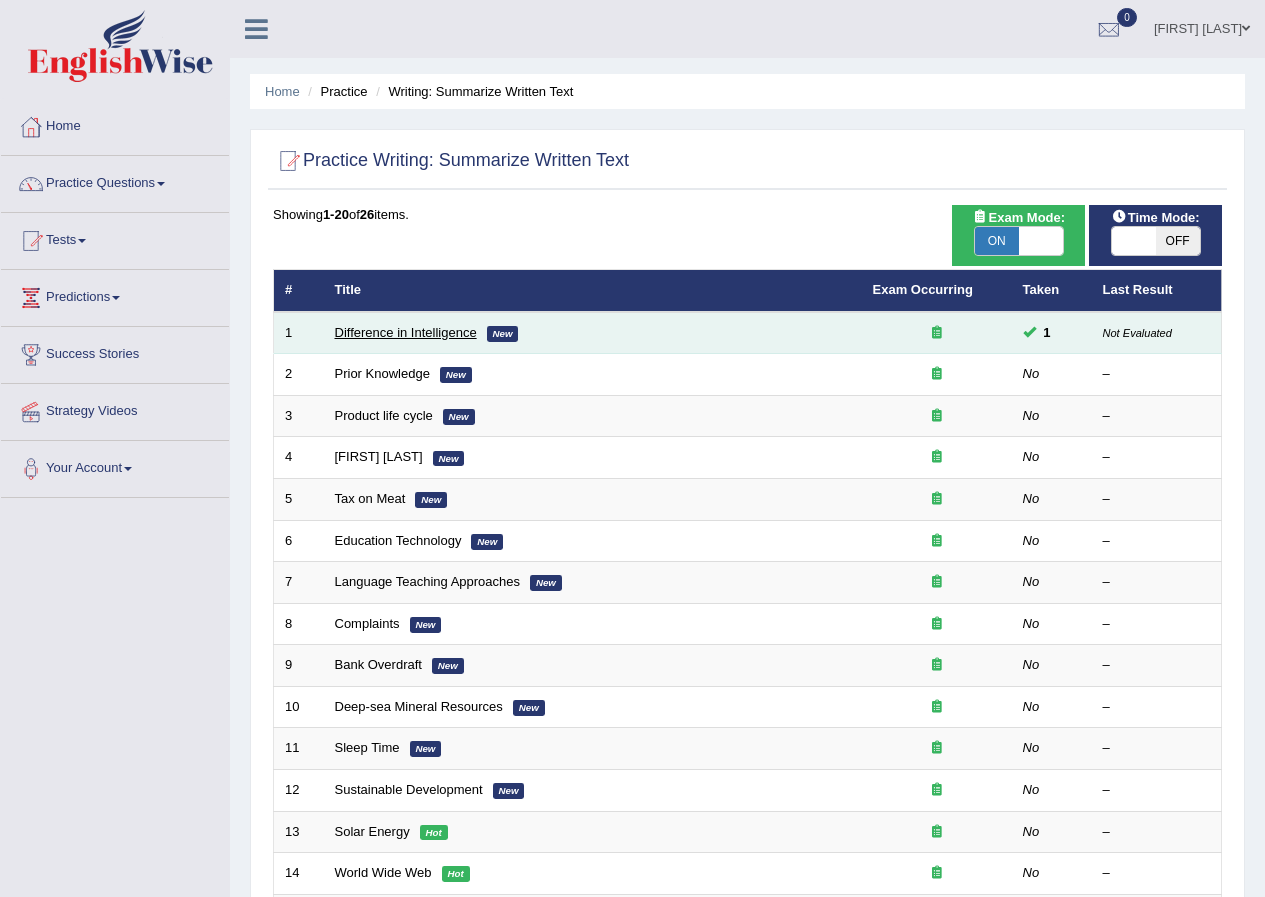 click on "Difference in Intelligence" at bounding box center (406, 332) 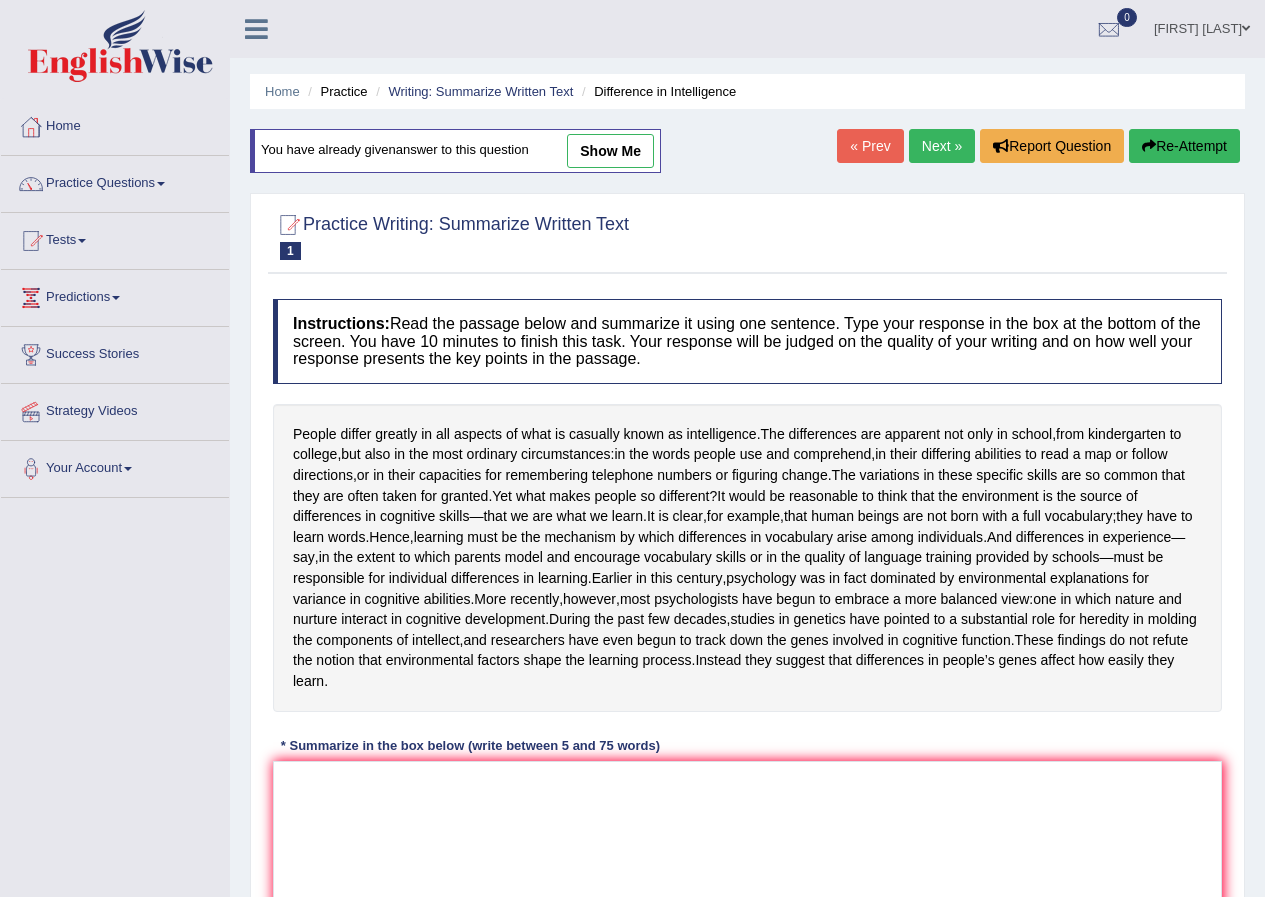 scroll, scrollTop: 0, scrollLeft: 0, axis: both 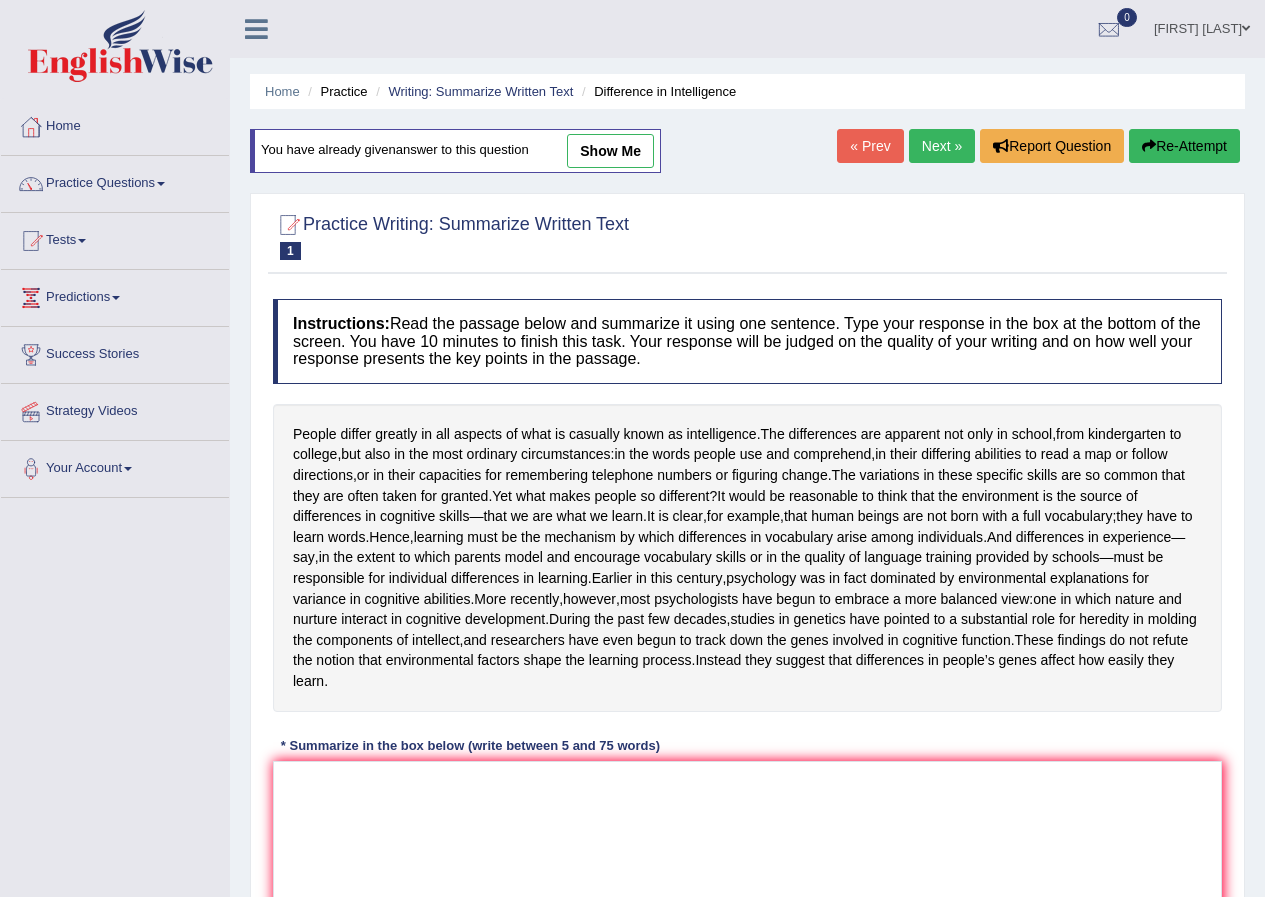 click on "show me" at bounding box center (610, 151) 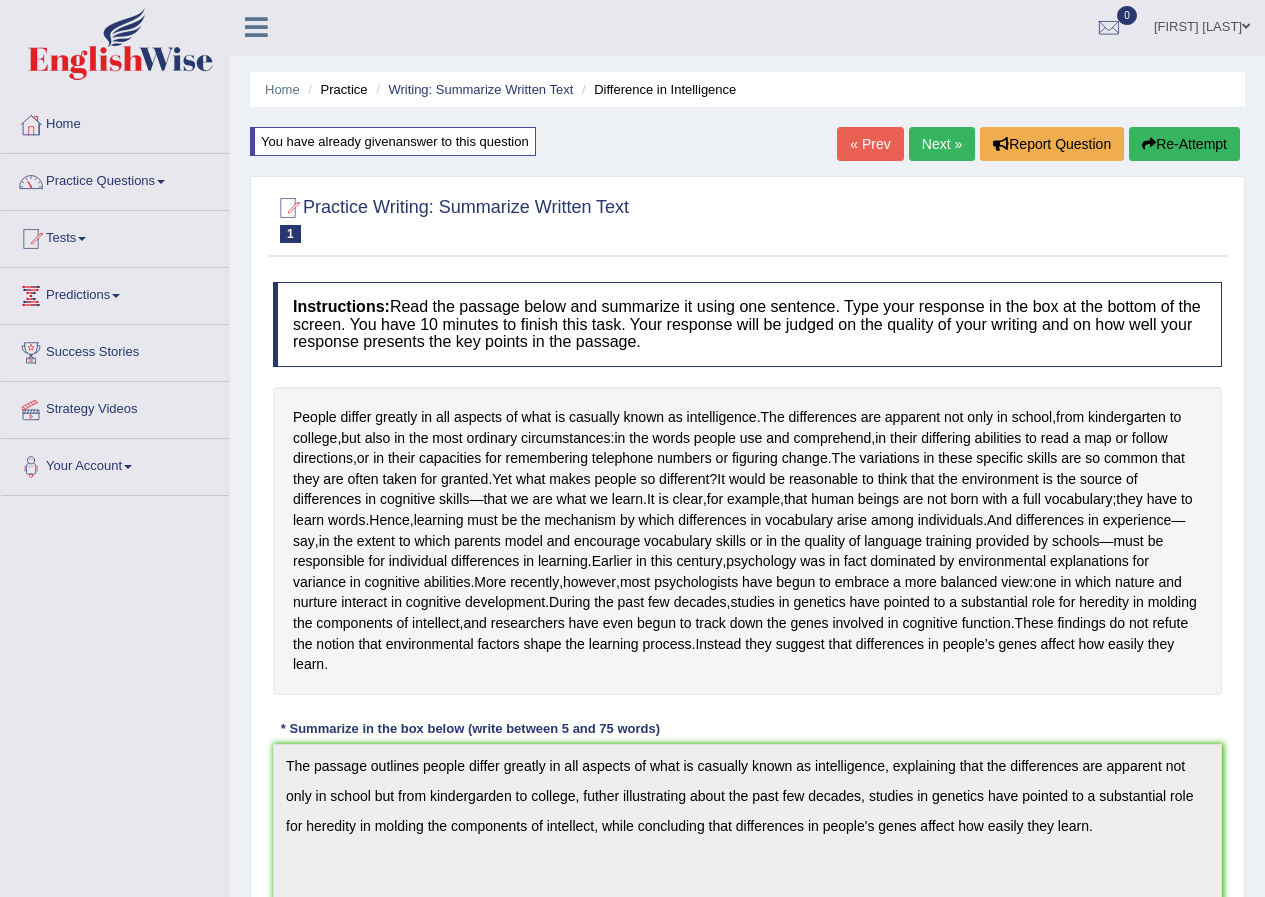 scroll, scrollTop: 0, scrollLeft: 0, axis: both 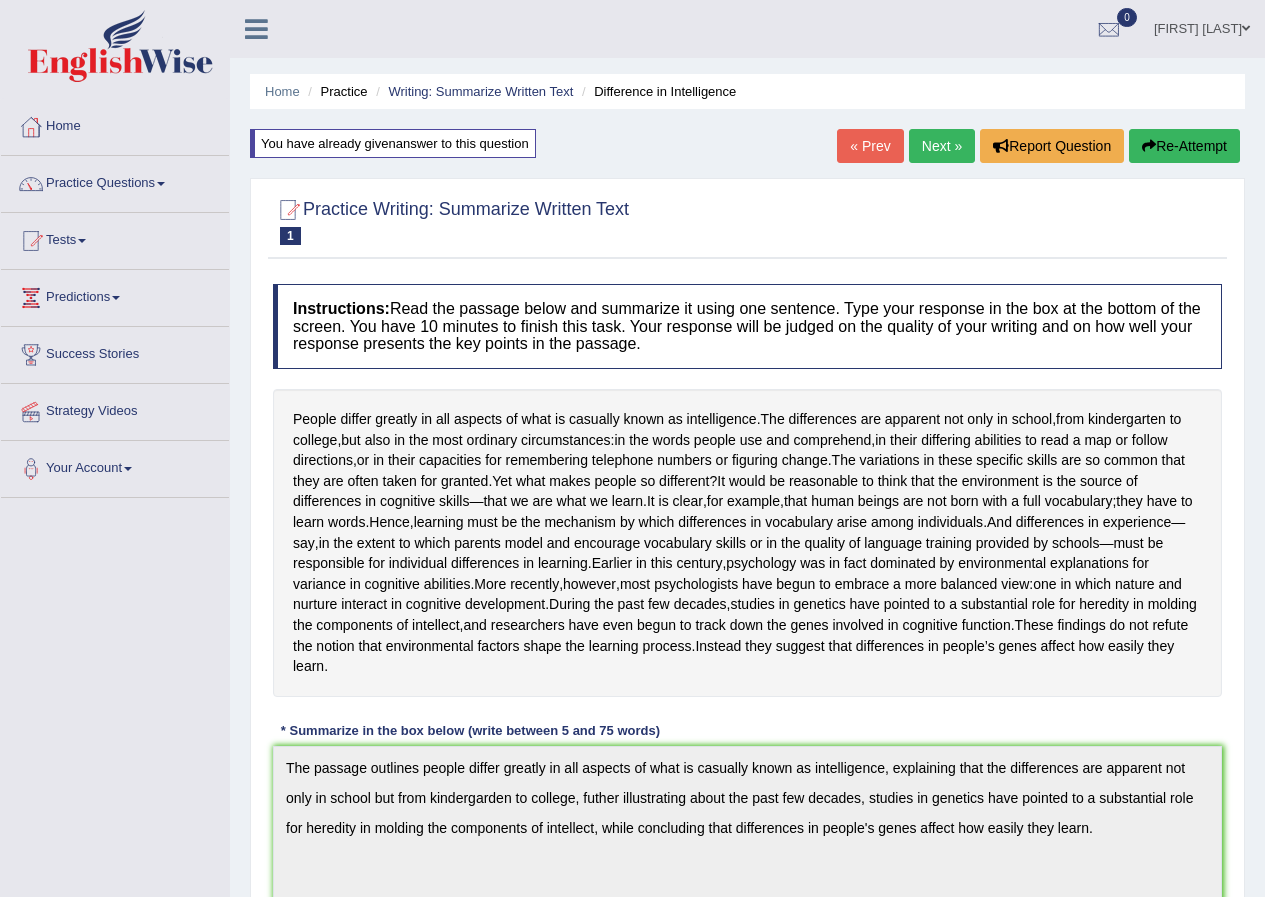 click on "Next »" at bounding box center (942, 146) 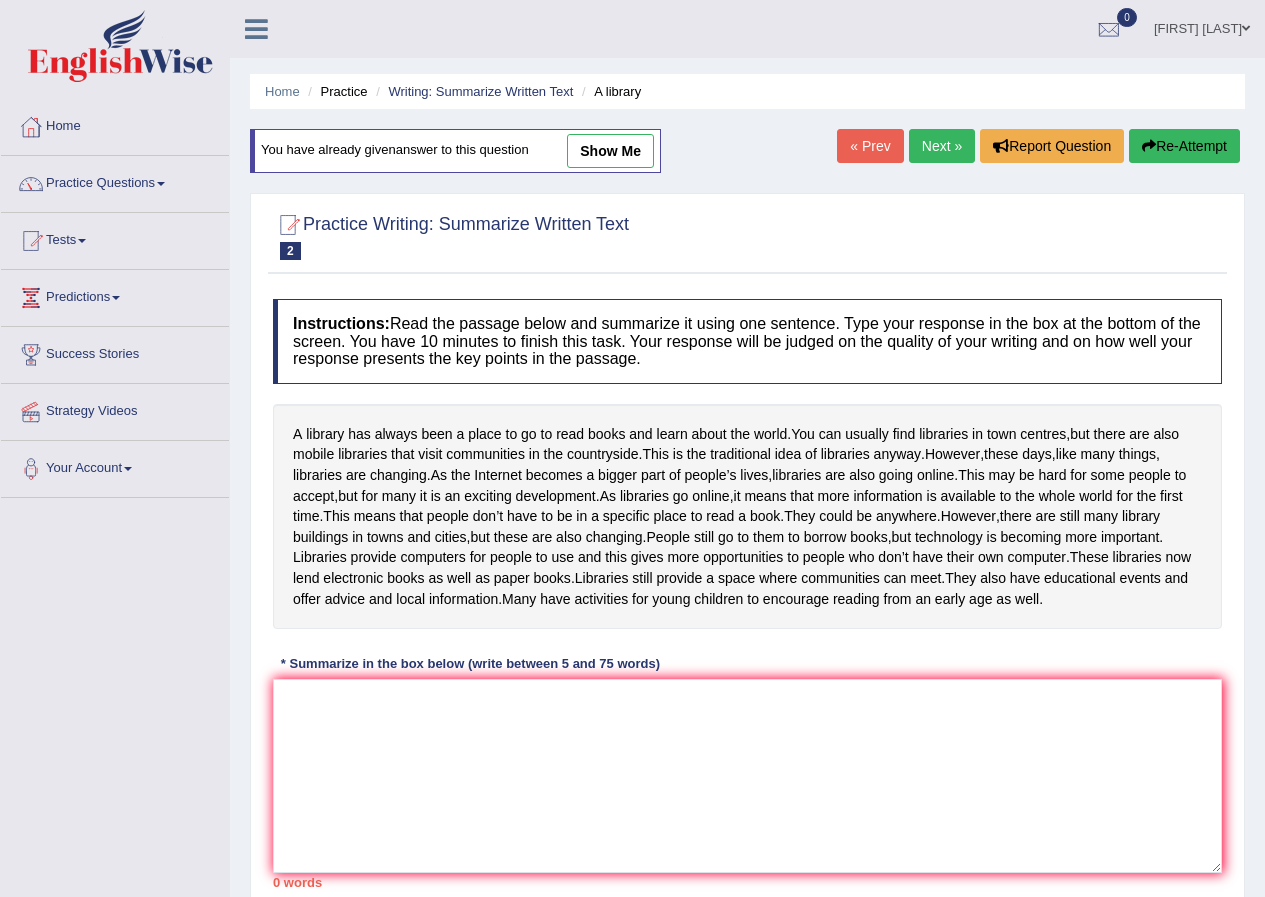 scroll, scrollTop: 0, scrollLeft: 0, axis: both 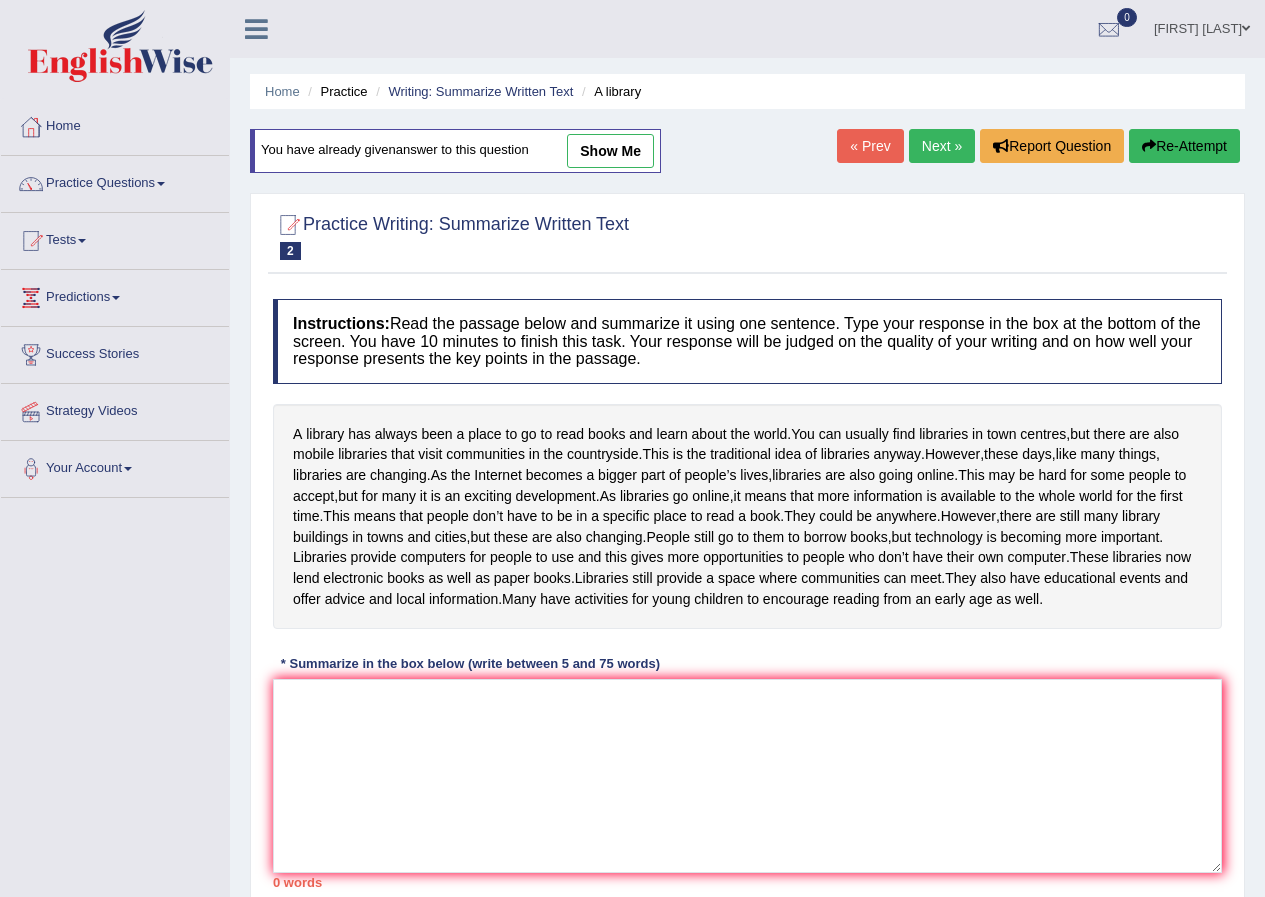 click on "show me" at bounding box center [610, 151] 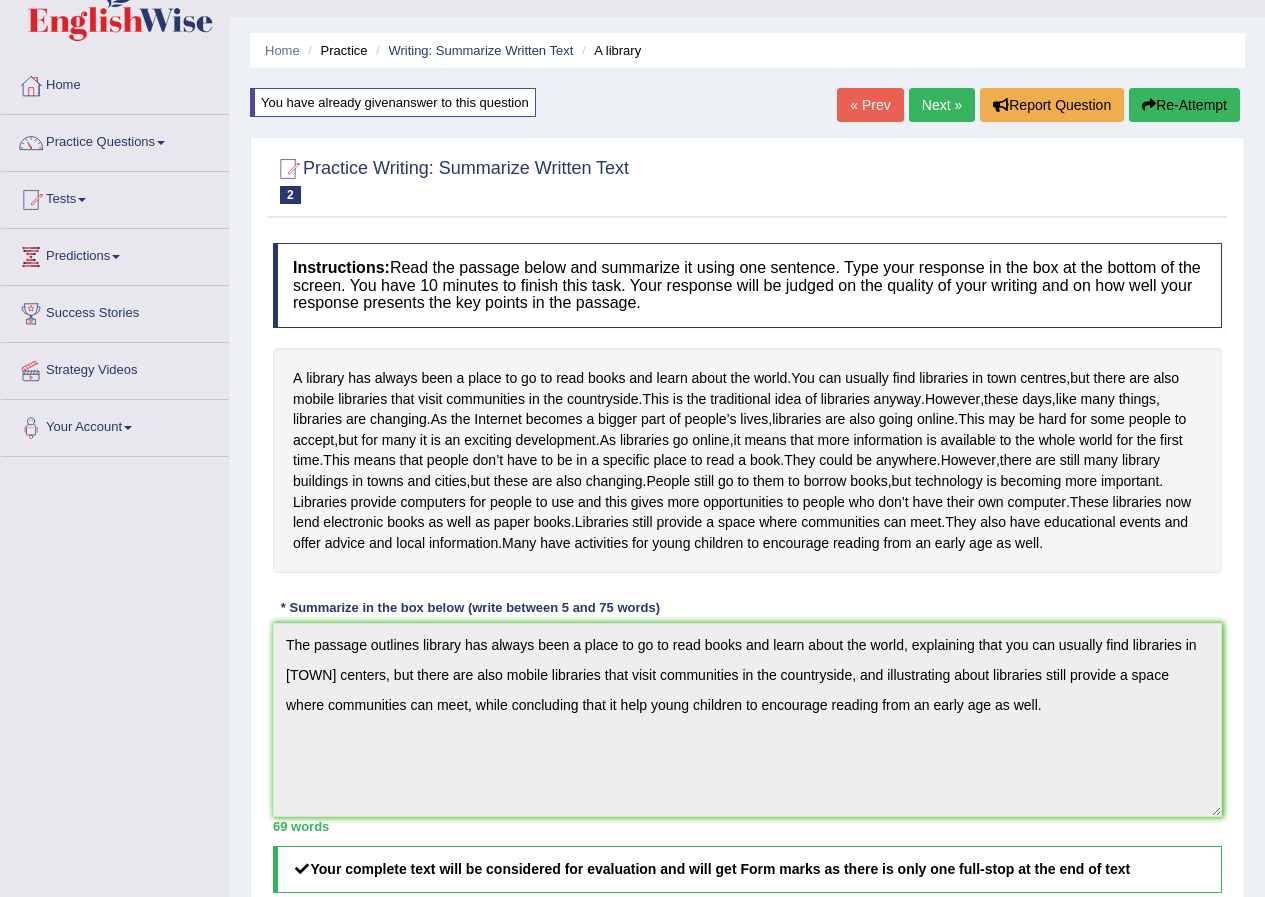 scroll, scrollTop: 0, scrollLeft: 0, axis: both 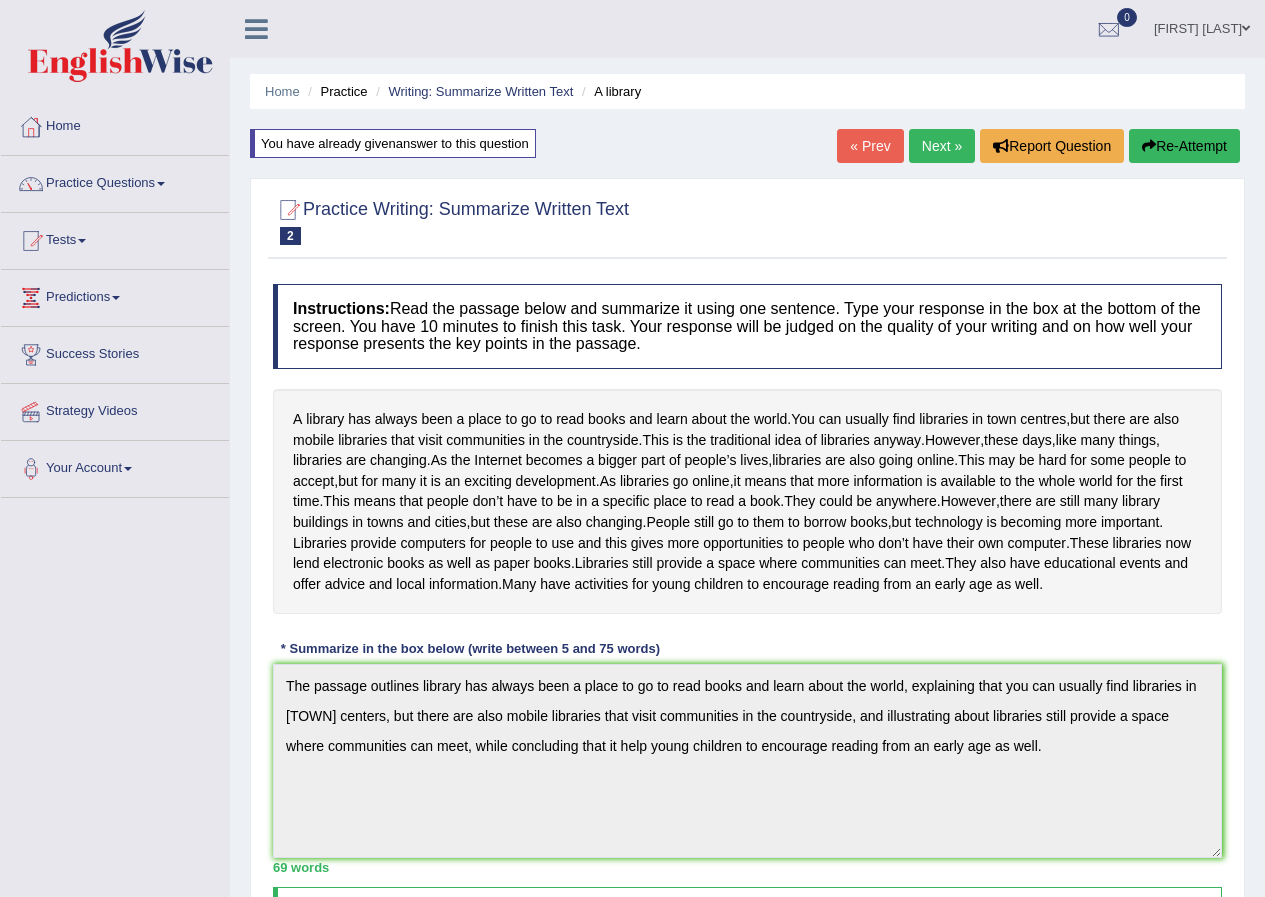 click on "Next »" at bounding box center (942, 146) 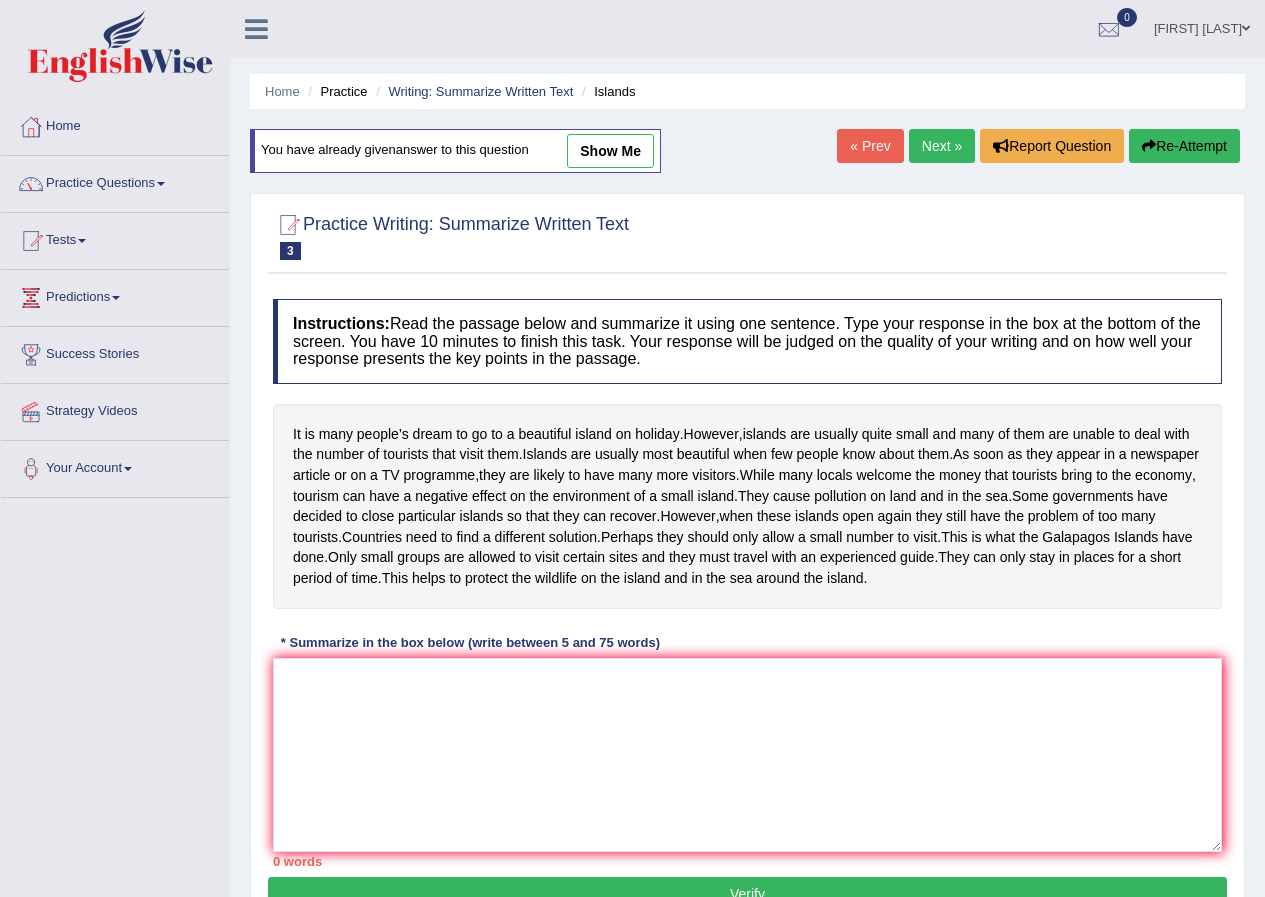 scroll, scrollTop: 0, scrollLeft: 0, axis: both 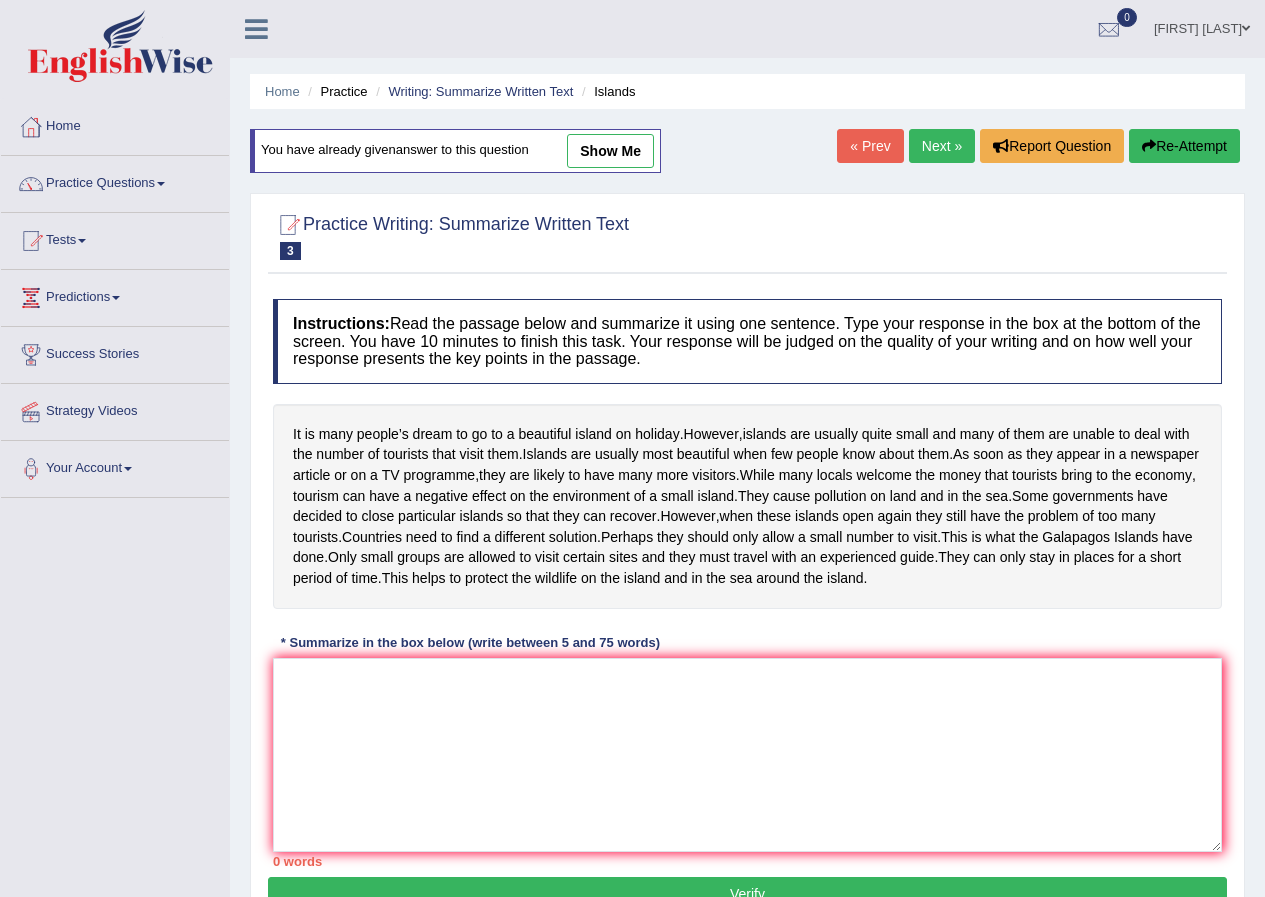 click on "show me" at bounding box center (610, 151) 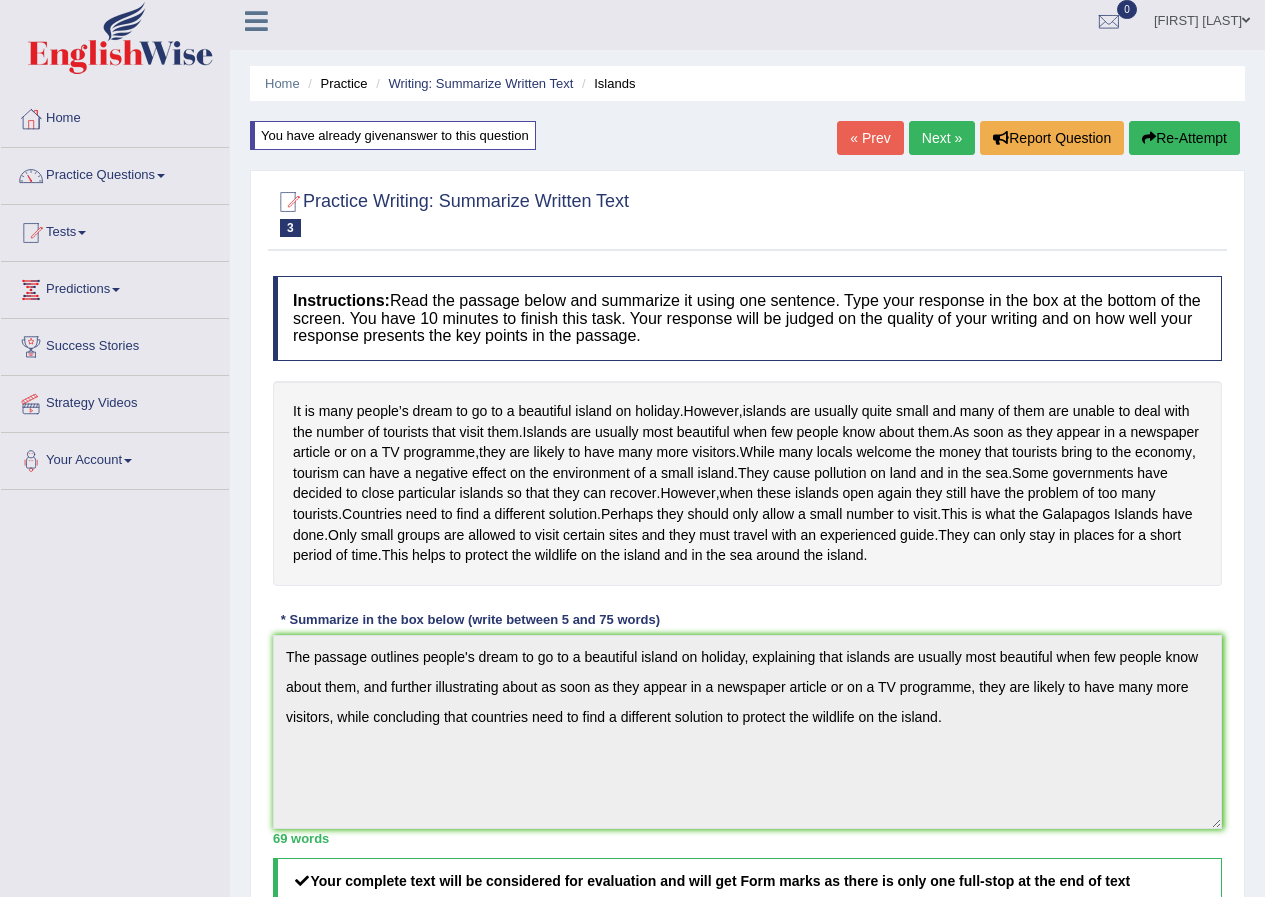 scroll, scrollTop: 0, scrollLeft: 0, axis: both 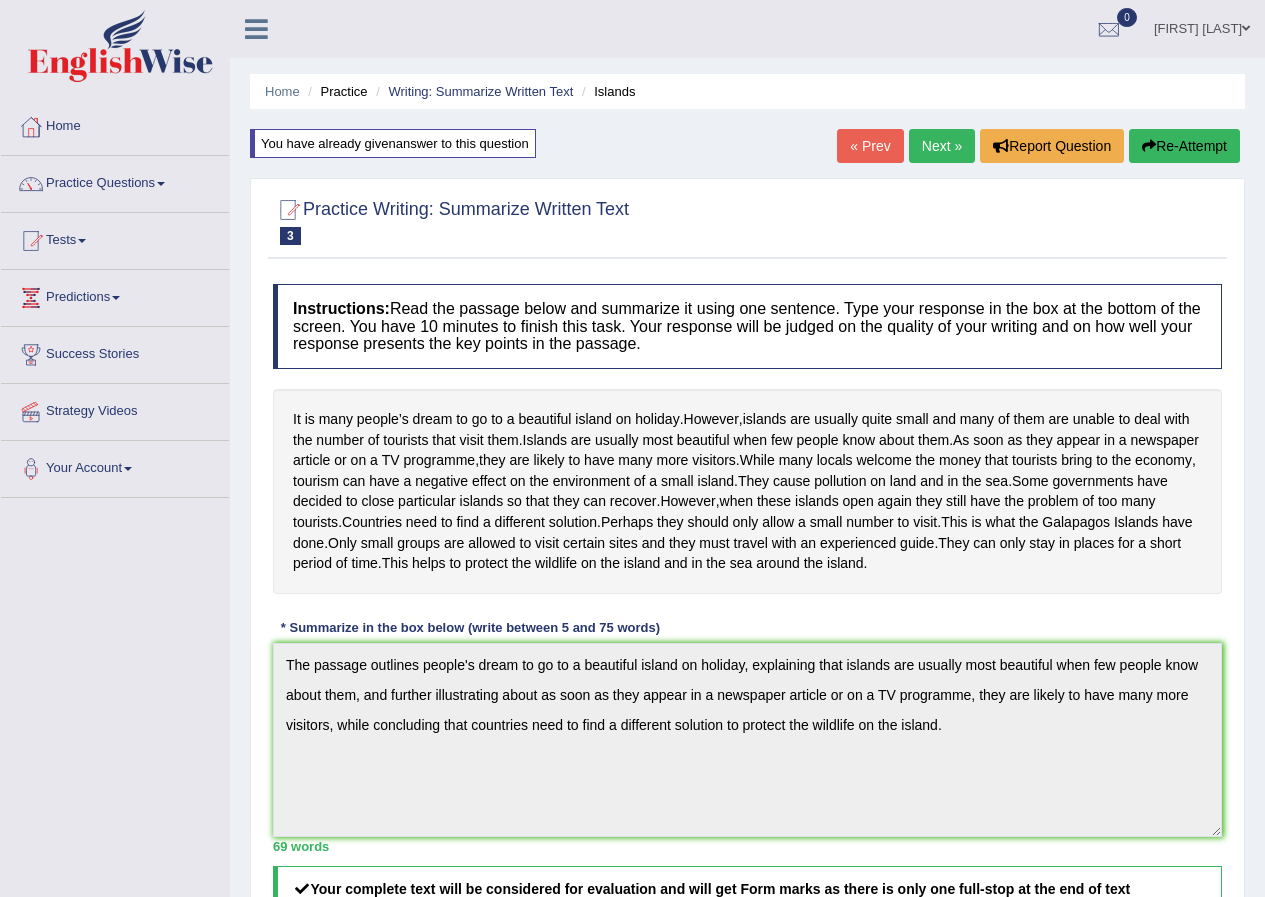 click on "« Prev" at bounding box center (870, 146) 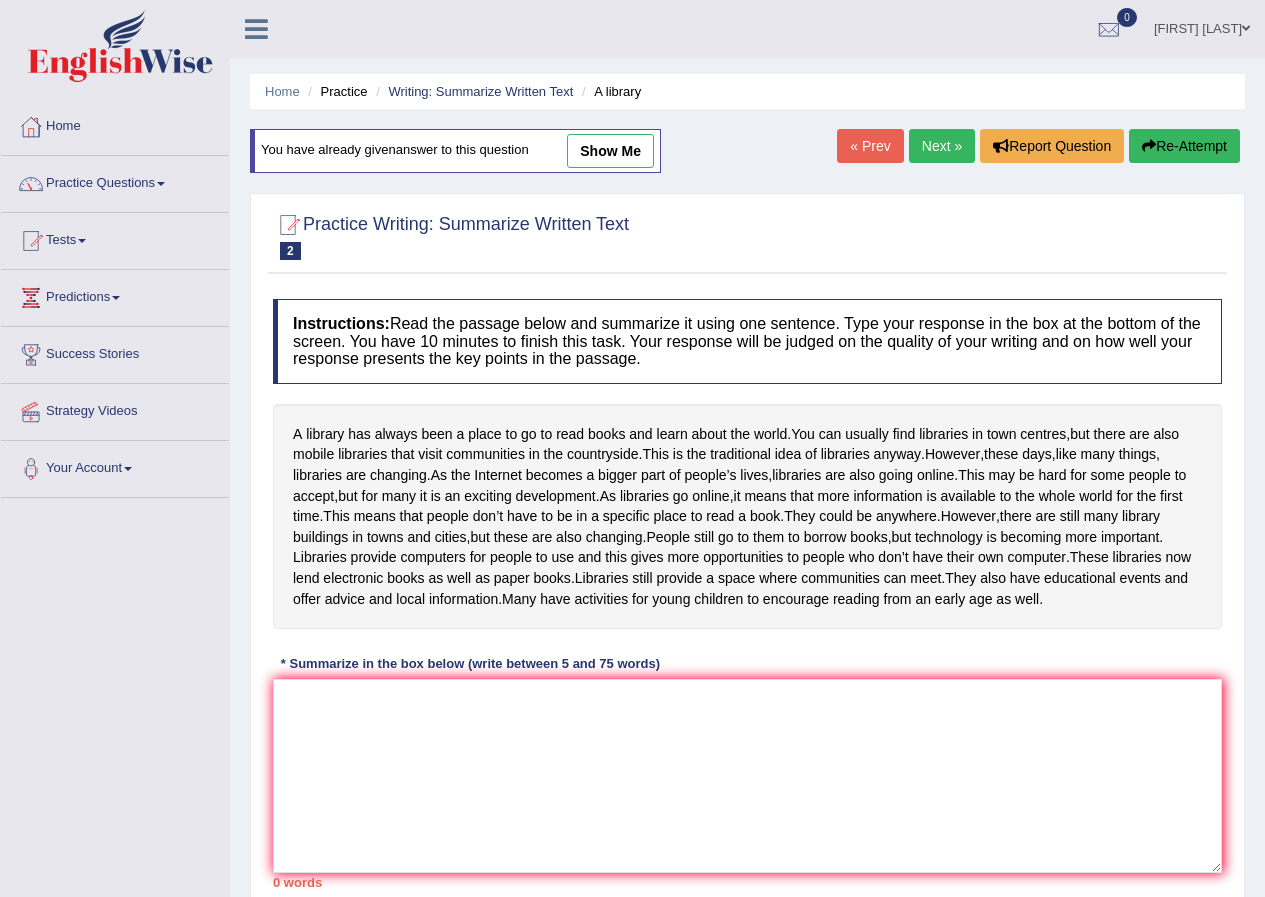 scroll, scrollTop: 0, scrollLeft: 0, axis: both 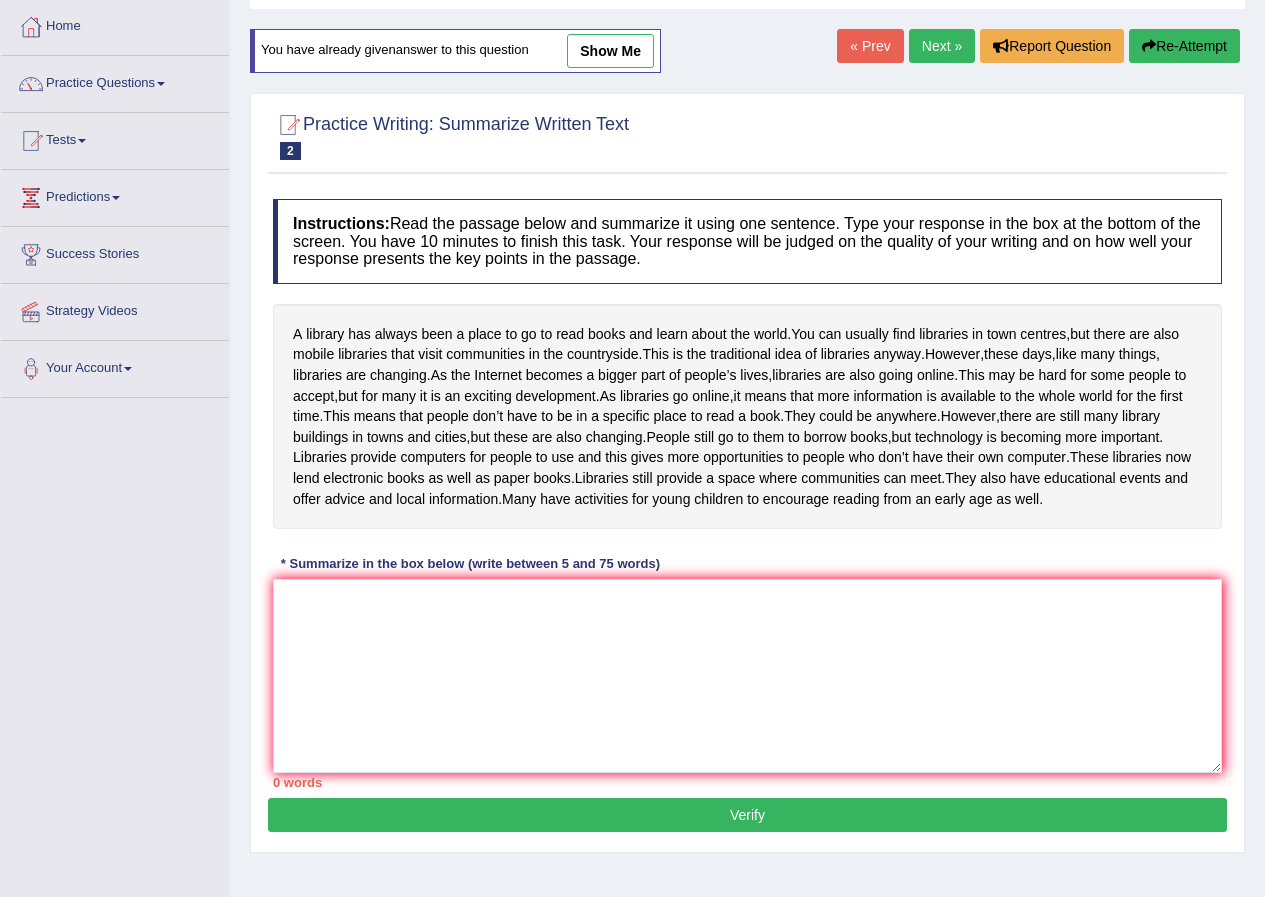 click on "show me" at bounding box center [610, 51] 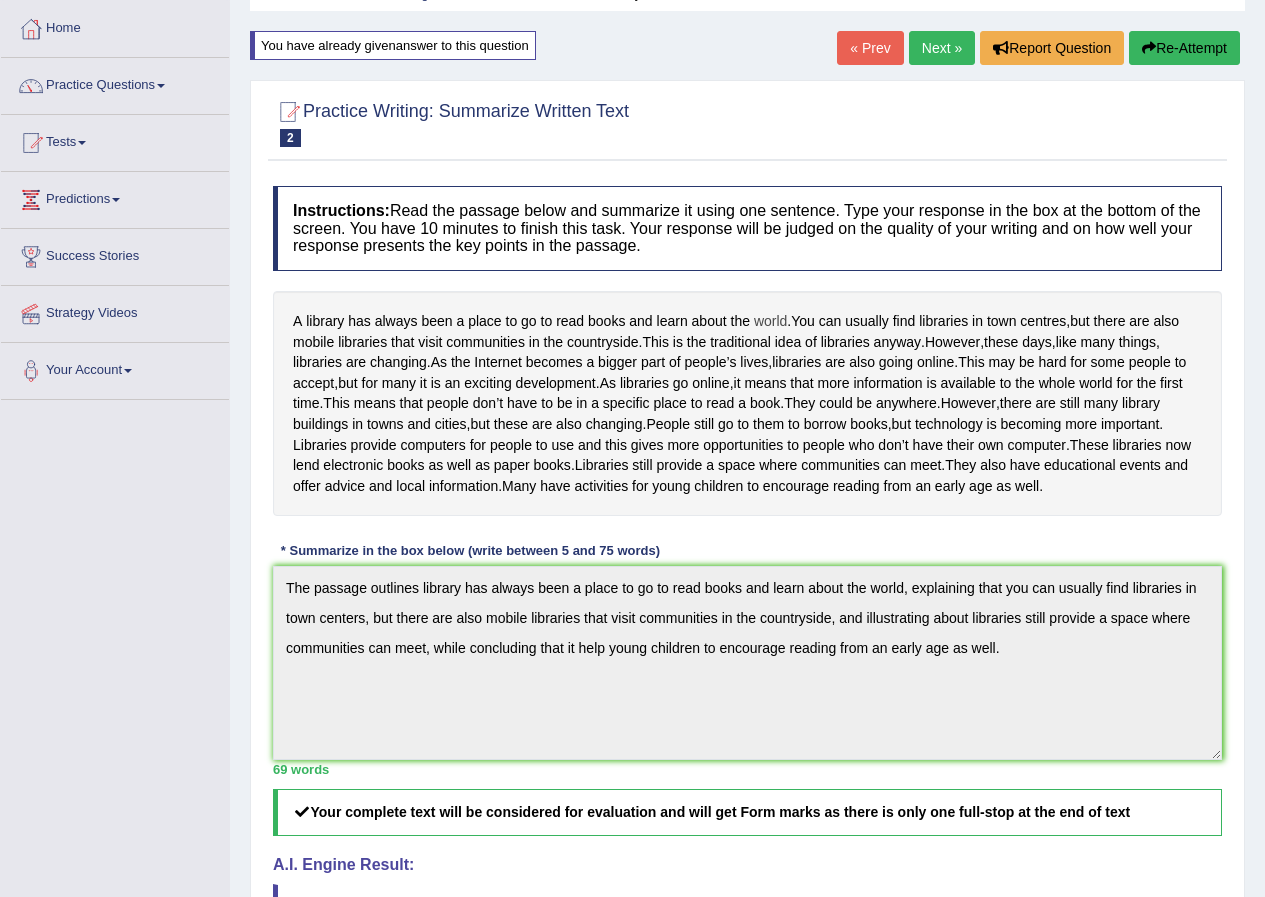 scroll, scrollTop: 0, scrollLeft: 0, axis: both 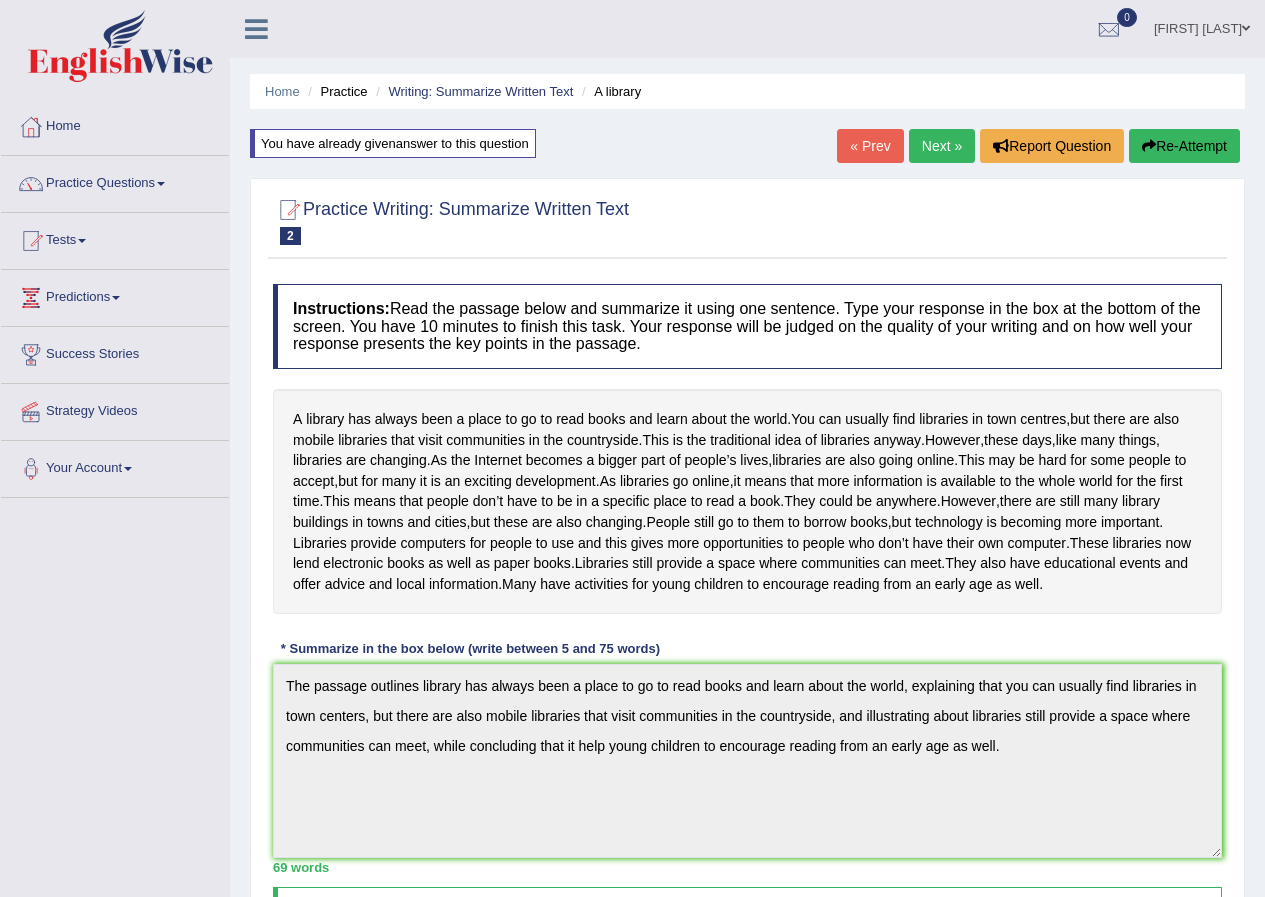 click on "Next »" at bounding box center [942, 146] 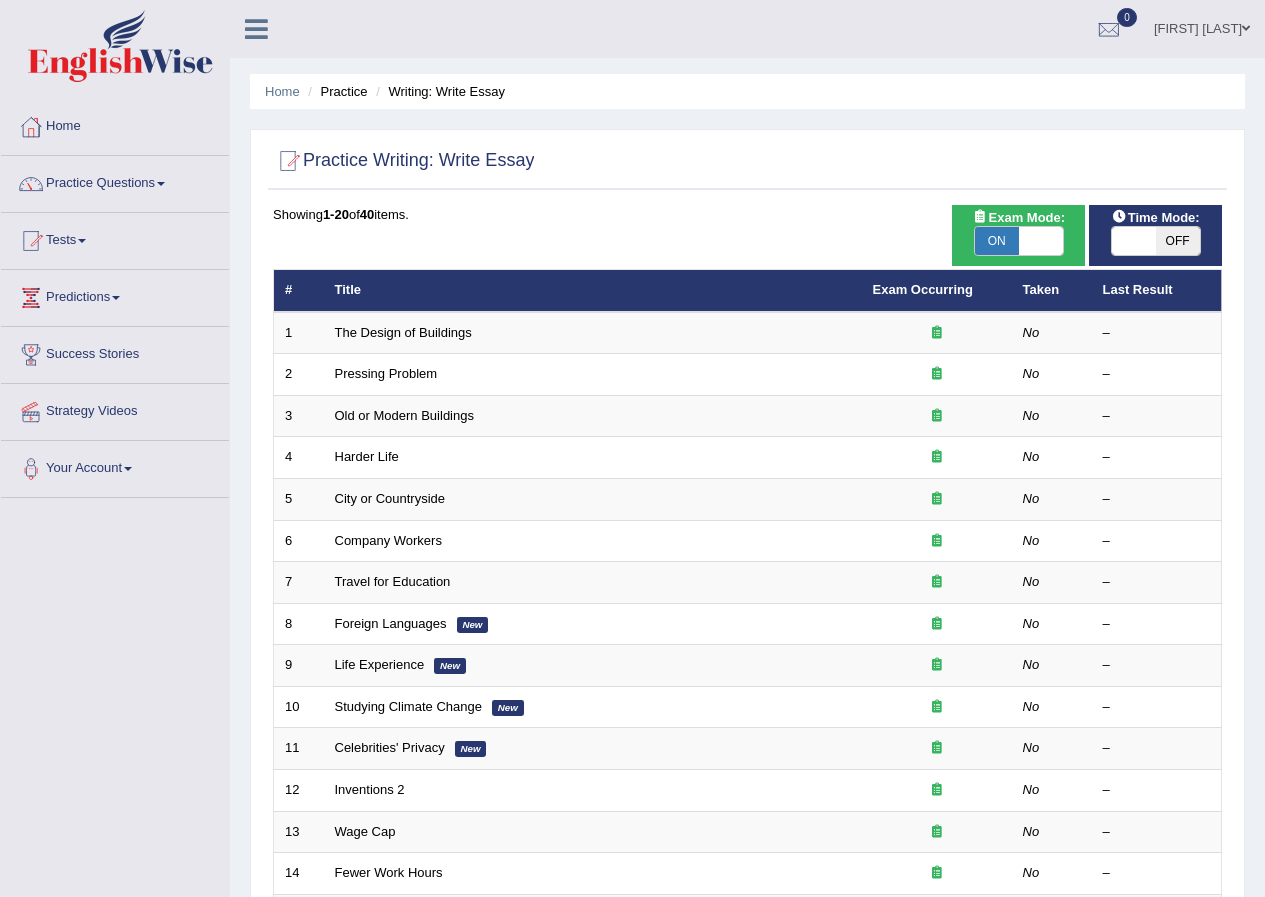 scroll, scrollTop: 0, scrollLeft: 0, axis: both 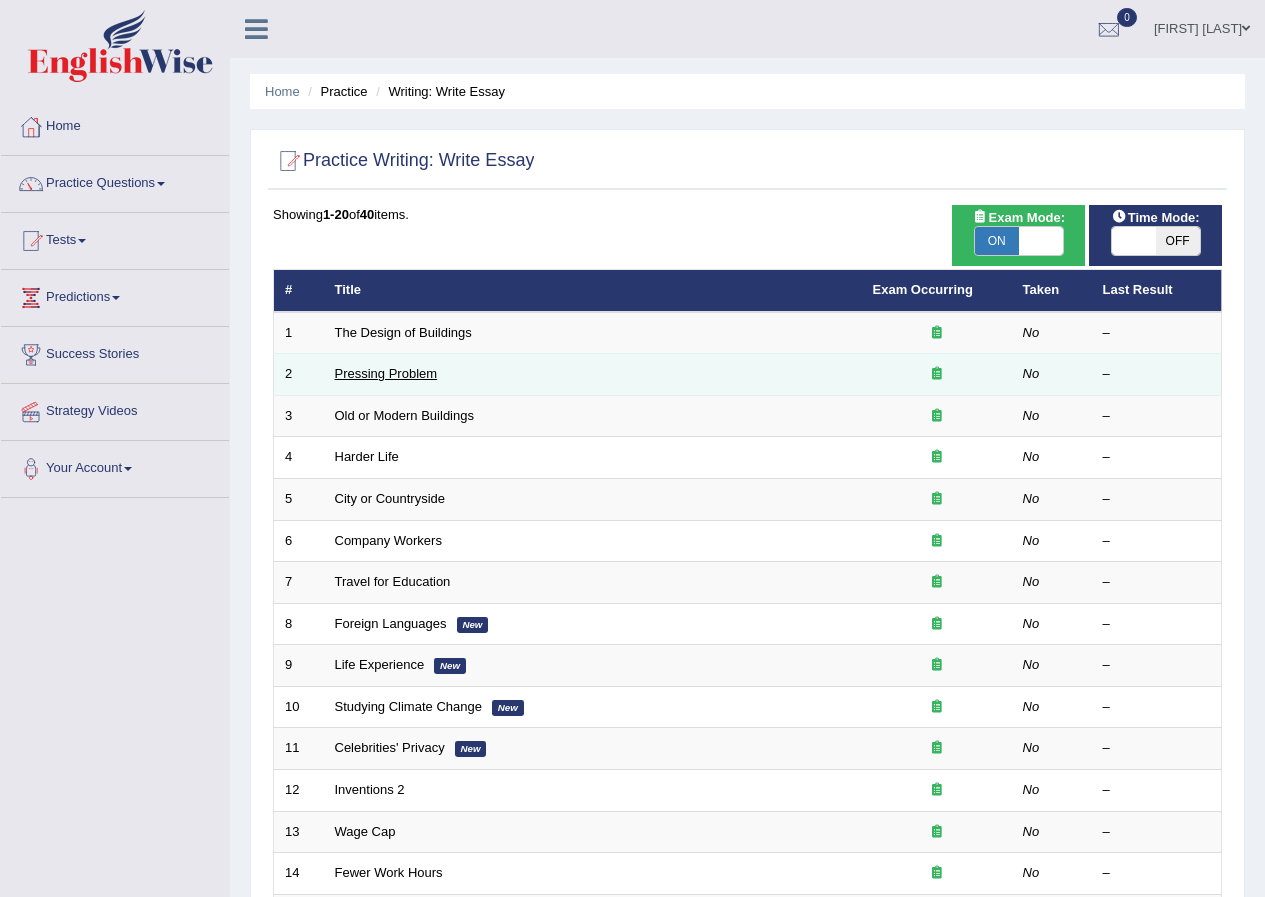 click on "Pressing Problem" at bounding box center [386, 373] 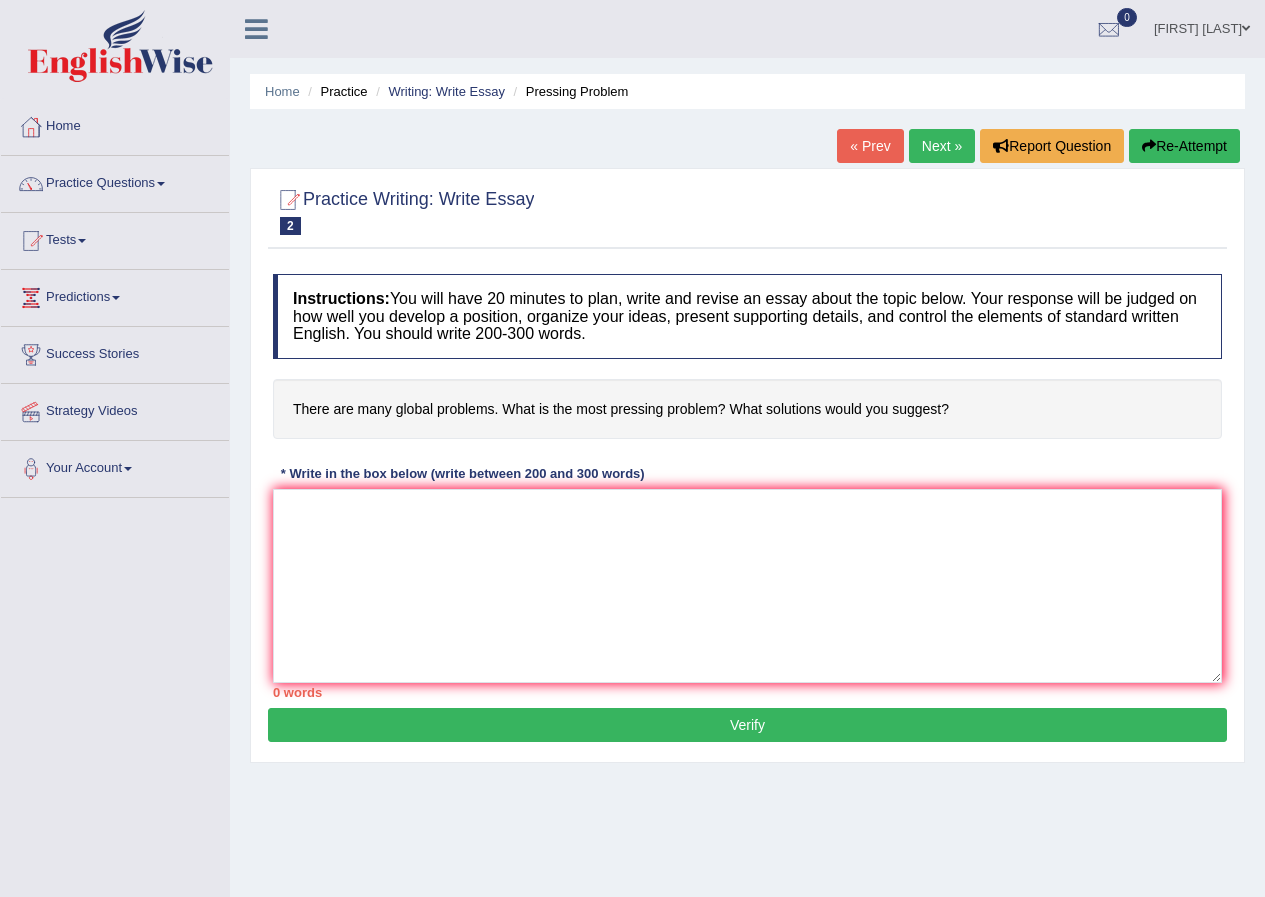 scroll, scrollTop: 0, scrollLeft: 0, axis: both 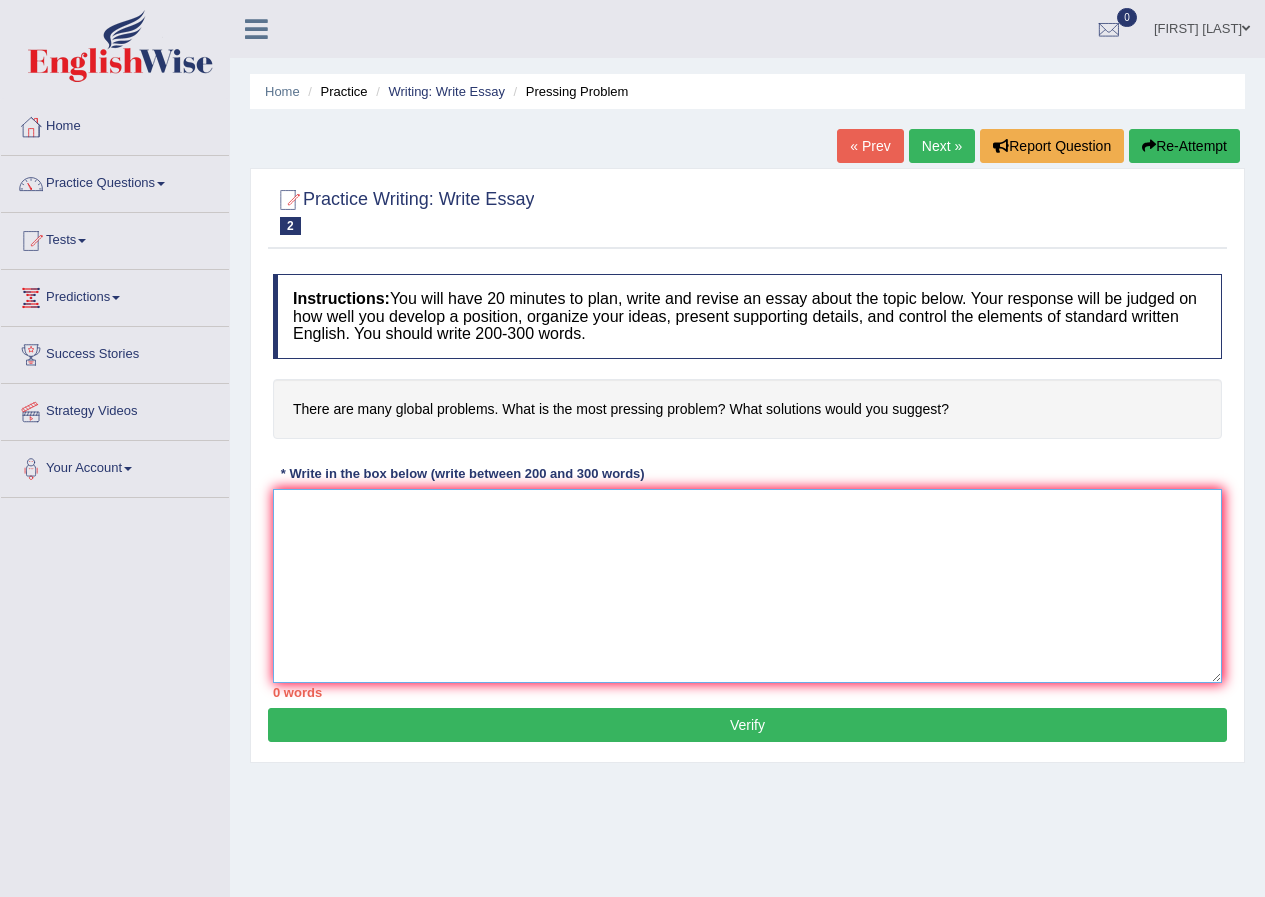 click at bounding box center (747, 586) 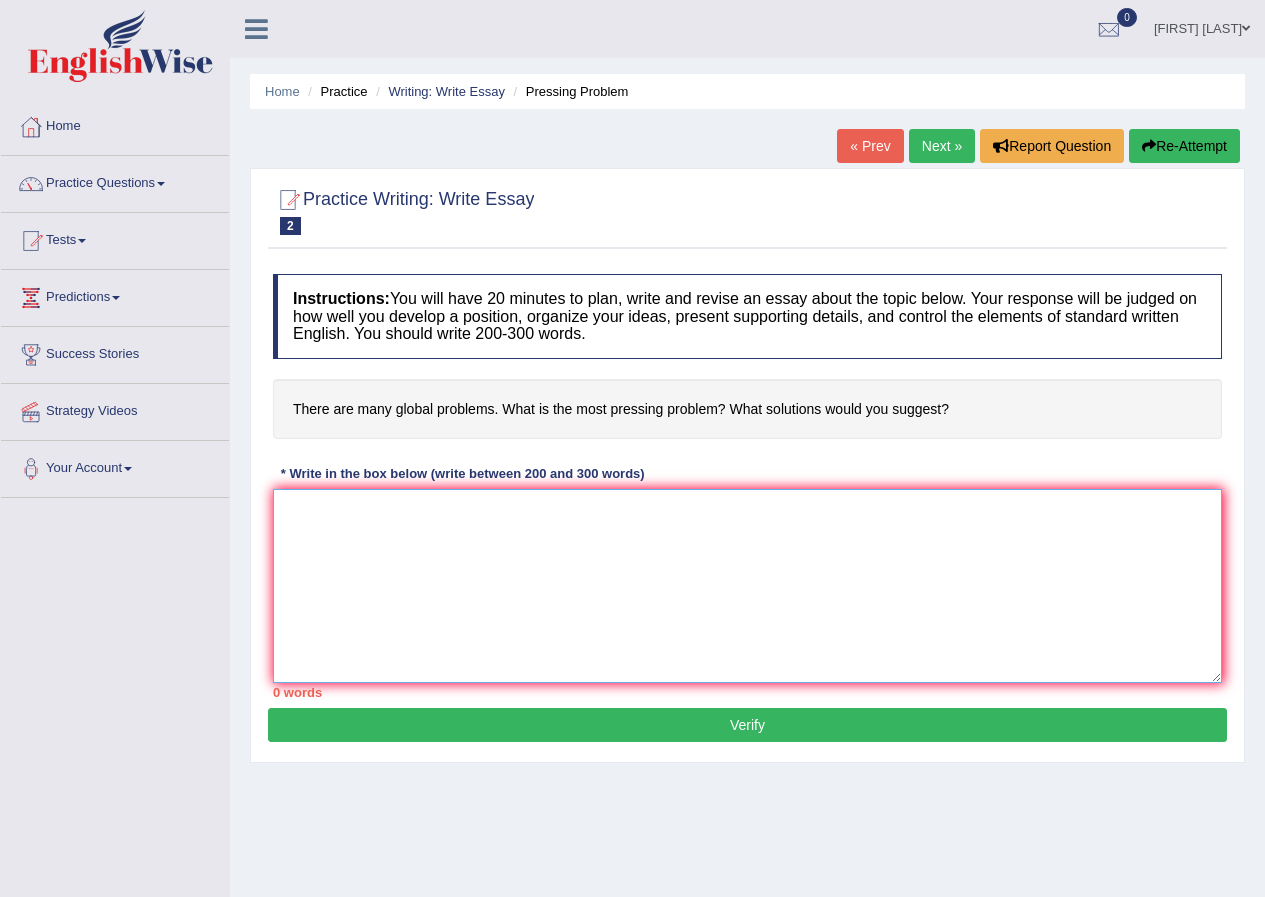 scroll, scrollTop: 38807, scrollLeft: 0, axis: vertical 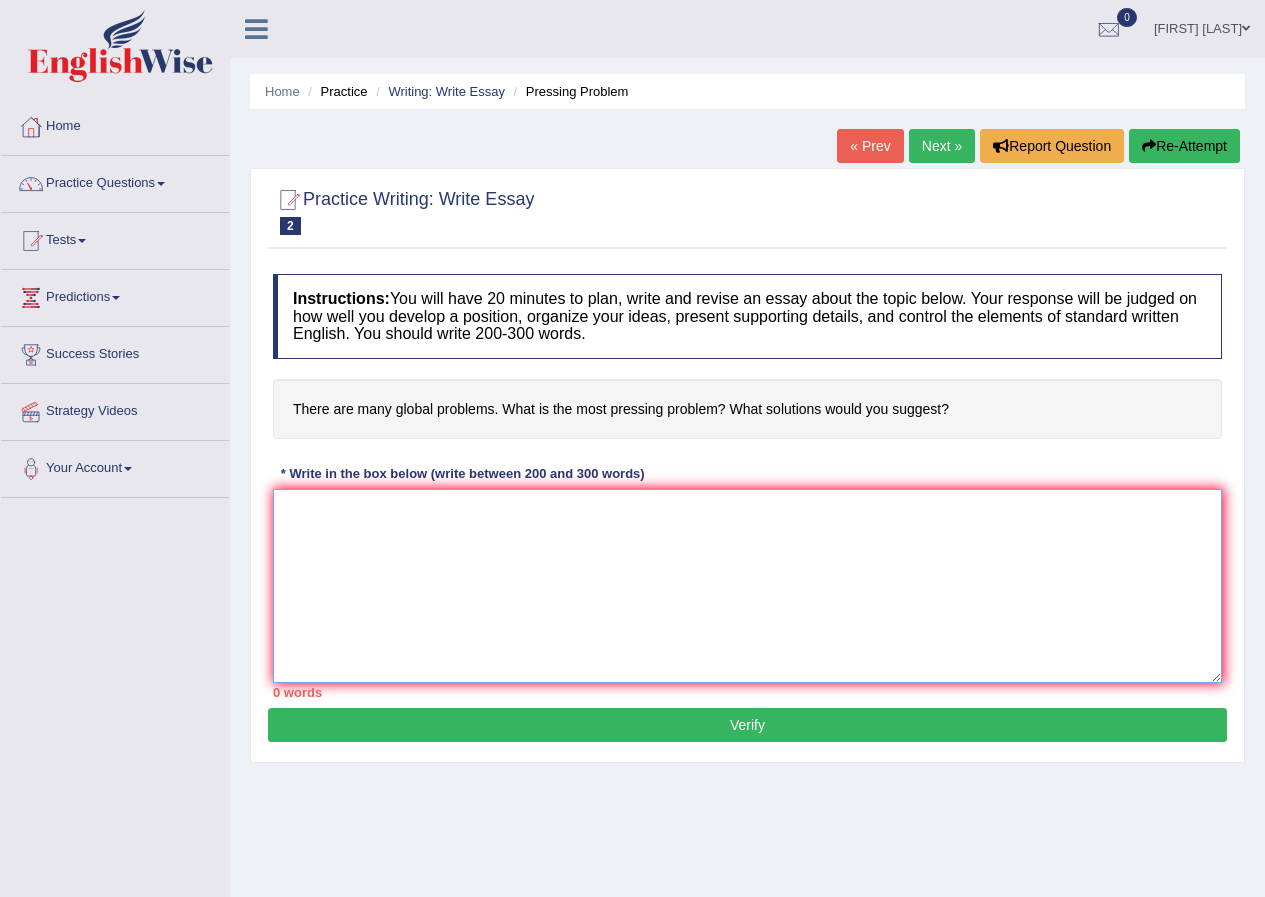 type on "..." 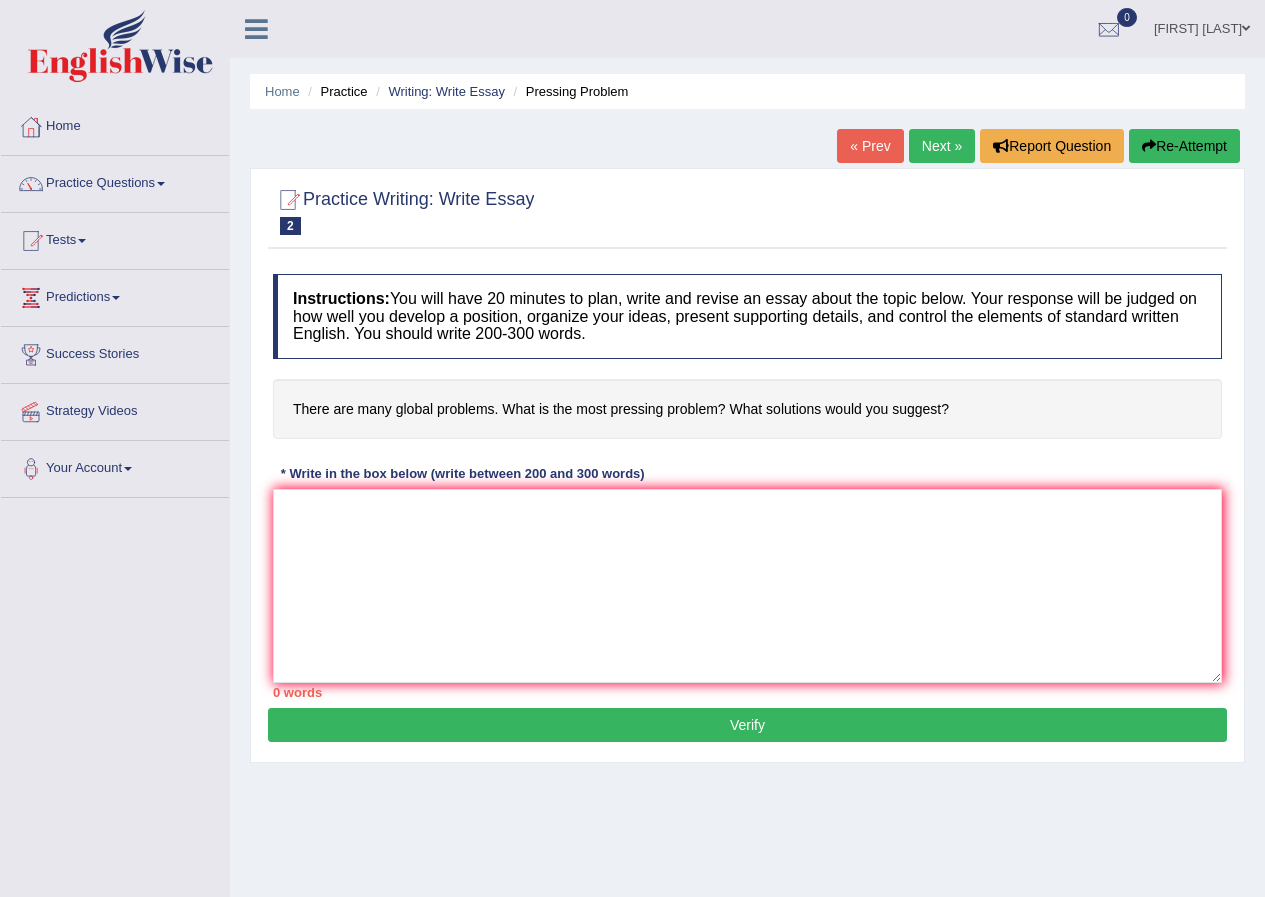 click on "« Prev" at bounding box center (870, 146) 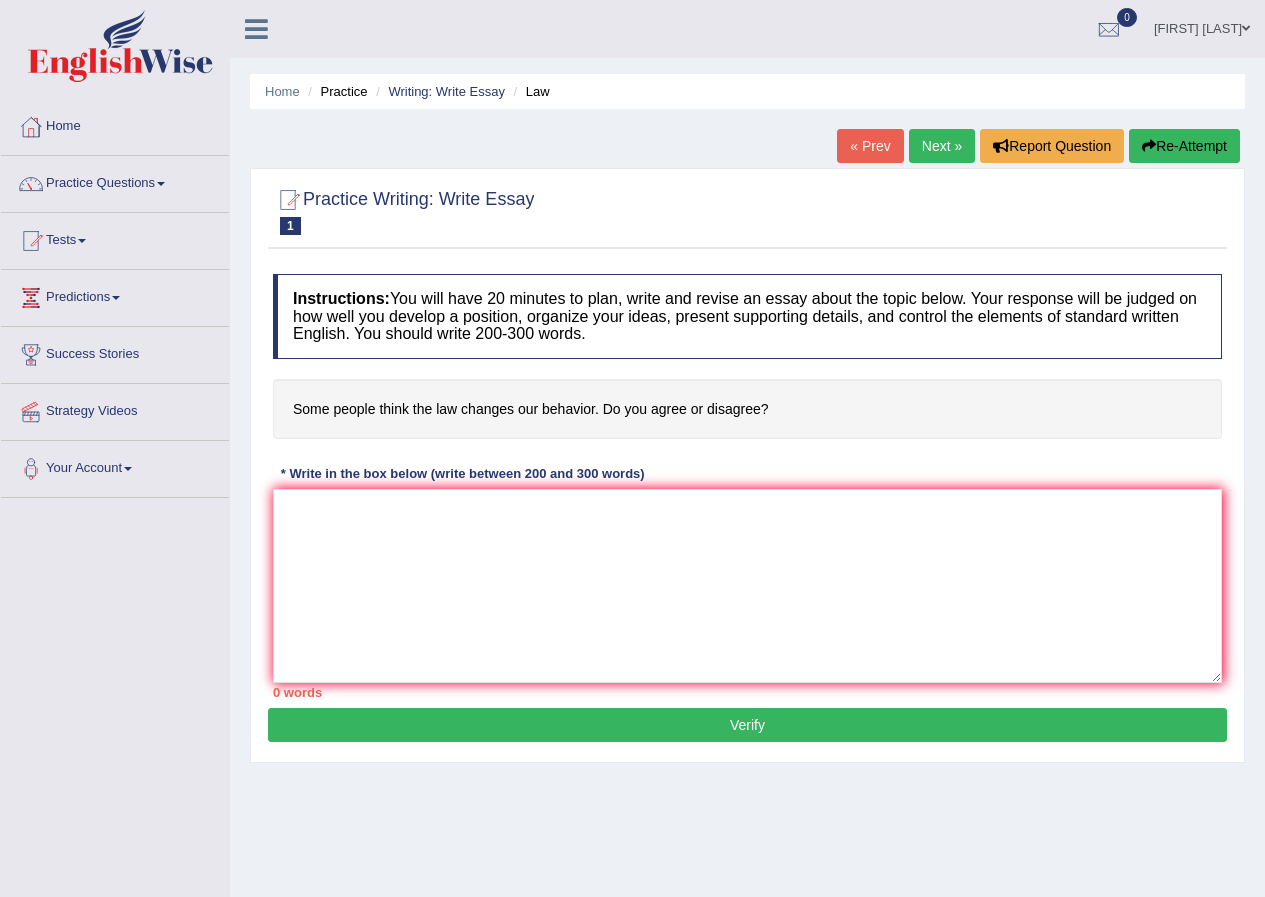 scroll, scrollTop: 0, scrollLeft: 0, axis: both 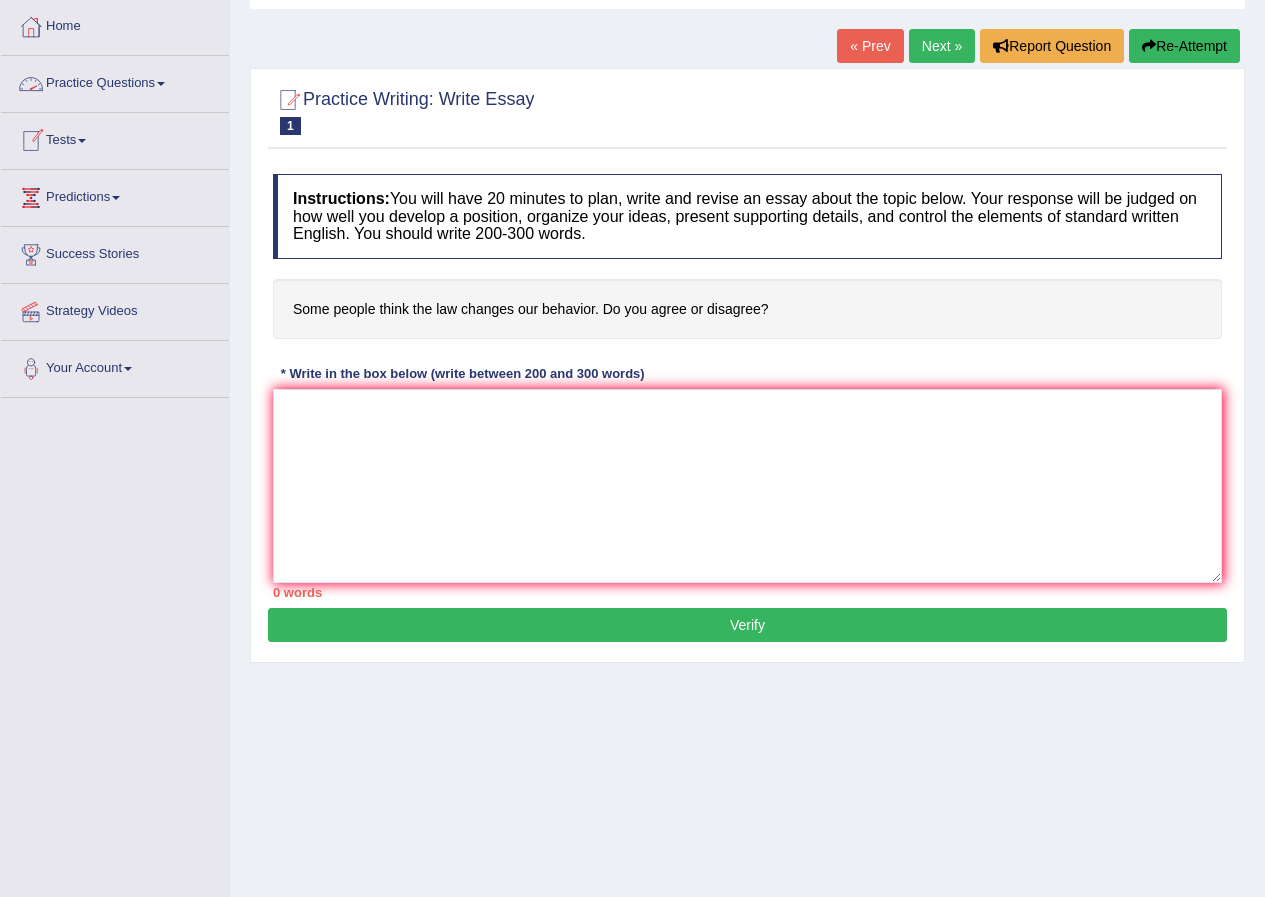 click on "Practice Questions" at bounding box center (115, 81) 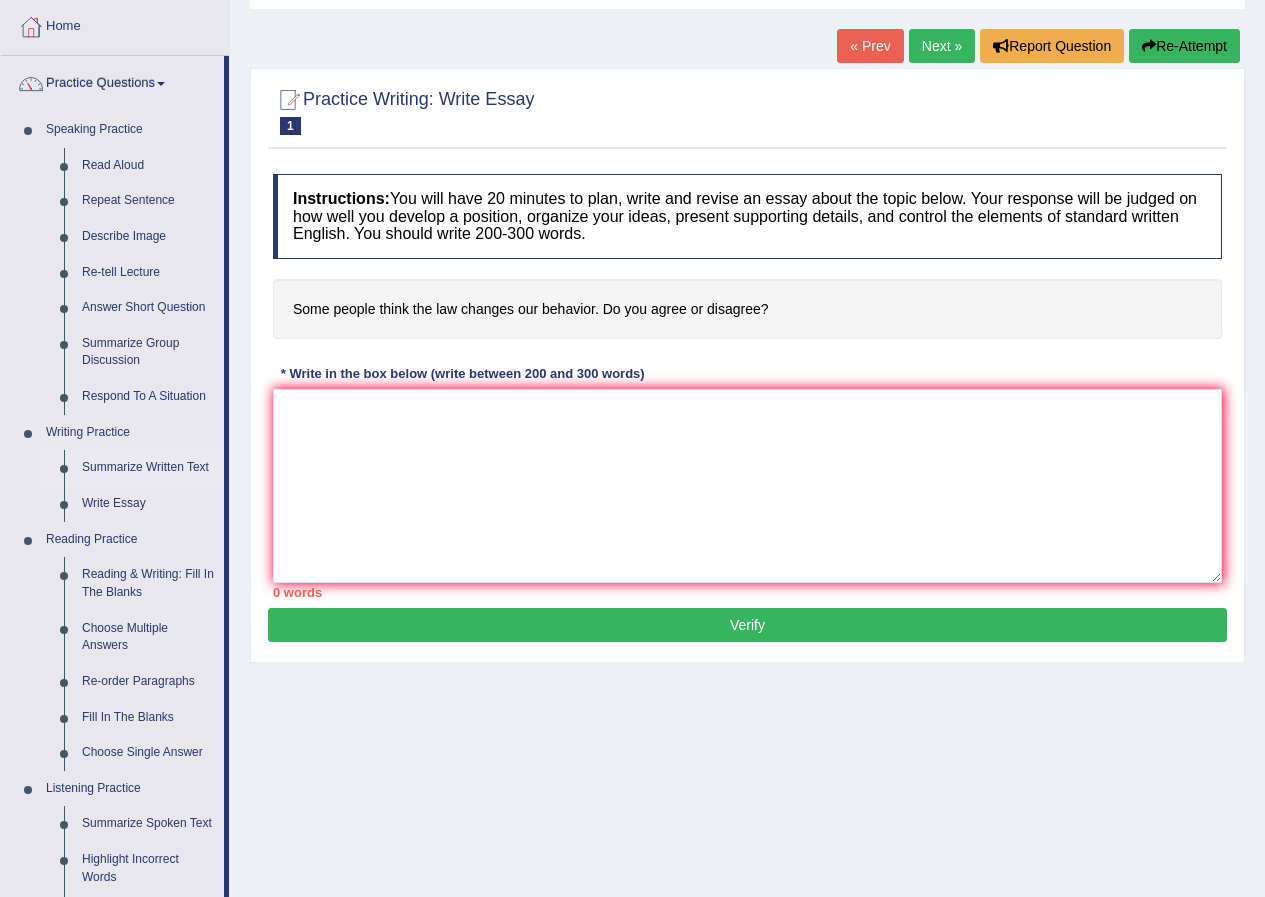 click on "Summarize Written Text" at bounding box center [148, 468] 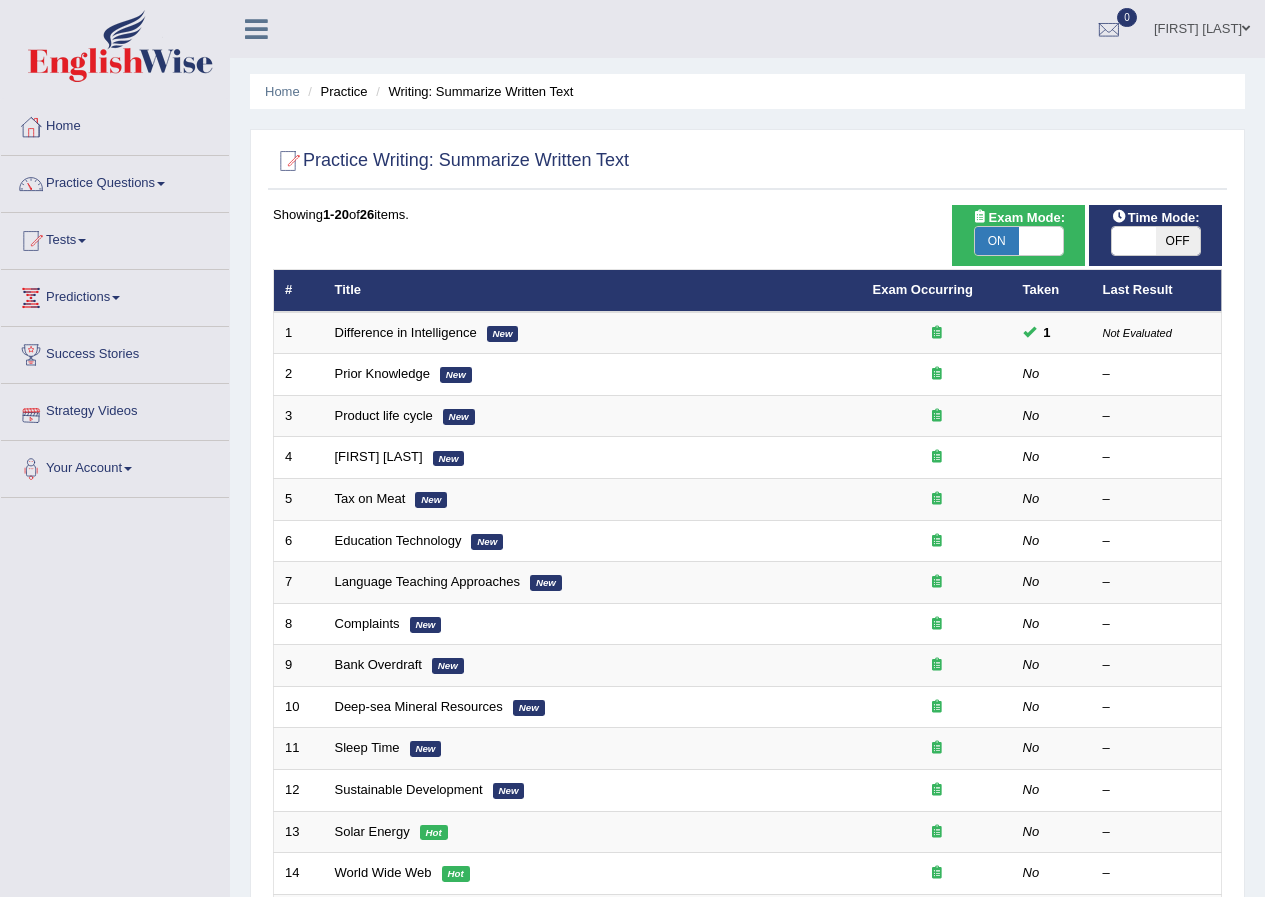 scroll, scrollTop: 0, scrollLeft: 0, axis: both 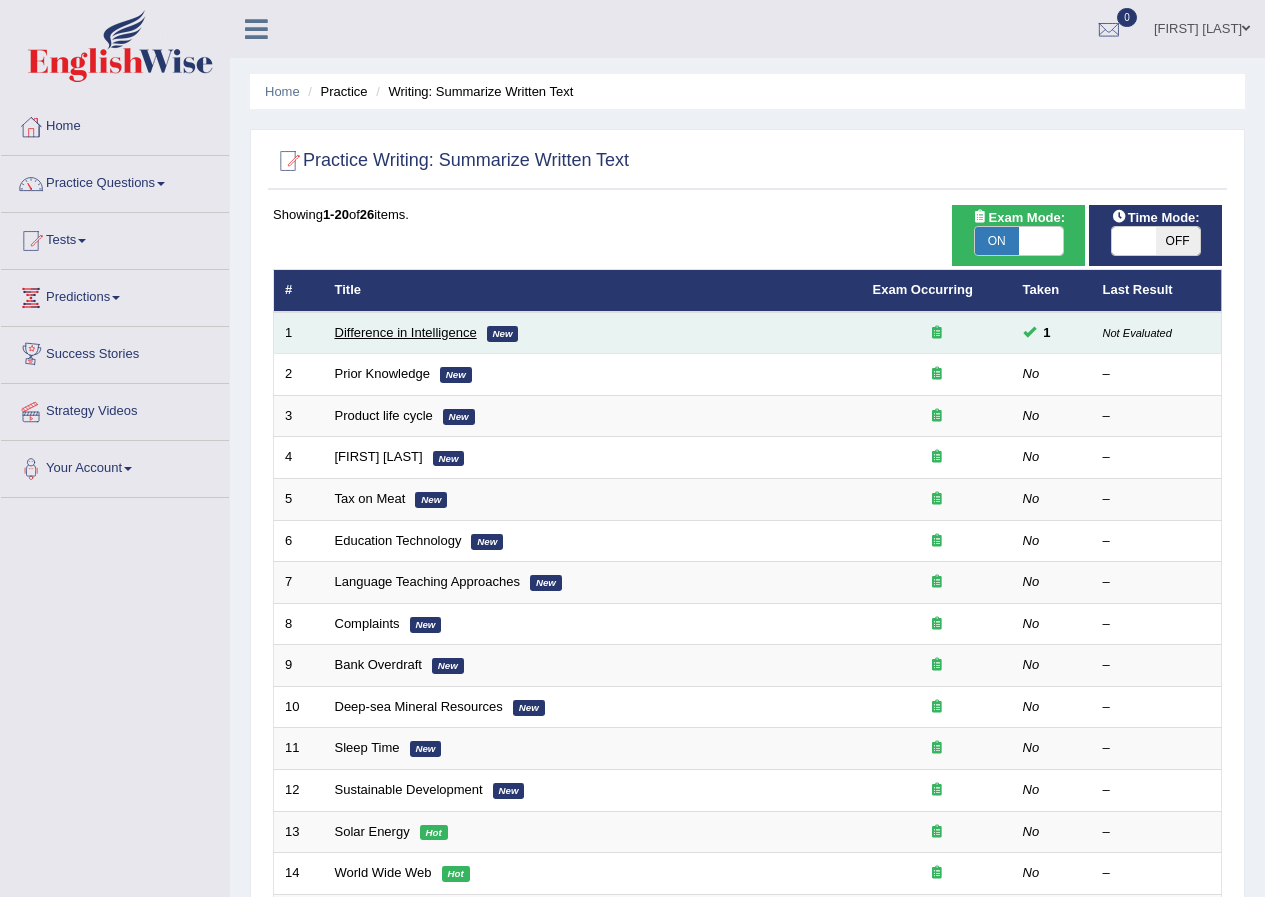 click on "Difference in Intelligence" at bounding box center [406, 332] 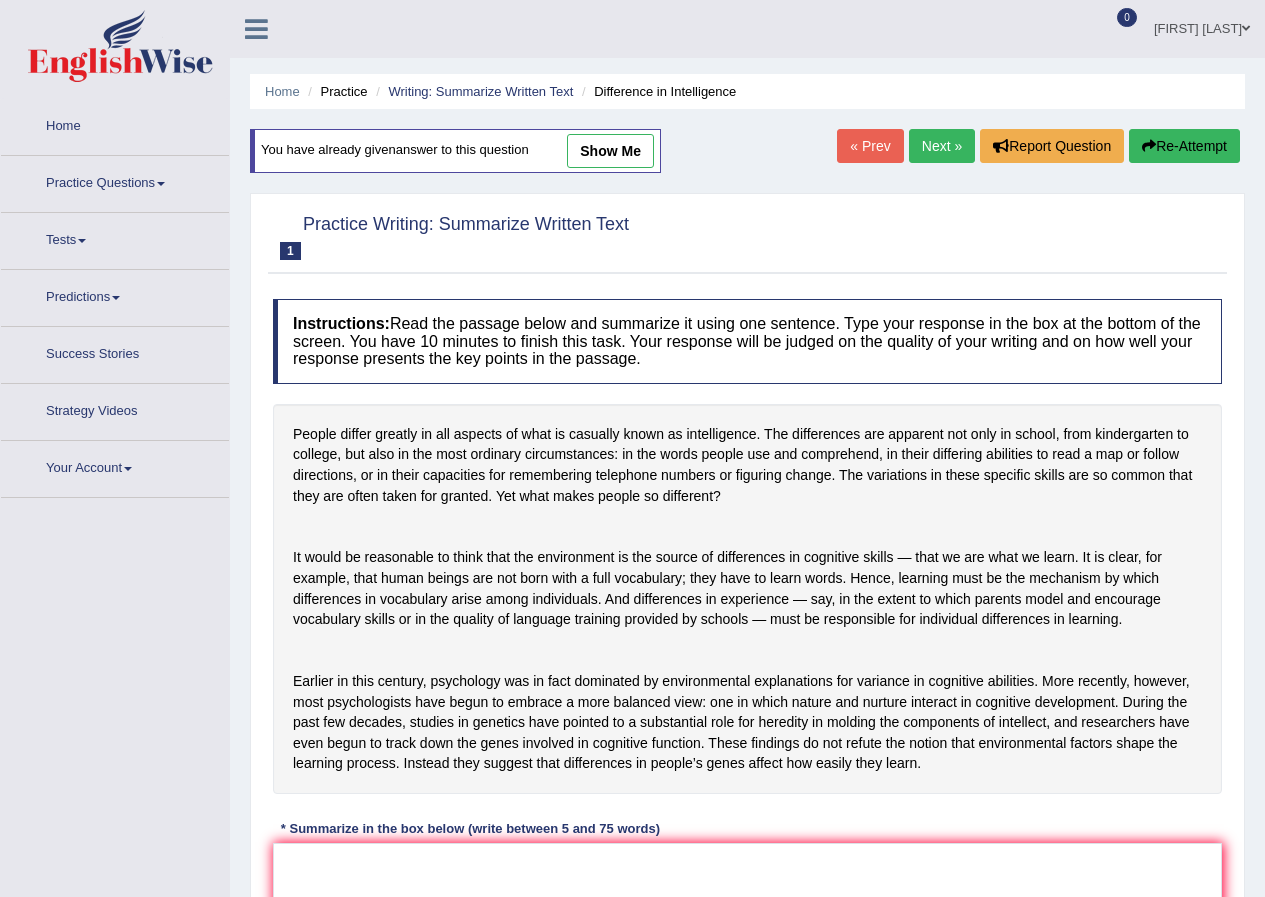 scroll, scrollTop: 0, scrollLeft: 0, axis: both 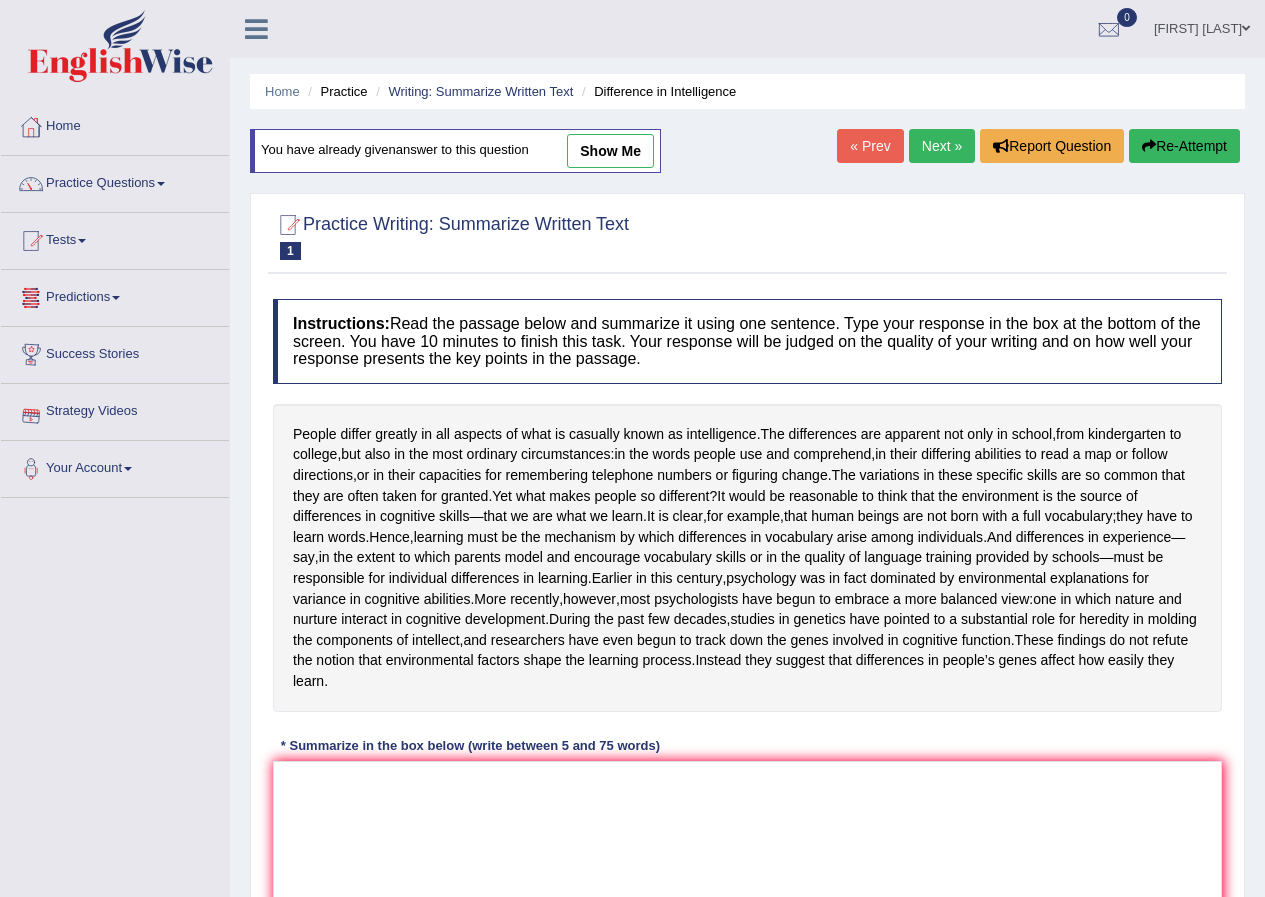 click on "show me" at bounding box center (610, 151) 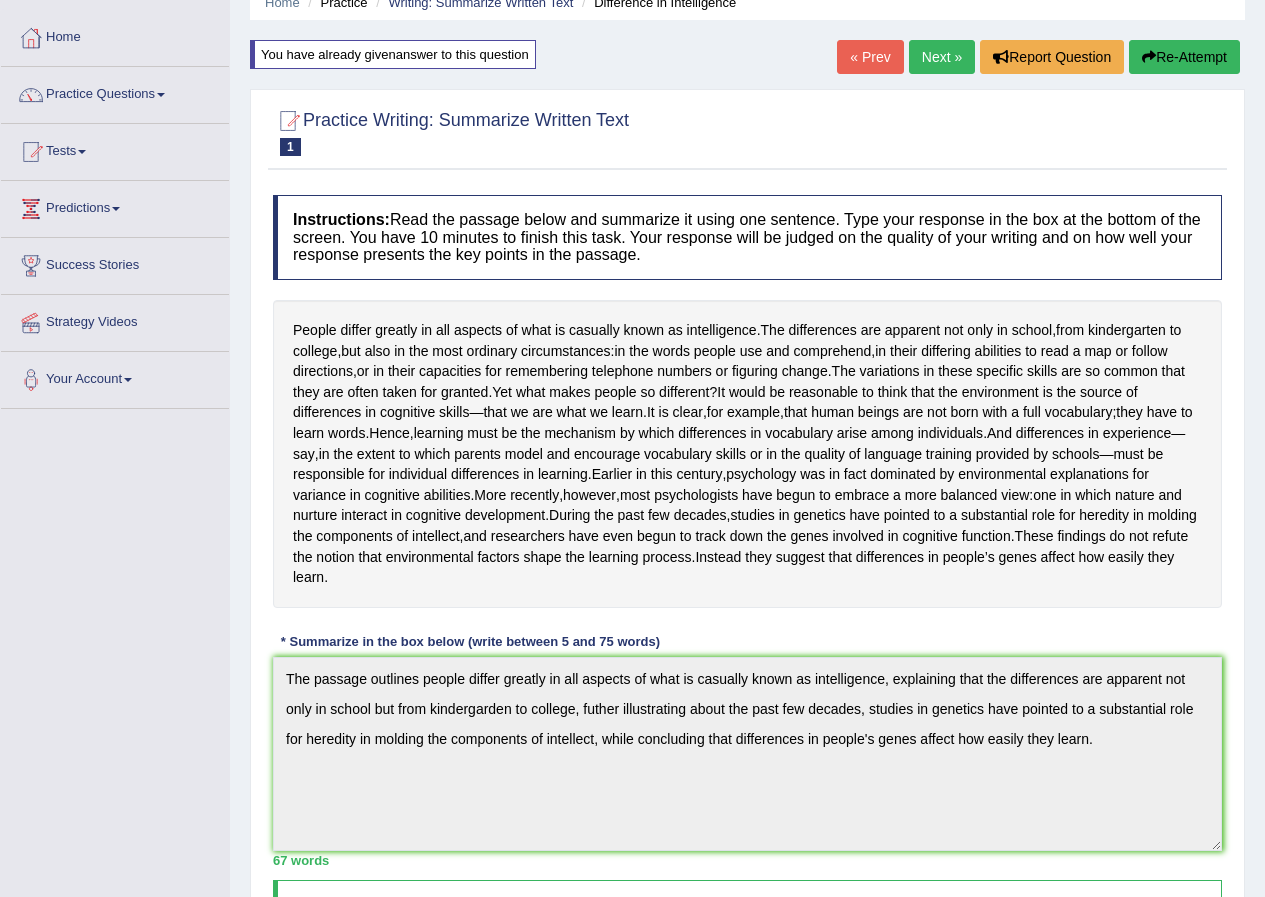 scroll, scrollTop: 0, scrollLeft: 0, axis: both 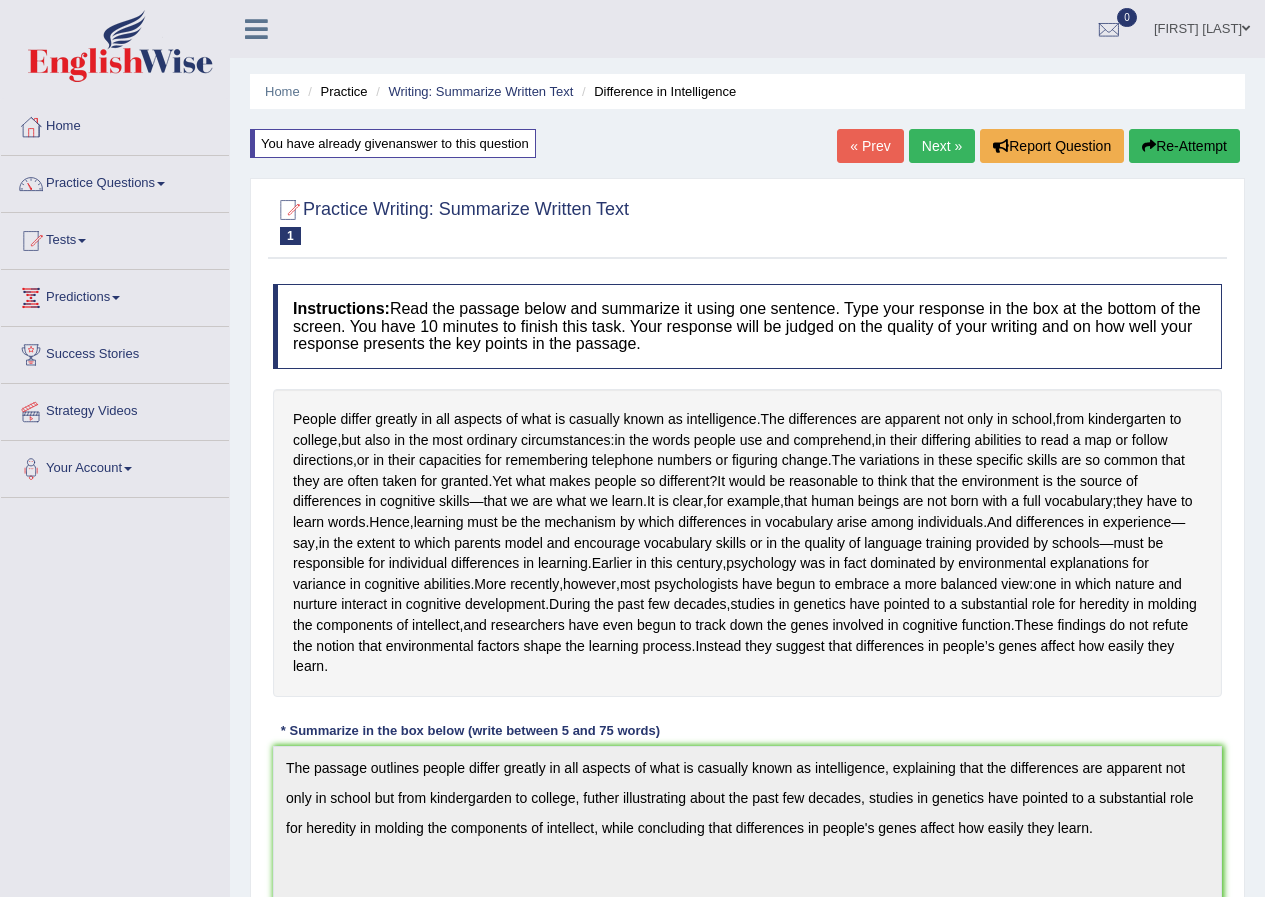 click on "Next »" at bounding box center [942, 146] 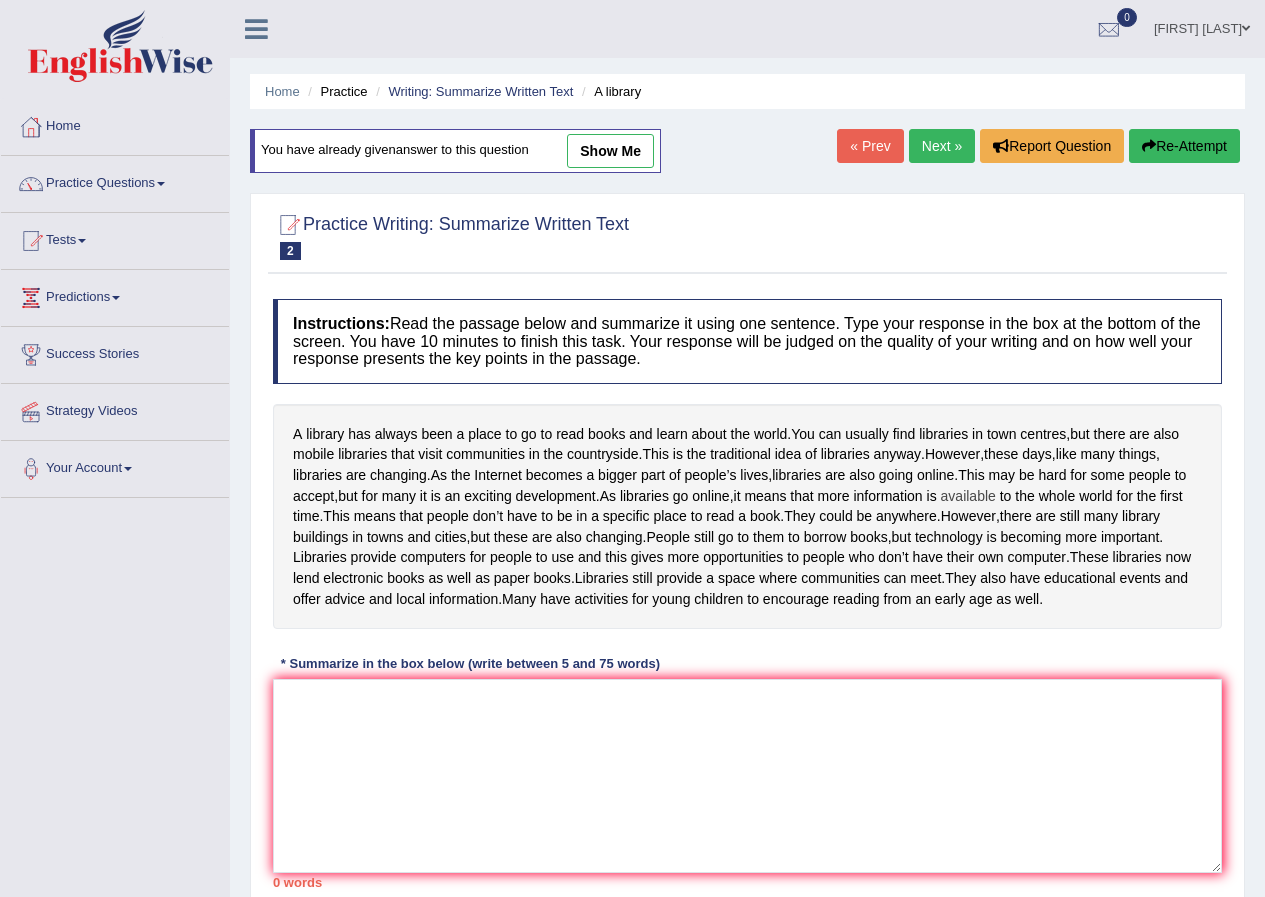 scroll, scrollTop: 0, scrollLeft: 0, axis: both 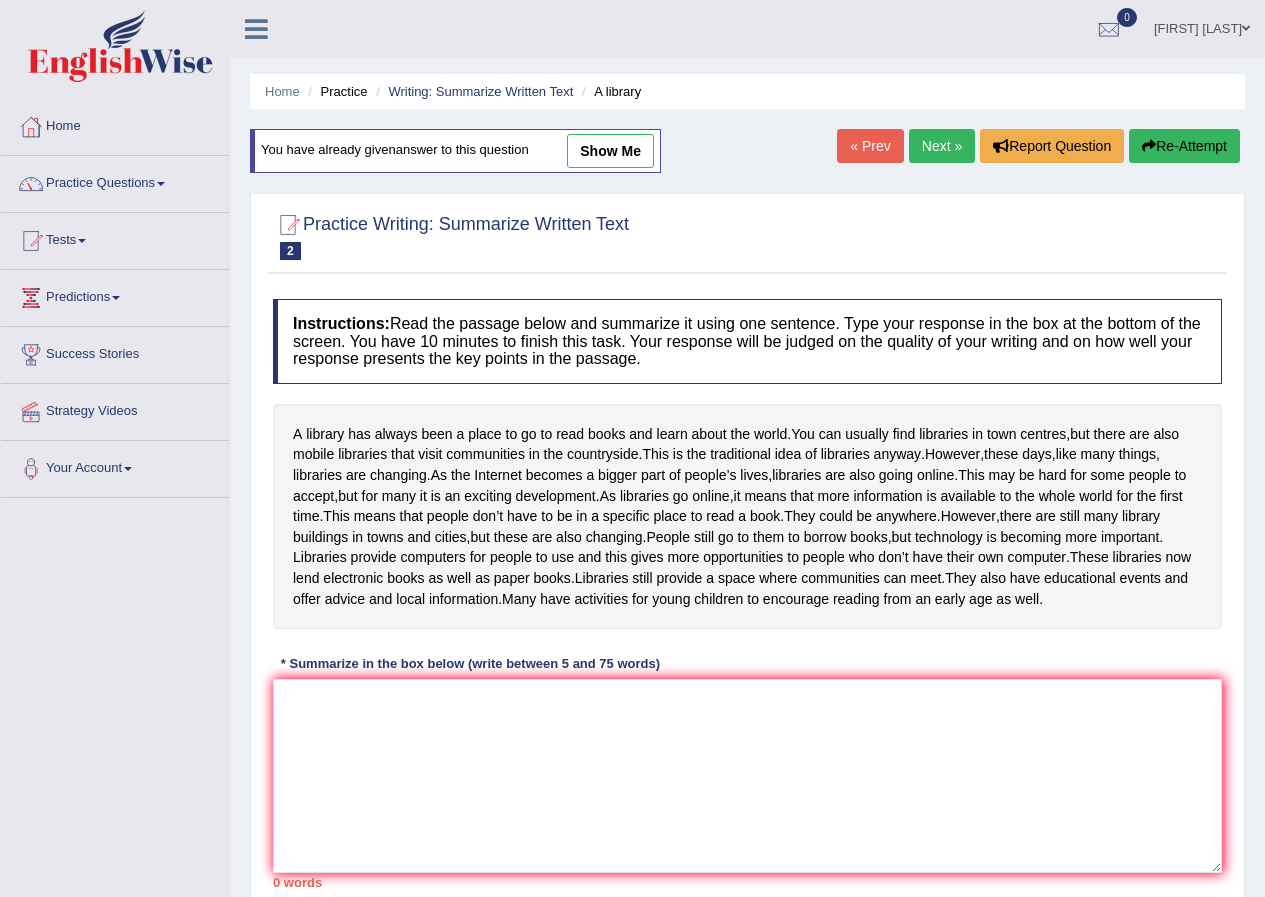 click on "show me" at bounding box center [610, 151] 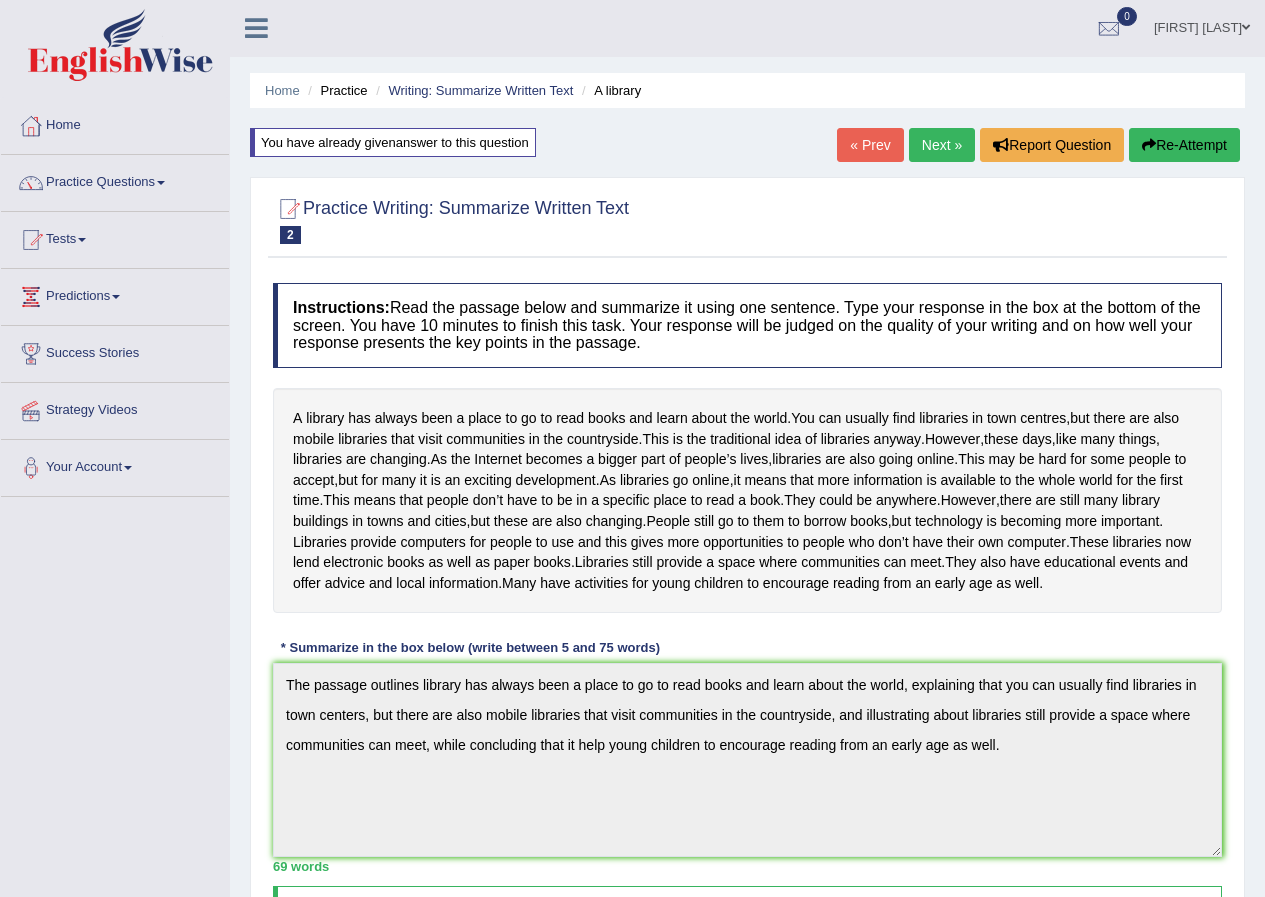 scroll, scrollTop: 0, scrollLeft: 0, axis: both 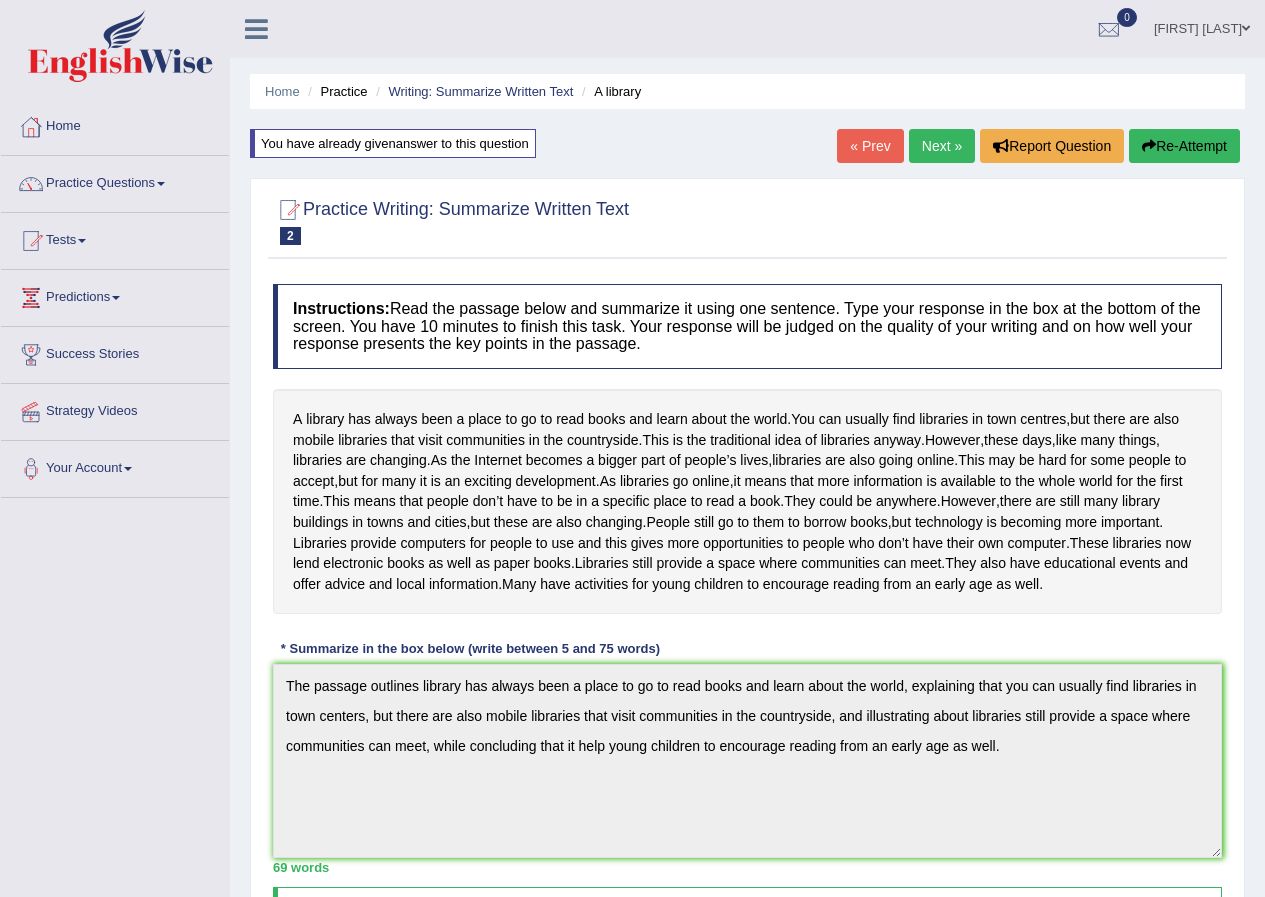 click on "Next »" at bounding box center [942, 146] 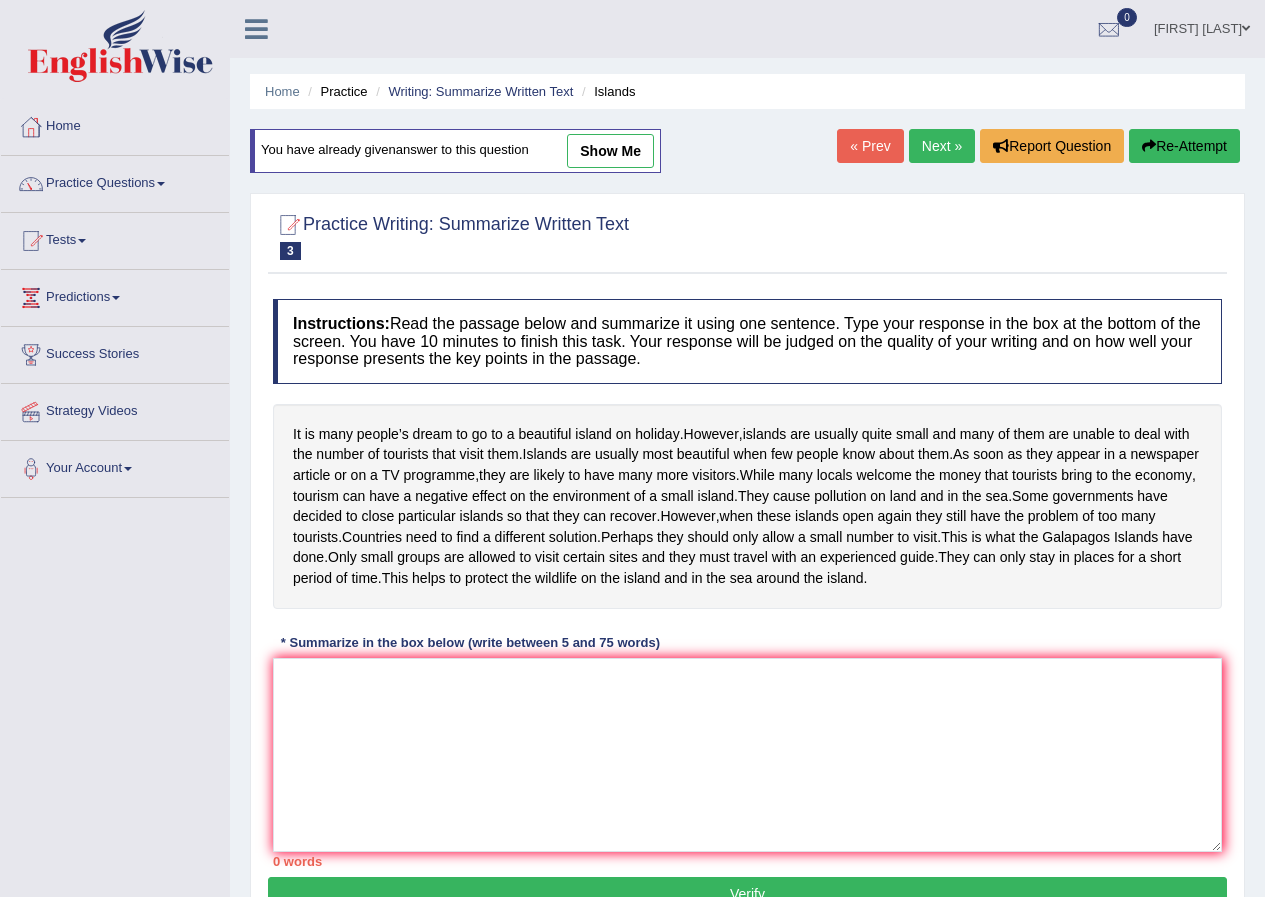 scroll, scrollTop: 0, scrollLeft: 0, axis: both 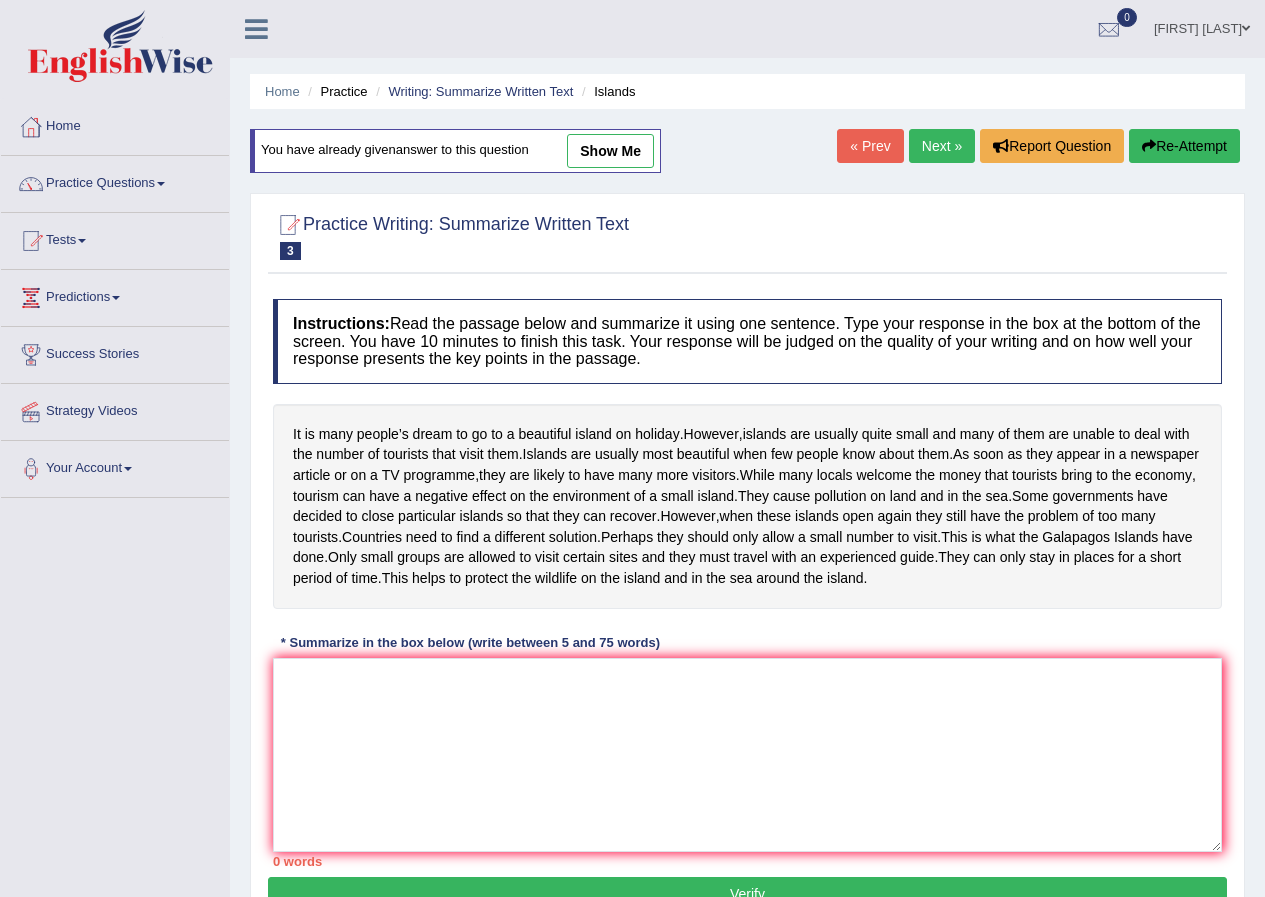 click on "show me" at bounding box center [610, 151] 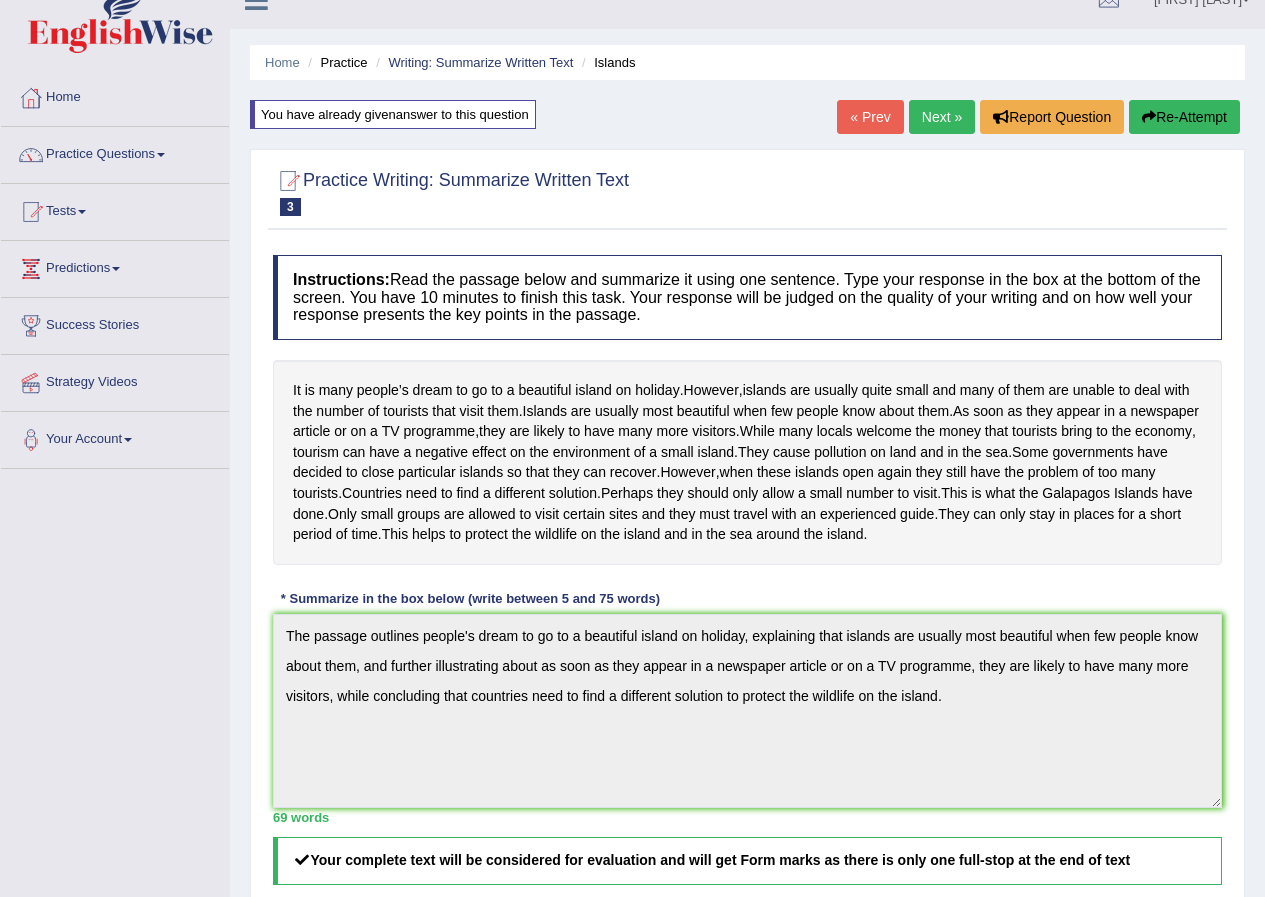 scroll, scrollTop: 0, scrollLeft: 0, axis: both 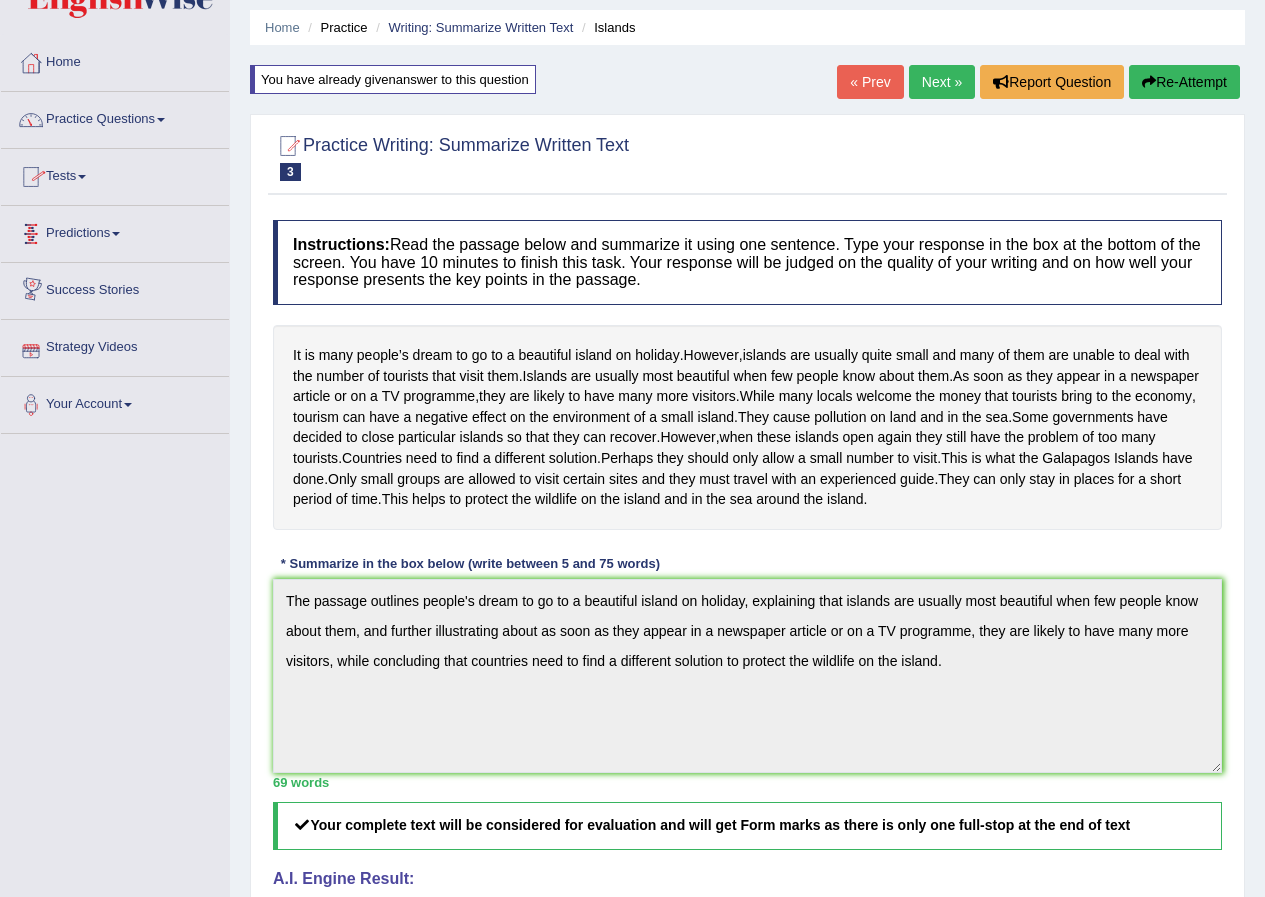 click on "Practice Questions" at bounding box center [115, 117] 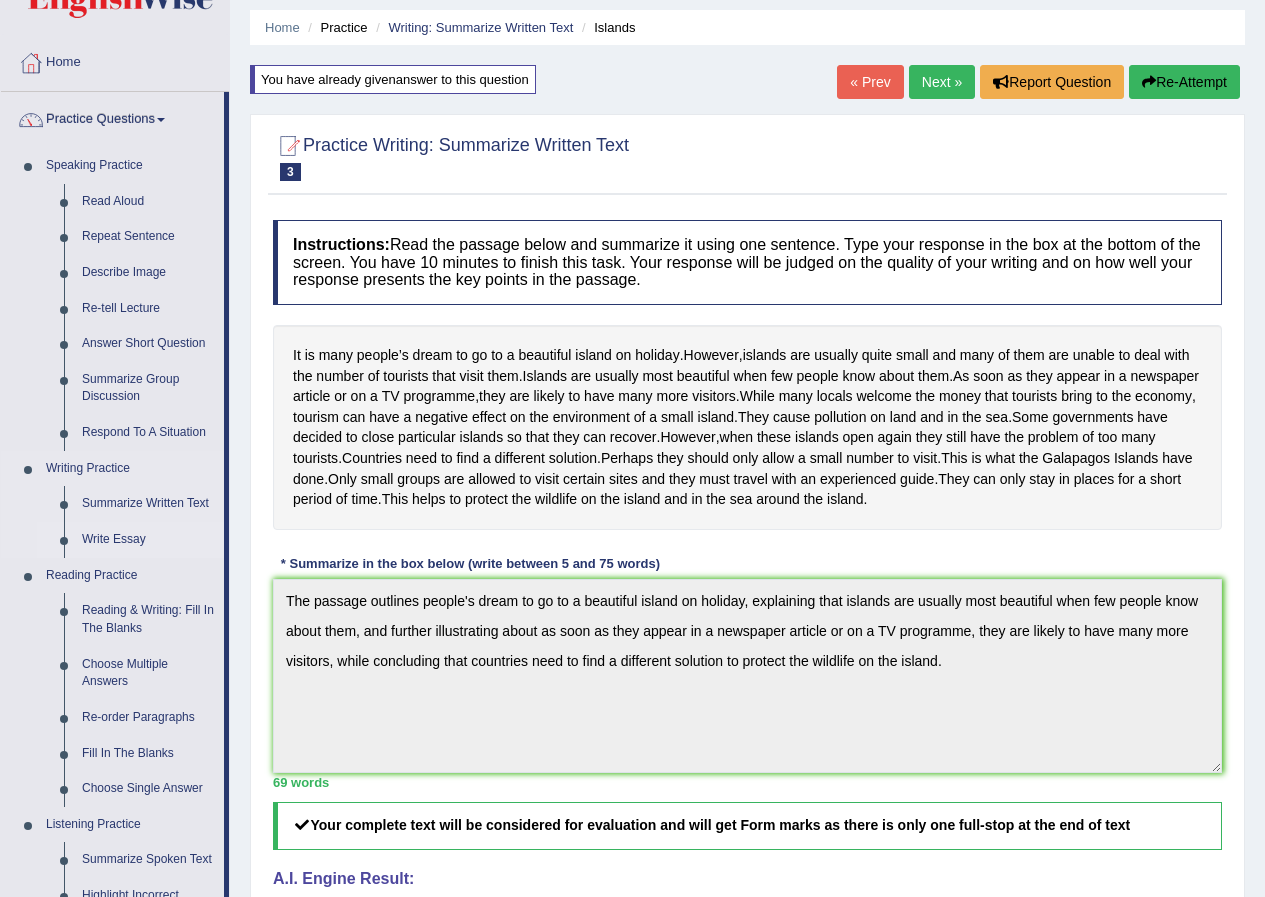 click on "Write Essay" at bounding box center [148, 540] 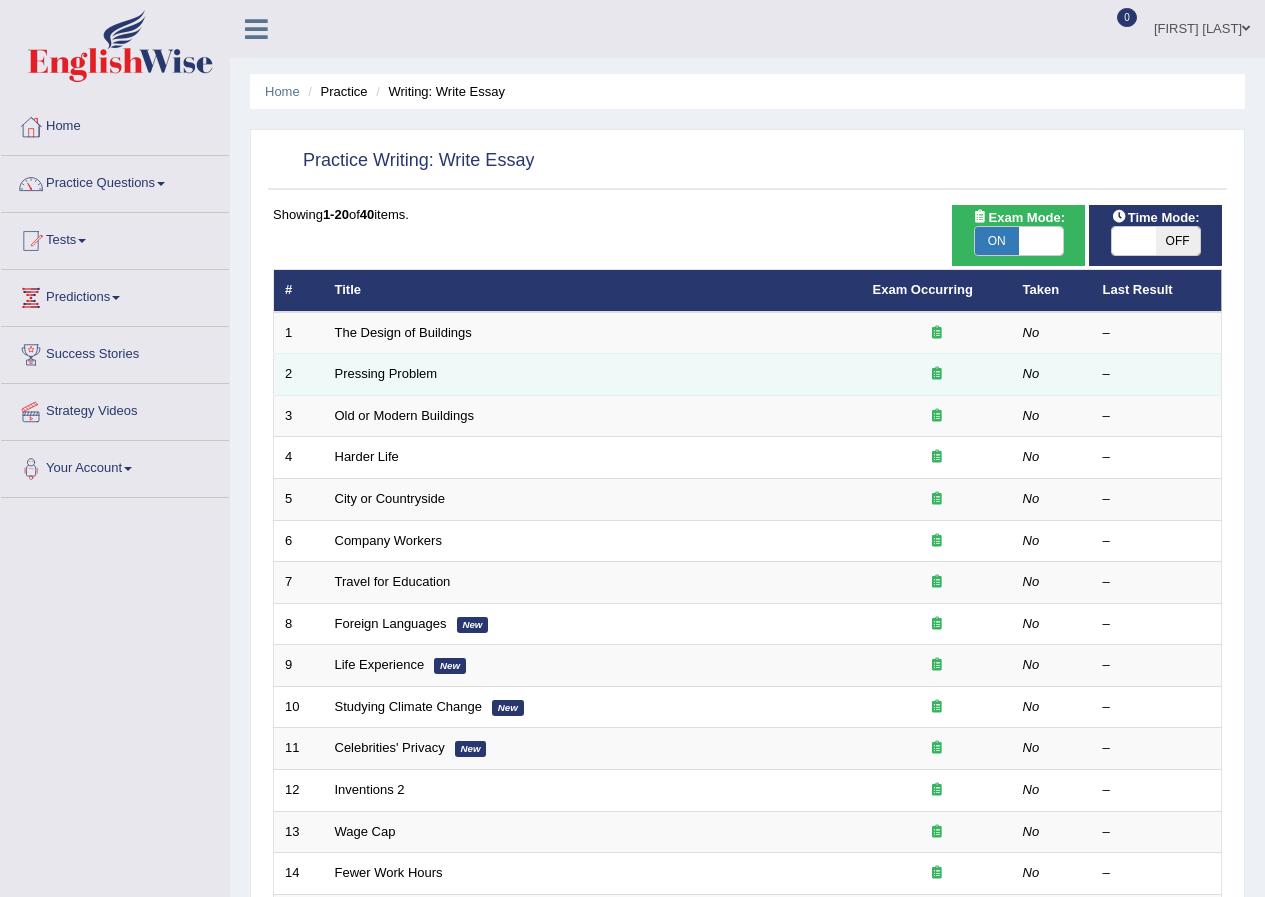 scroll, scrollTop: 0, scrollLeft: 0, axis: both 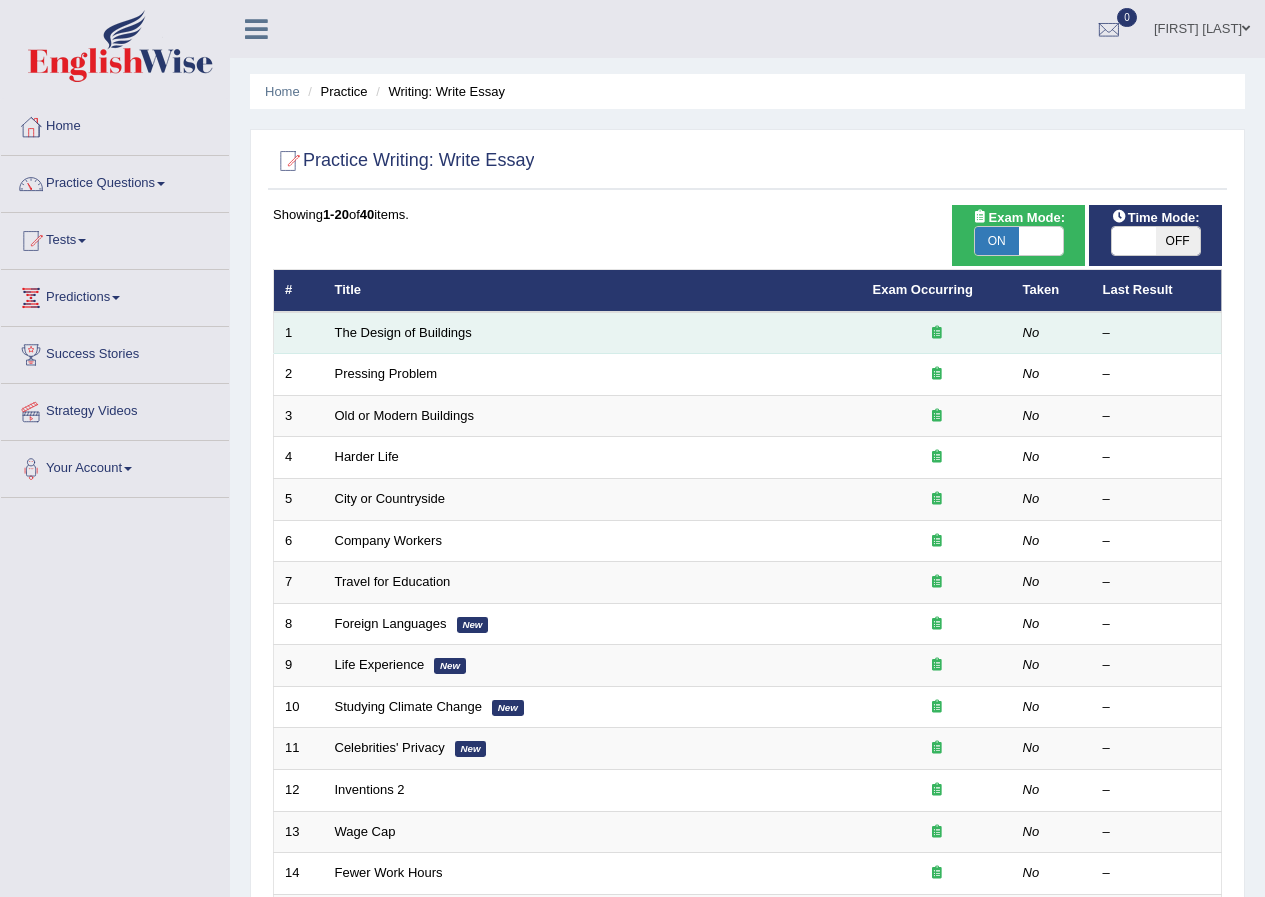 click on "The Design of Buildings" at bounding box center [593, 333] 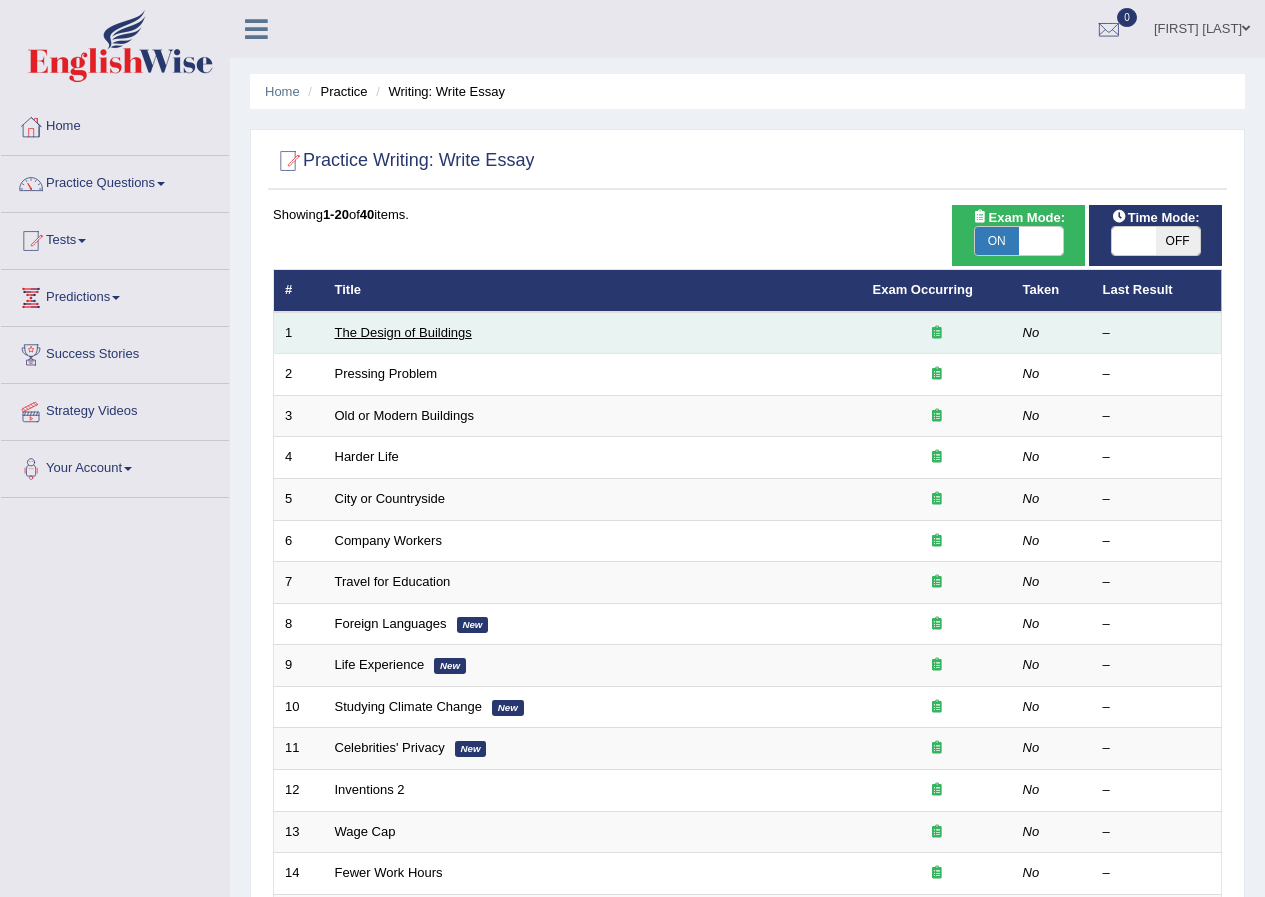 click on "The Design of Buildings" at bounding box center (403, 332) 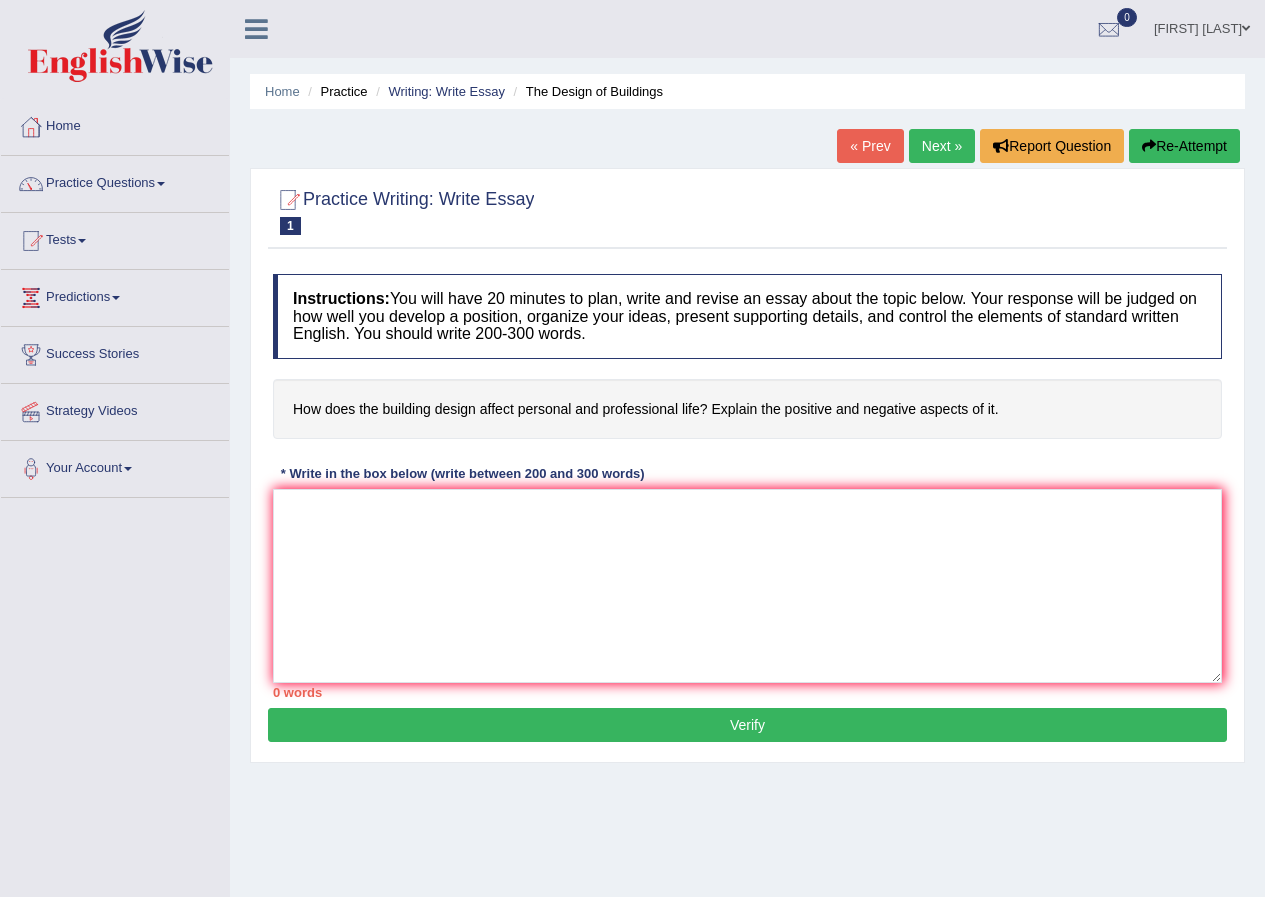 scroll, scrollTop: 0, scrollLeft: 0, axis: both 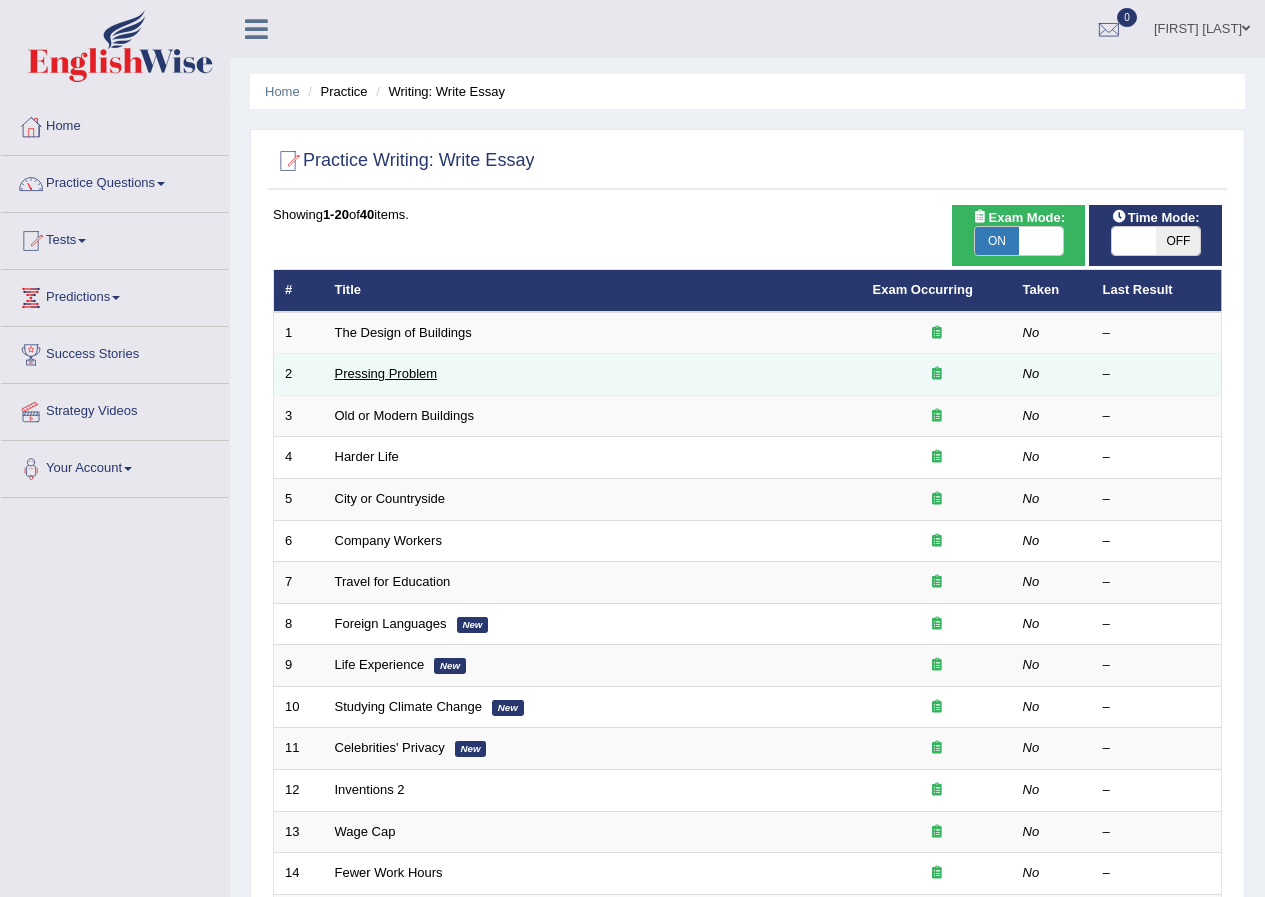 click on "Pressing Problem" at bounding box center [386, 373] 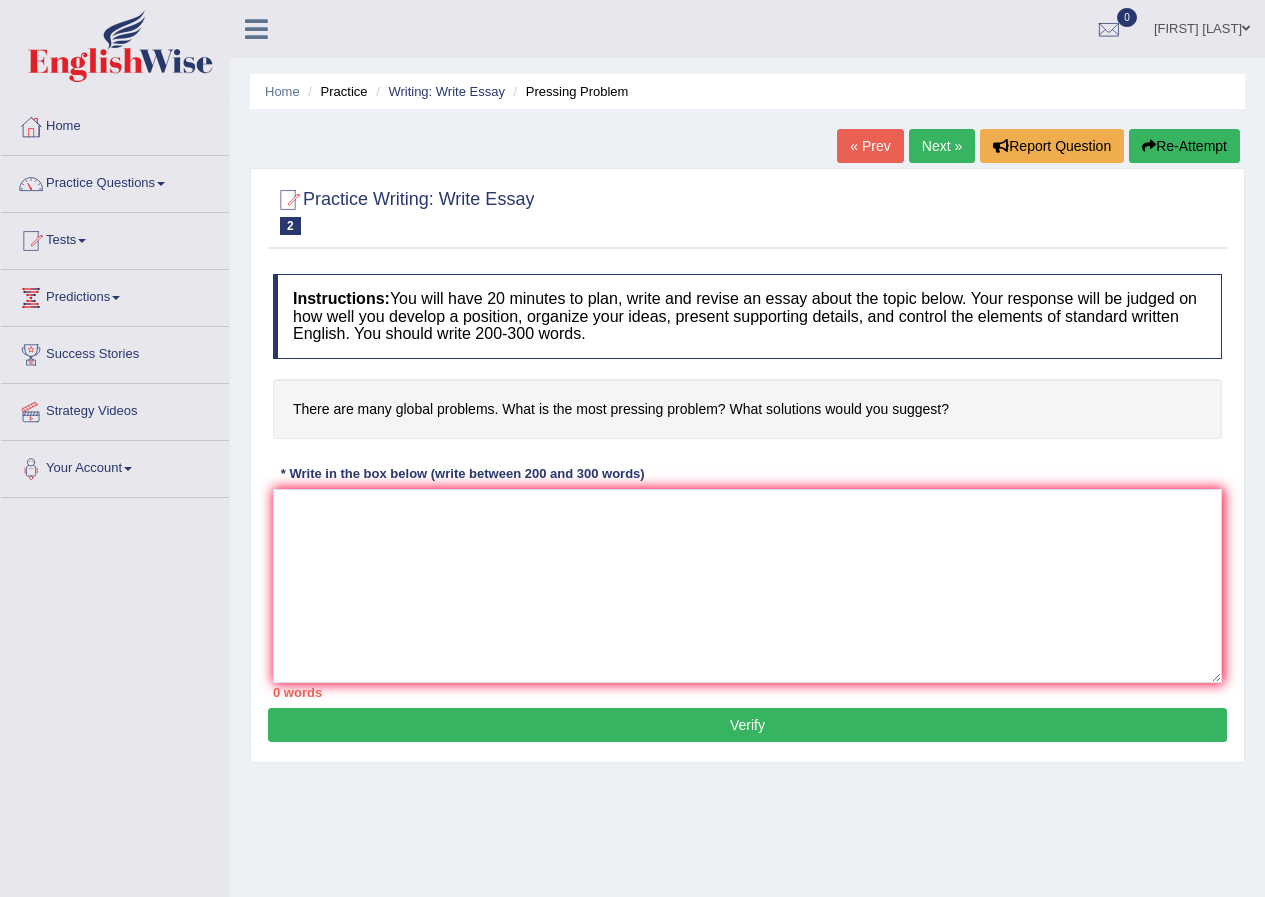 scroll, scrollTop: 0, scrollLeft: 0, axis: both 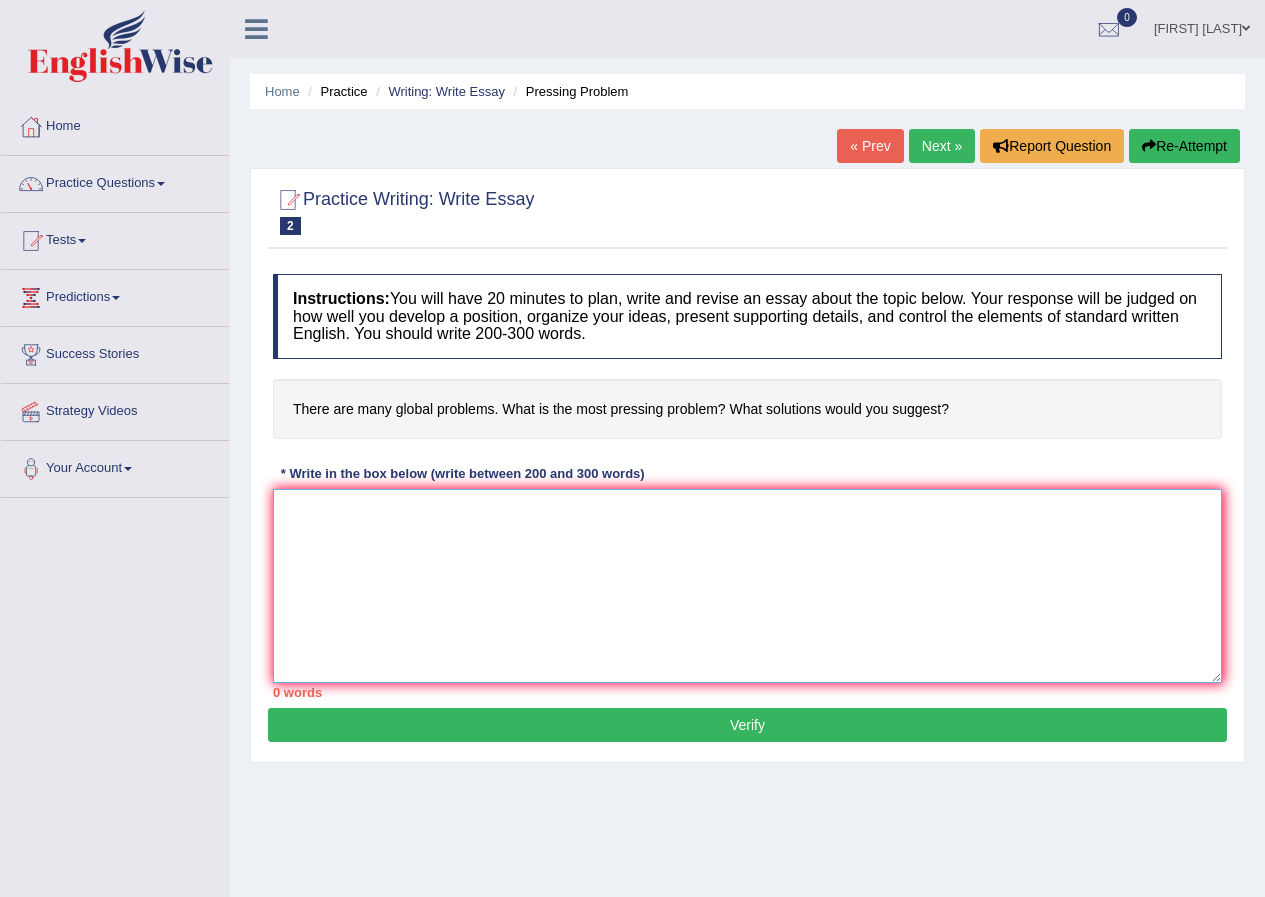 click at bounding box center [747, 586] 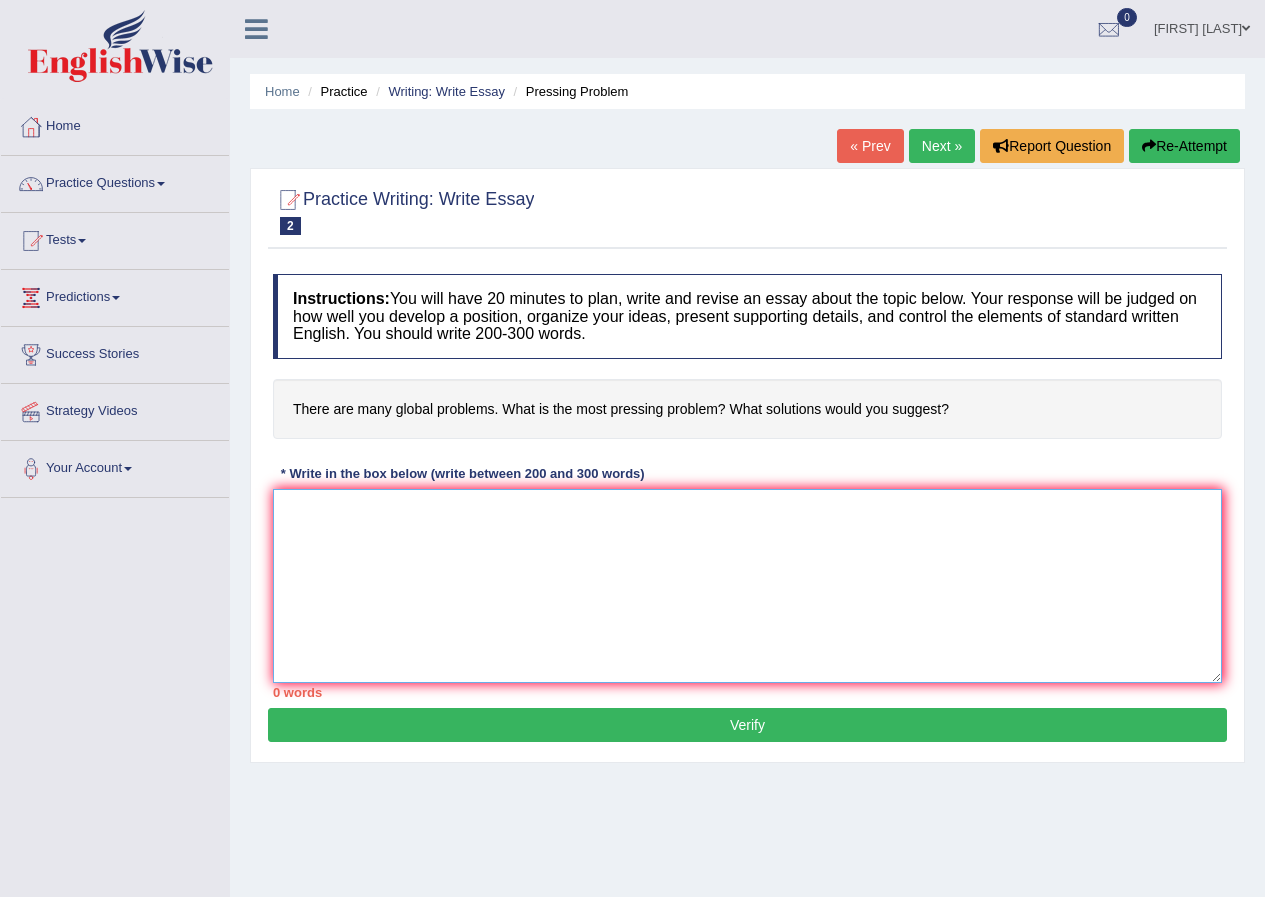 type 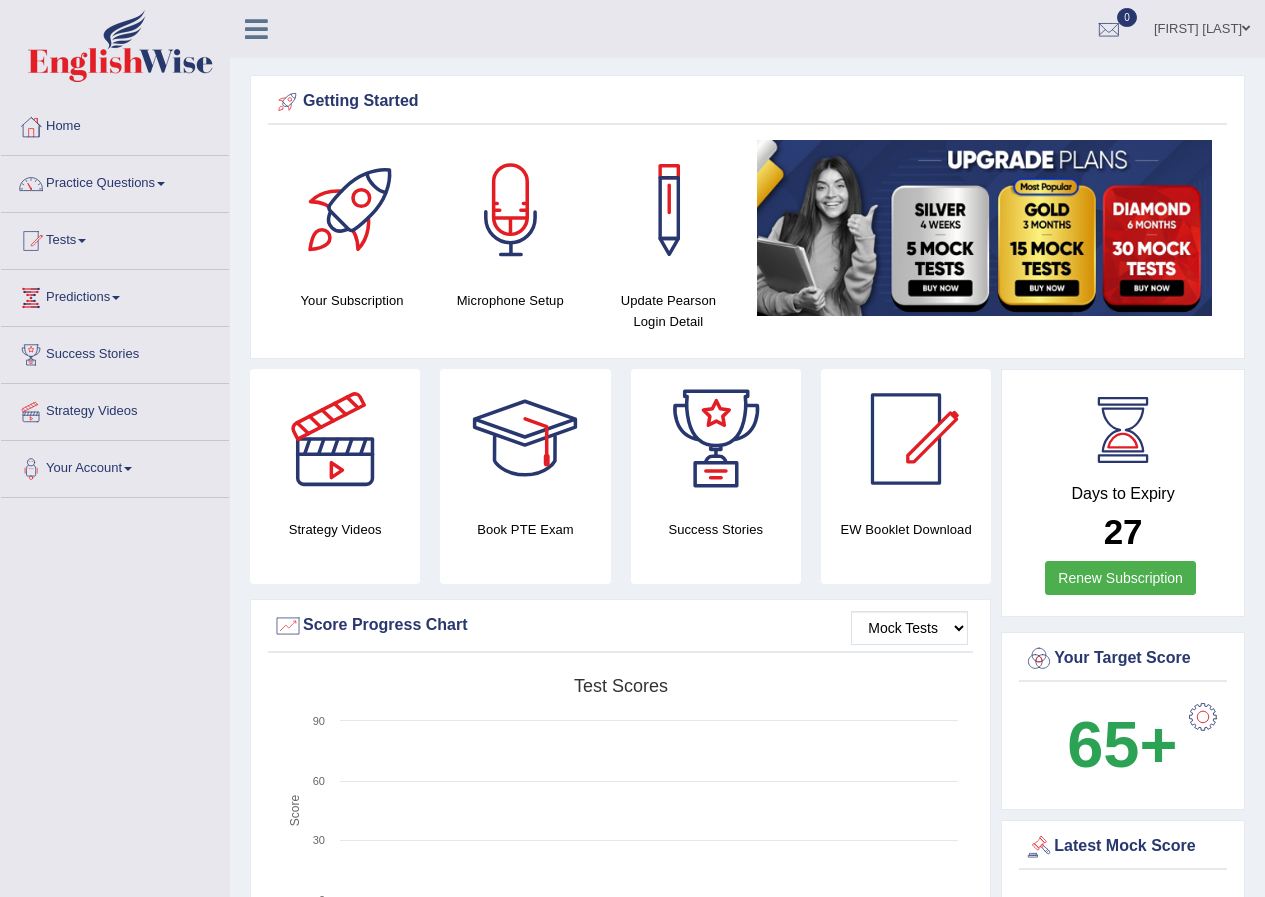 scroll, scrollTop: 0, scrollLeft: 0, axis: both 